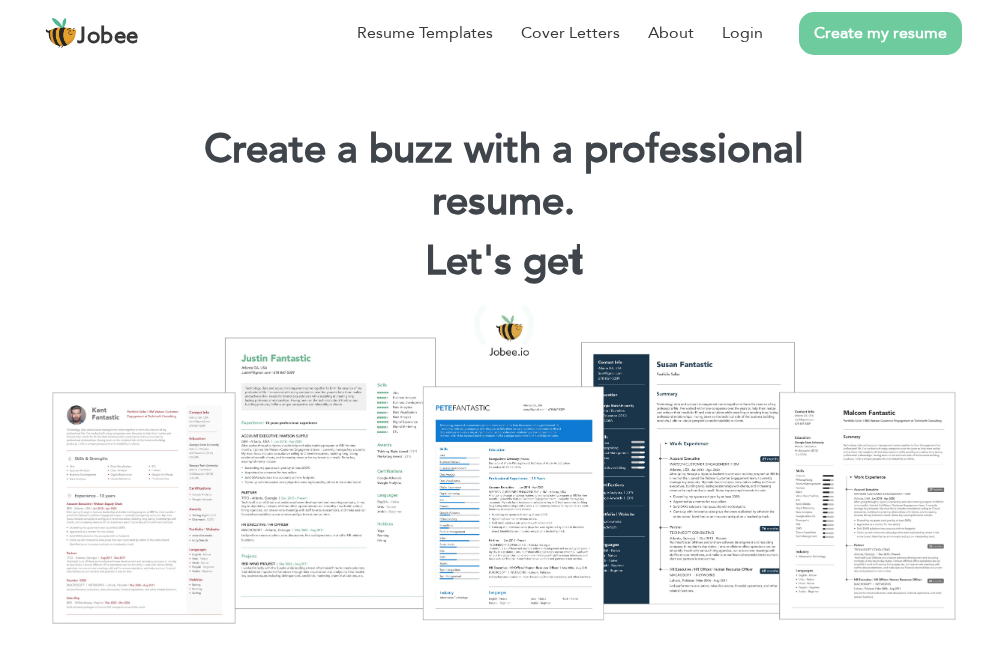 scroll, scrollTop: 0, scrollLeft: 0, axis: both 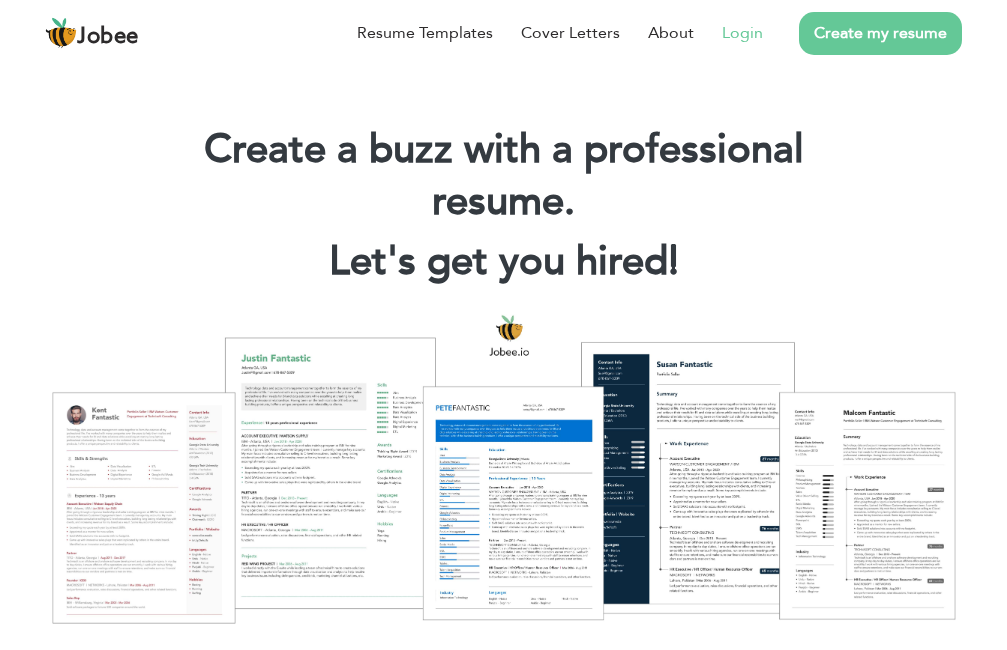 click on "Login" at bounding box center [742, 33] 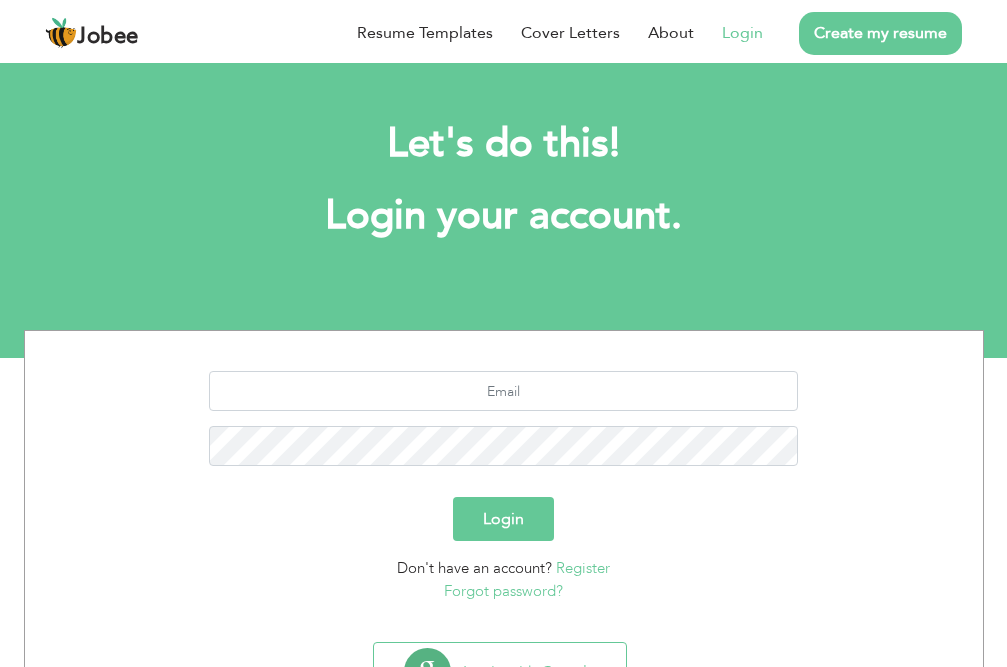 scroll, scrollTop: 0, scrollLeft: 0, axis: both 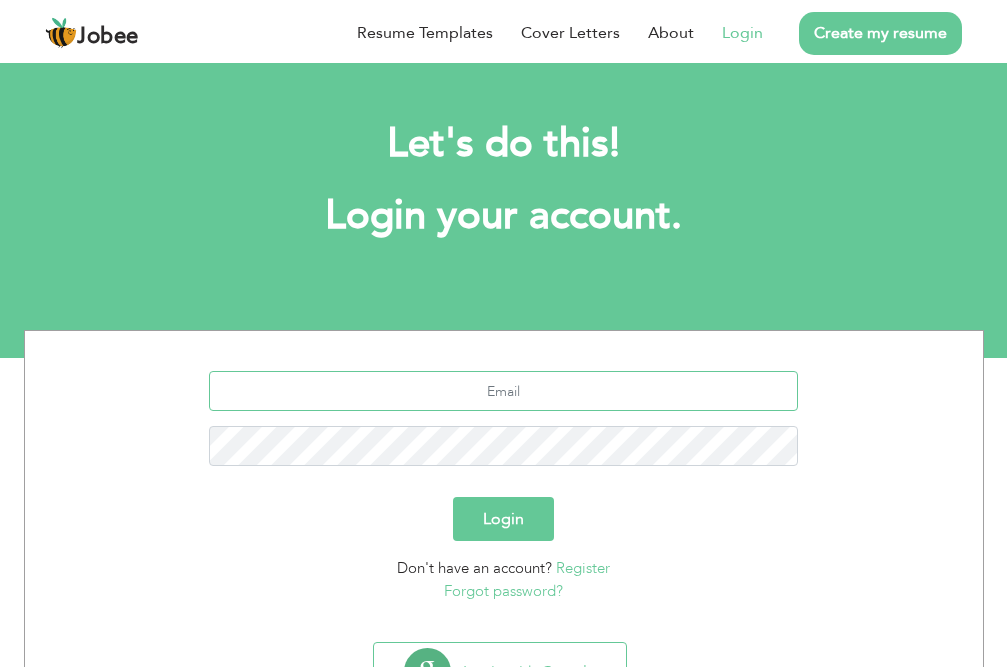 click at bounding box center (503, 391) 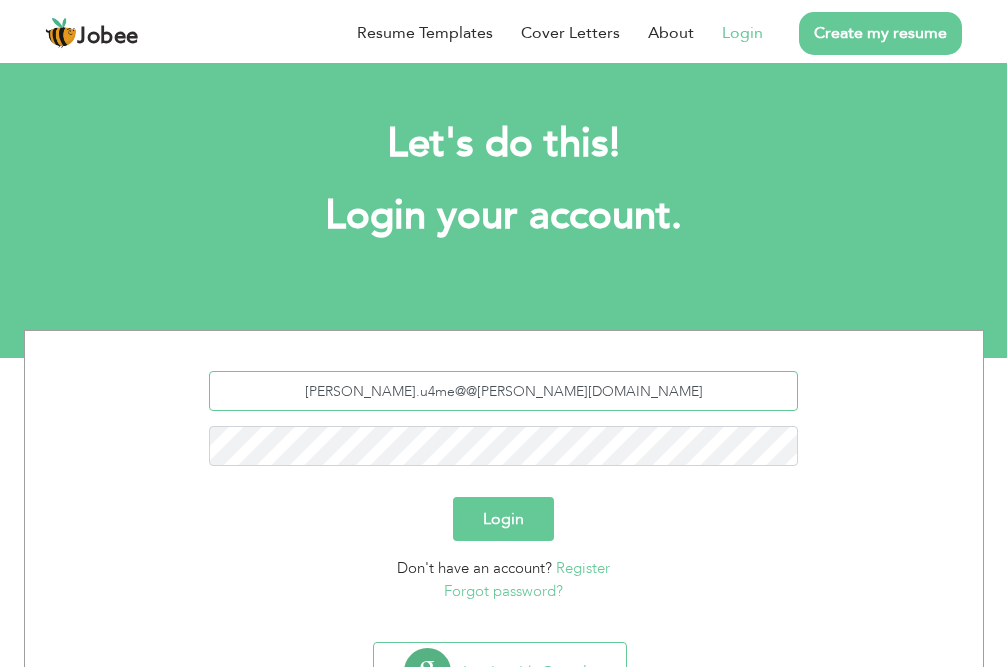 type on "nabil.u4me@@gamil.com" 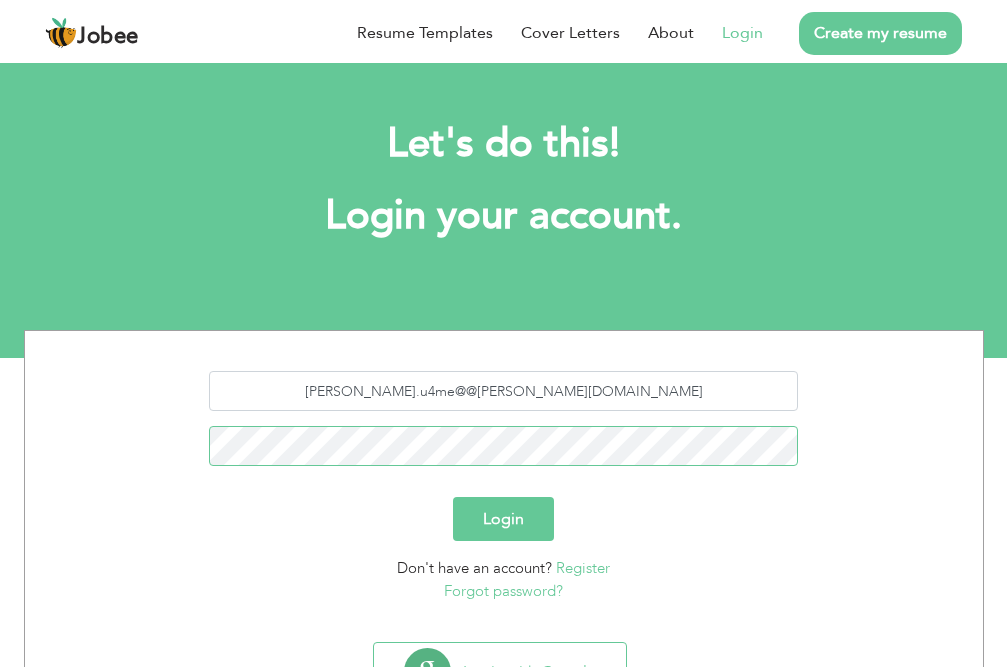 click on "Login" at bounding box center (503, 519) 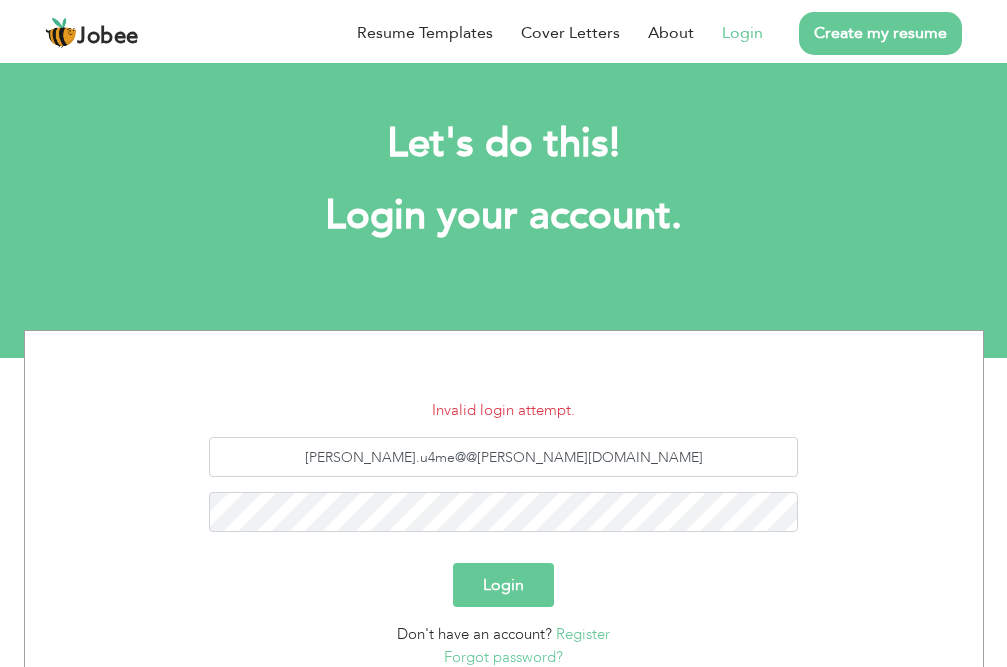 scroll, scrollTop: 0, scrollLeft: 0, axis: both 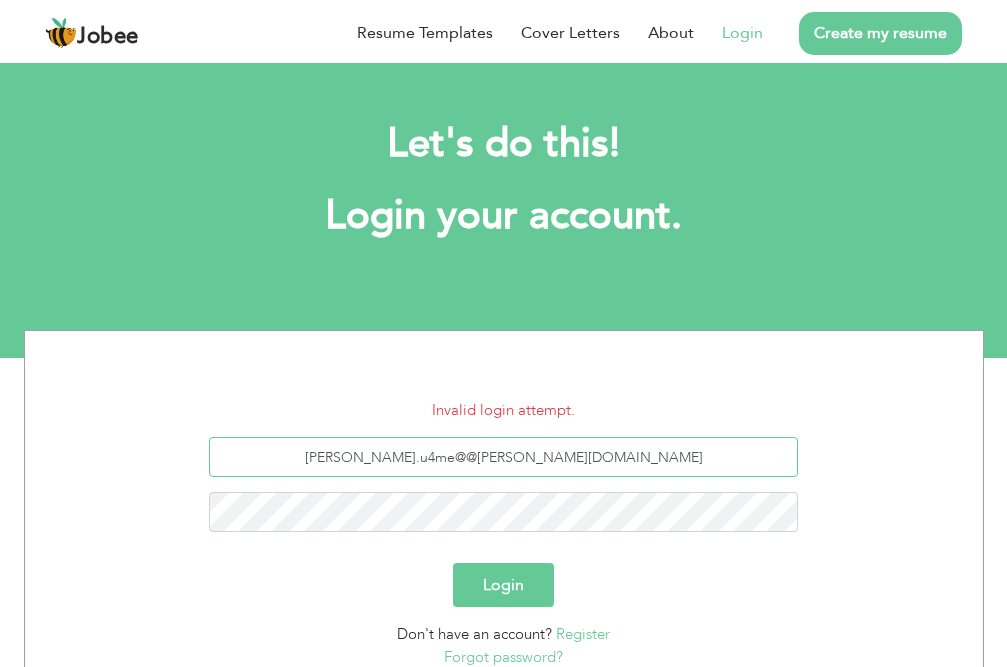 click on "nabil.u4me@@gamil.com" at bounding box center [503, 457] 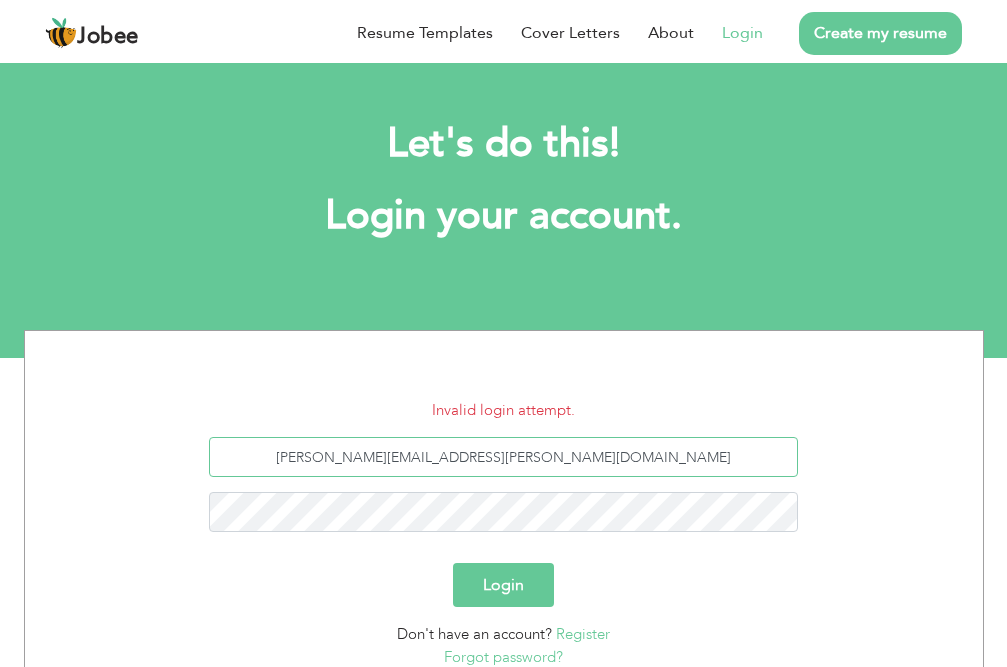 type on "[PERSON_NAME][EMAIL_ADDRESS][PERSON_NAME][DOMAIN_NAME]" 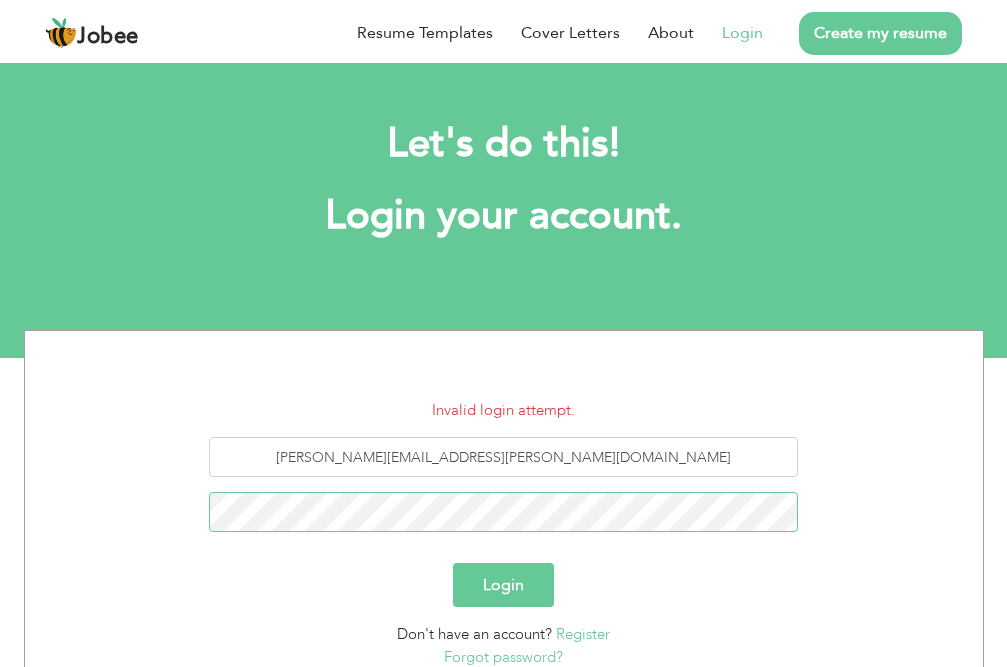 click on "Login" at bounding box center [503, 585] 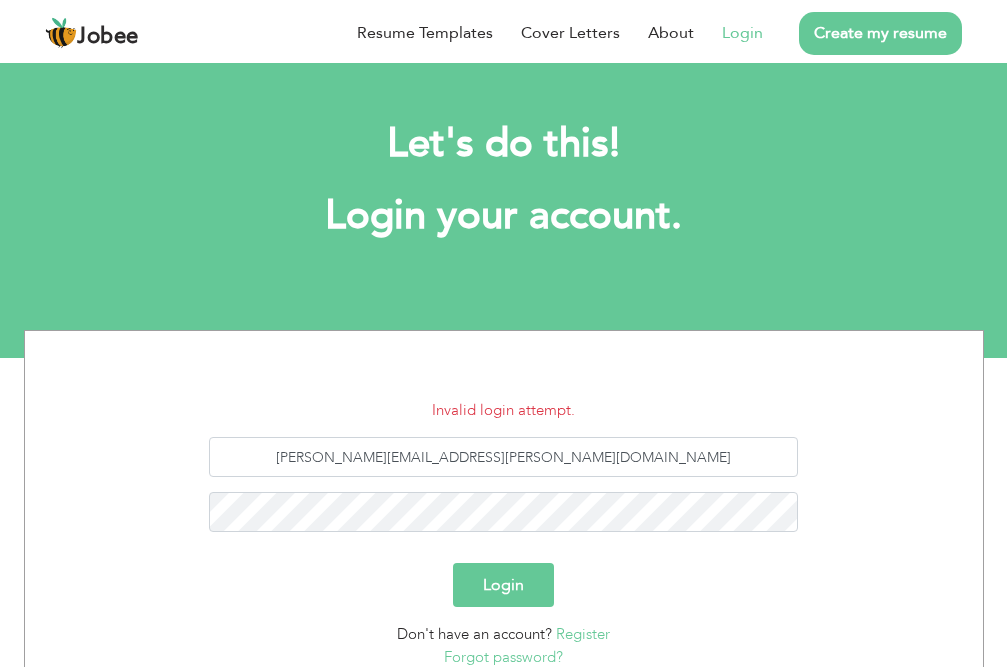 scroll, scrollTop: 0, scrollLeft: 0, axis: both 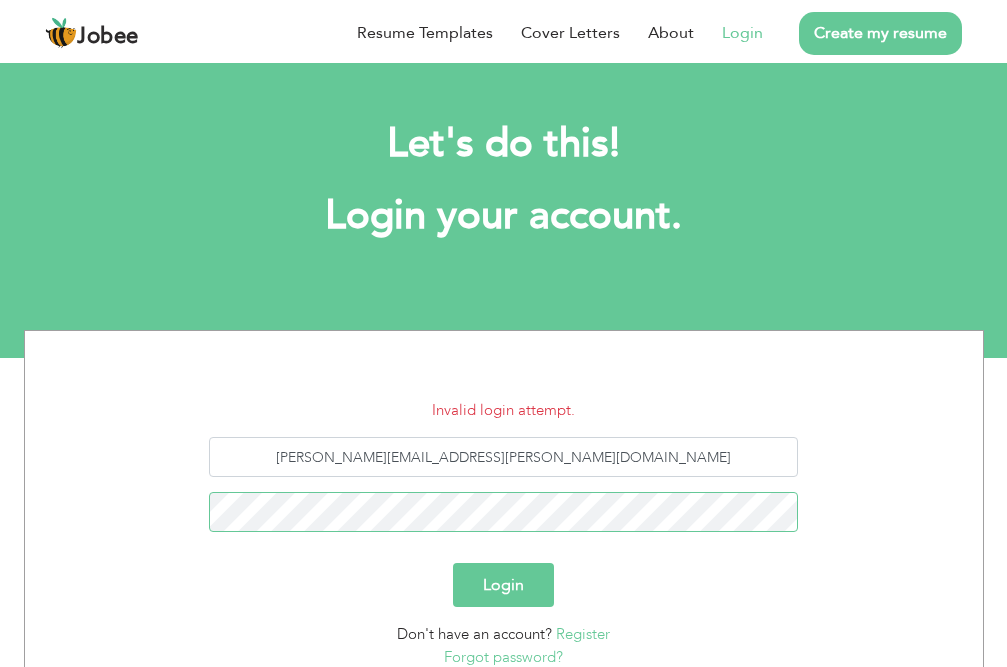 click on "Login" at bounding box center (503, 585) 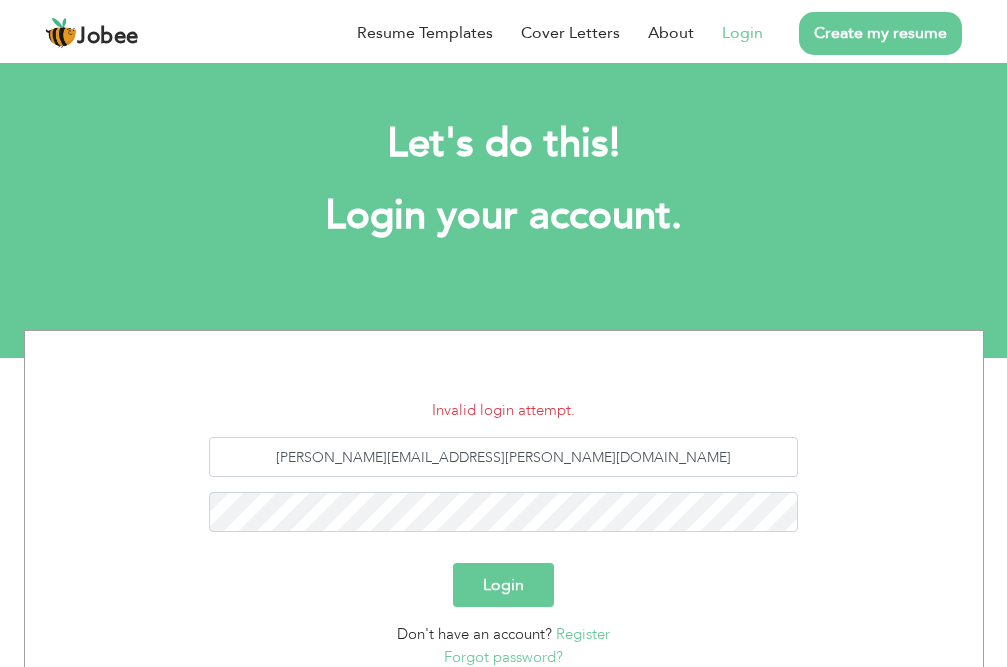 scroll, scrollTop: 0, scrollLeft: 0, axis: both 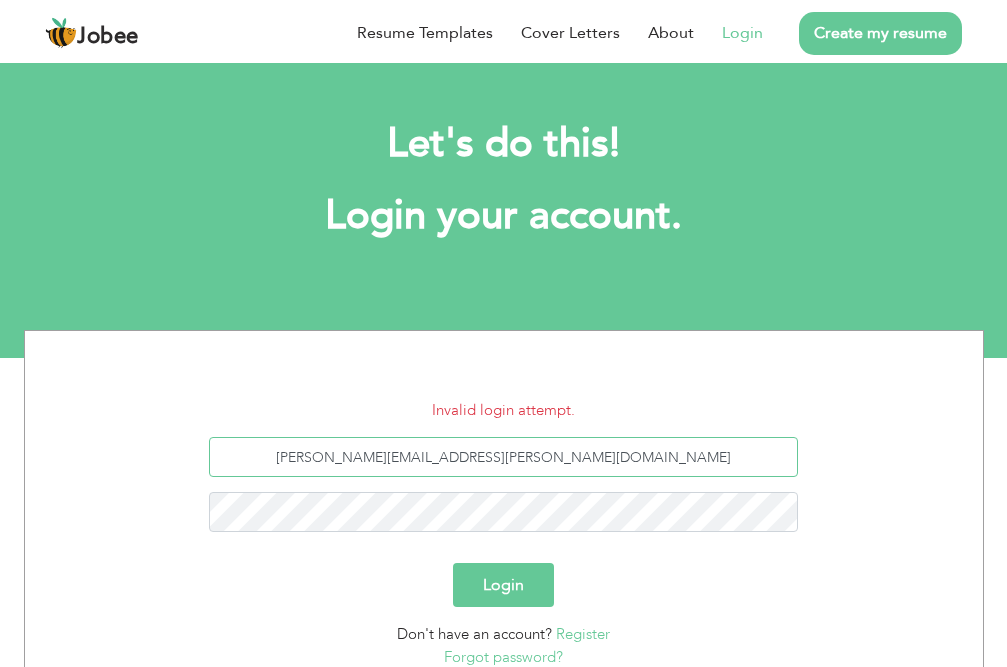 click on "[PERSON_NAME][EMAIL_ADDRESS][PERSON_NAME][DOMAIN_NAME]" at bounding box center (503, 457) 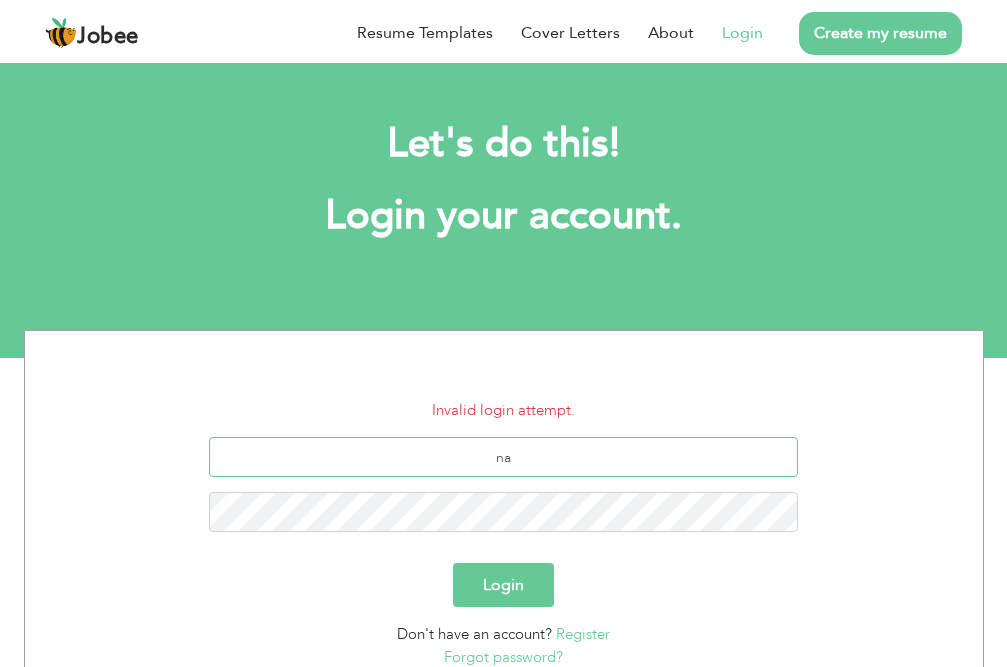 type on "n" 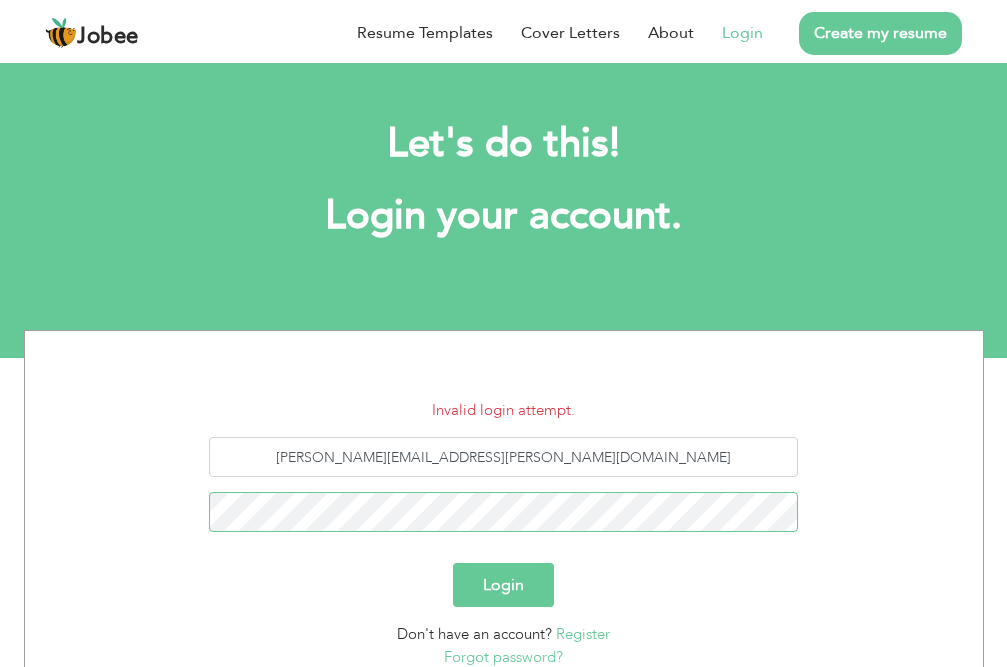 click on "Login" at bounding box center [503, 585] 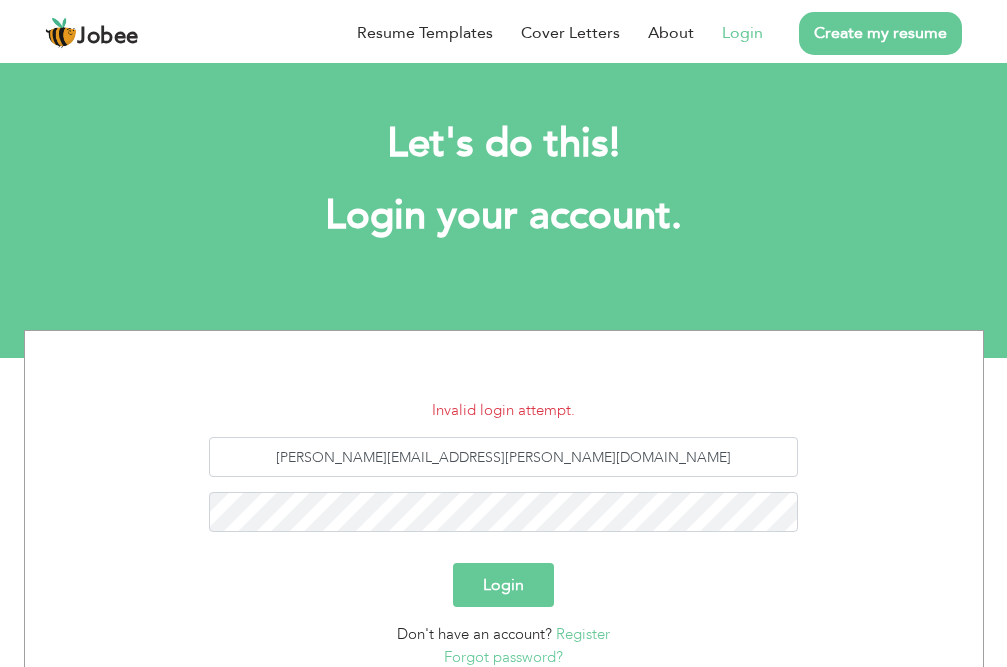 scroll, scrollTop: 0, scrollLeft: 0, axis: both 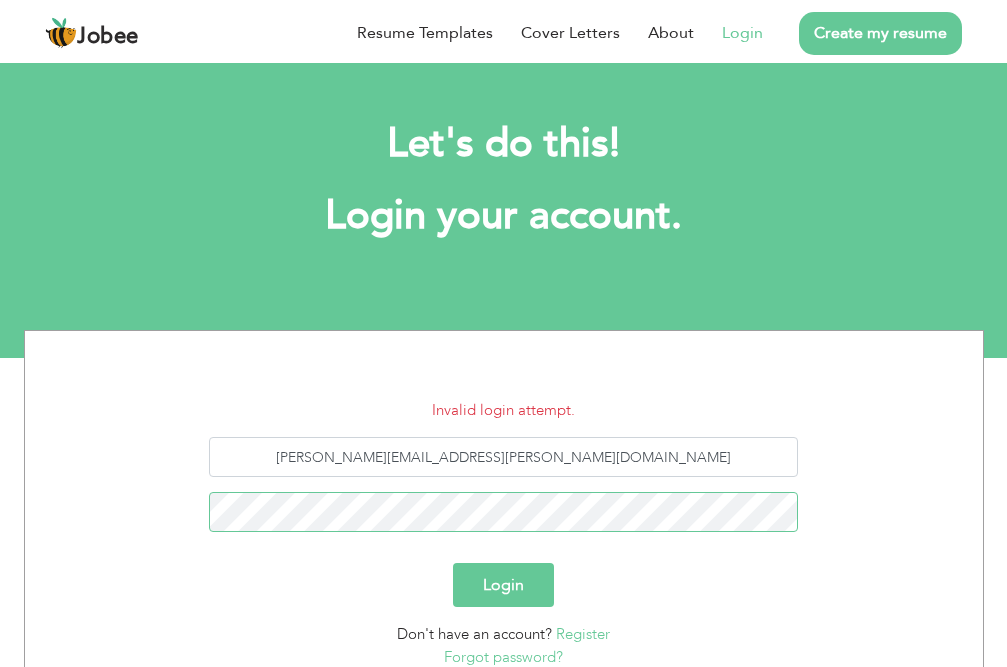 click on "Login" at bounding box center (503, 585) 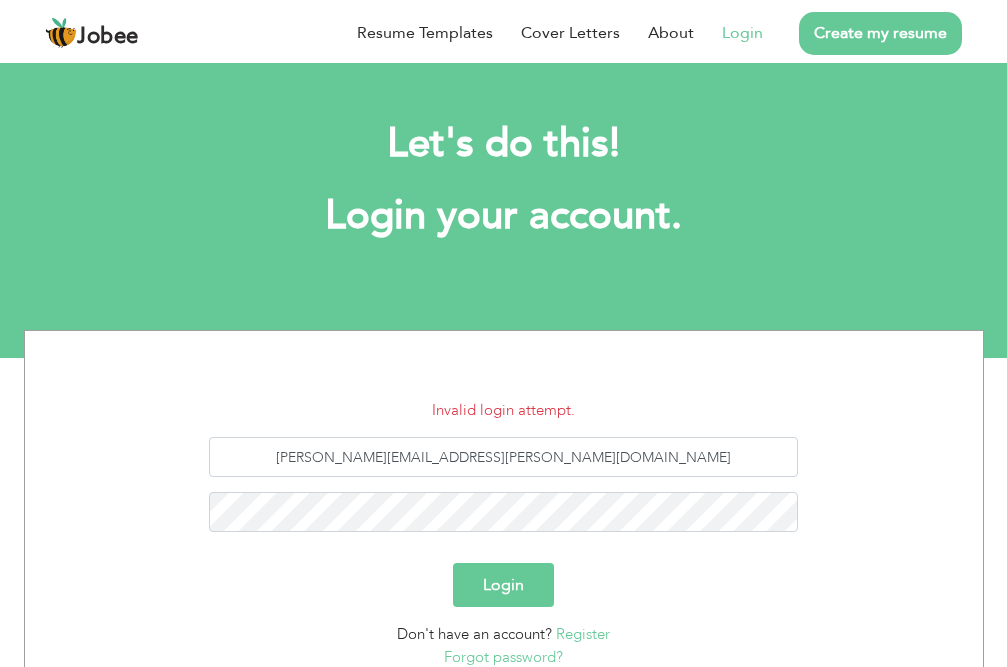 scroll, scrollTop: 0, scrollLeft: 0, axis: both 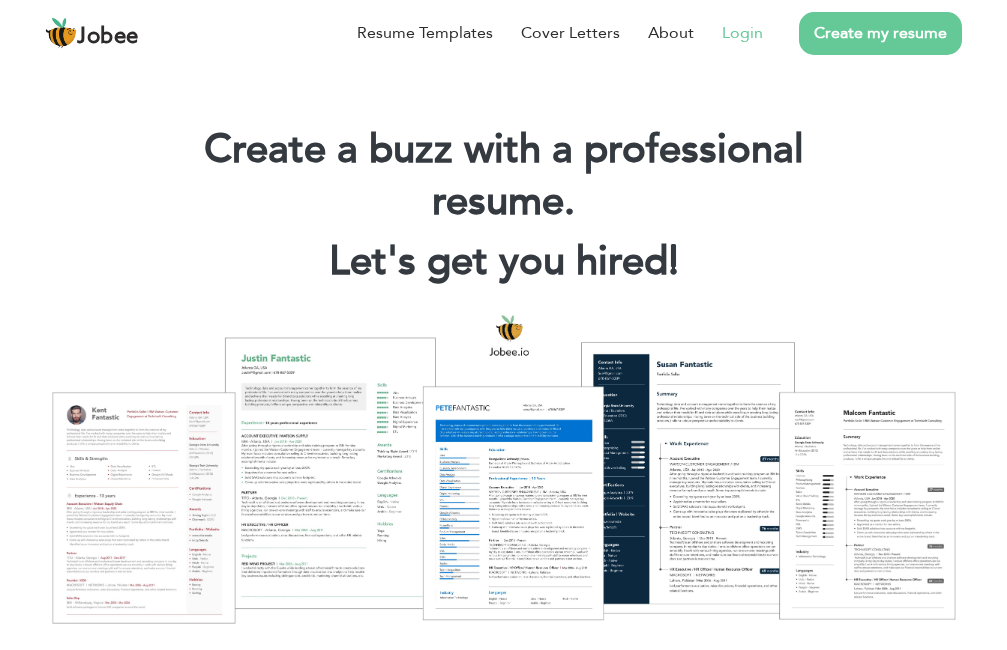 click on "Login" at bounding box center (742, 33) 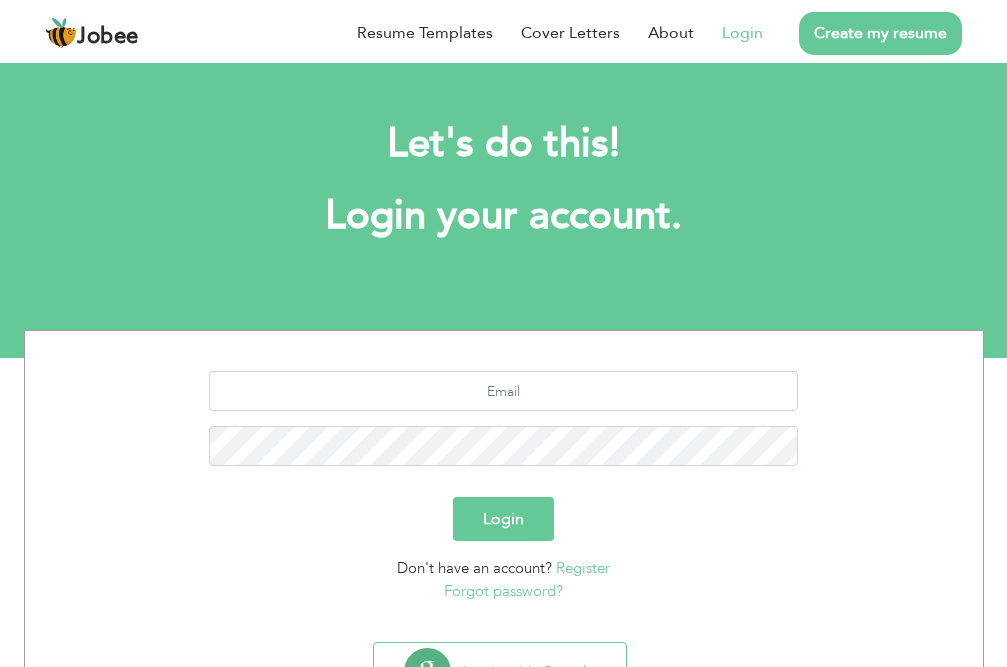 scroll, scrollTop: 0, scrollLeft: 0, axis: both 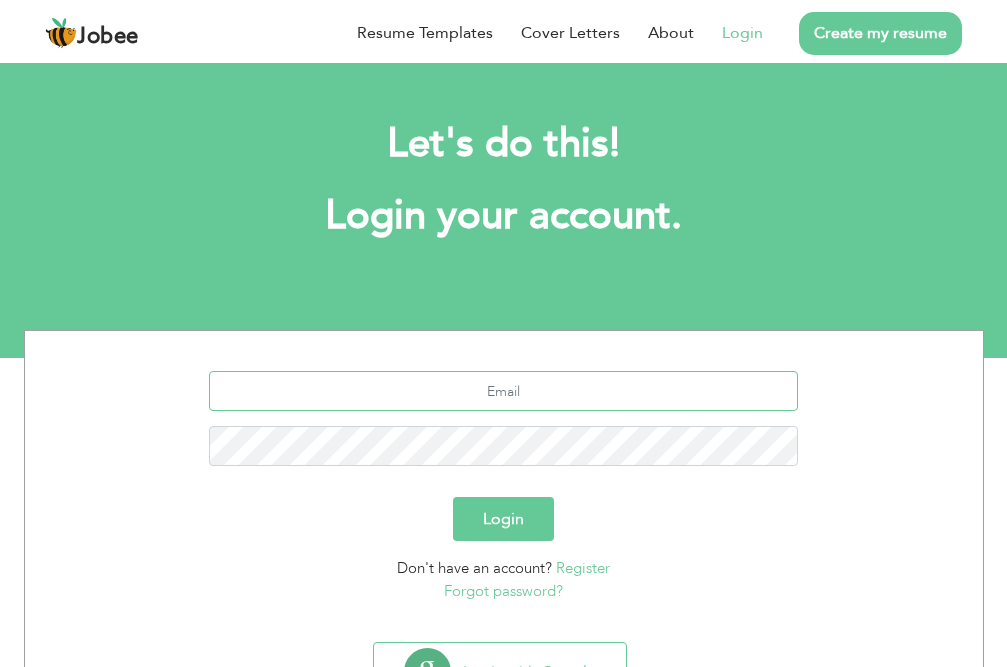 click at bounding box center [503, 391] 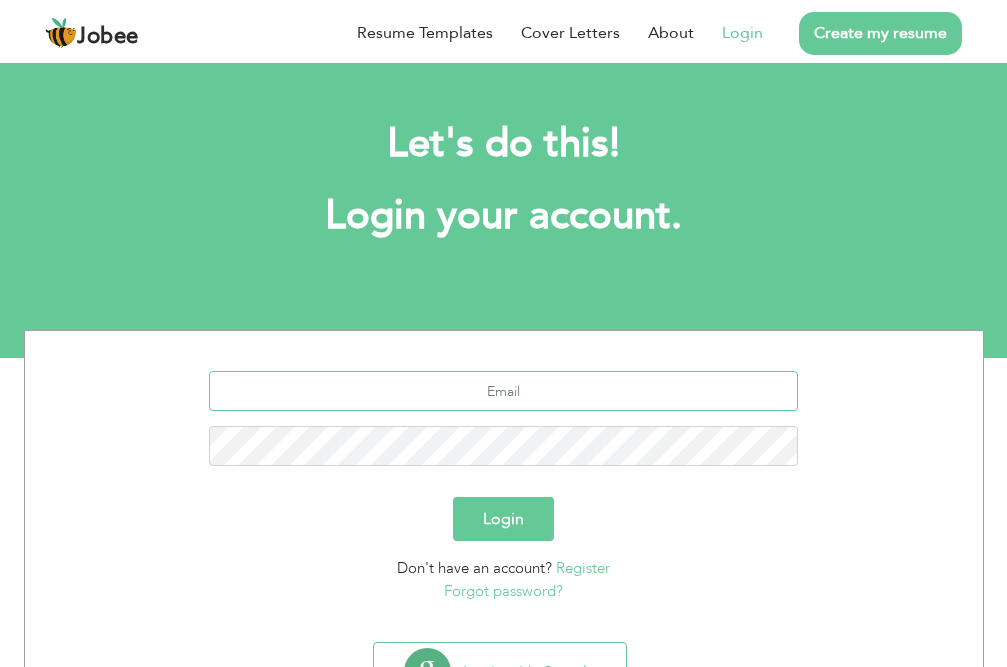 paste on "[PERSON_NAME][EMAIL_ADDRESS][DOMAIN_NAME]" 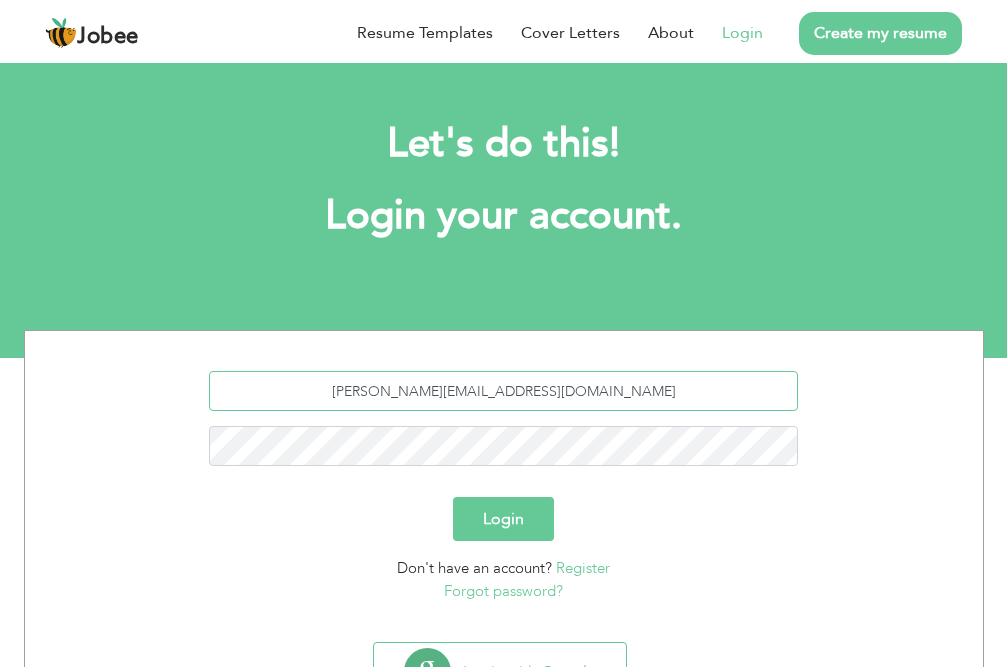 click on "nabil.u4me@gmail.com" at bounding box center (503, 391) 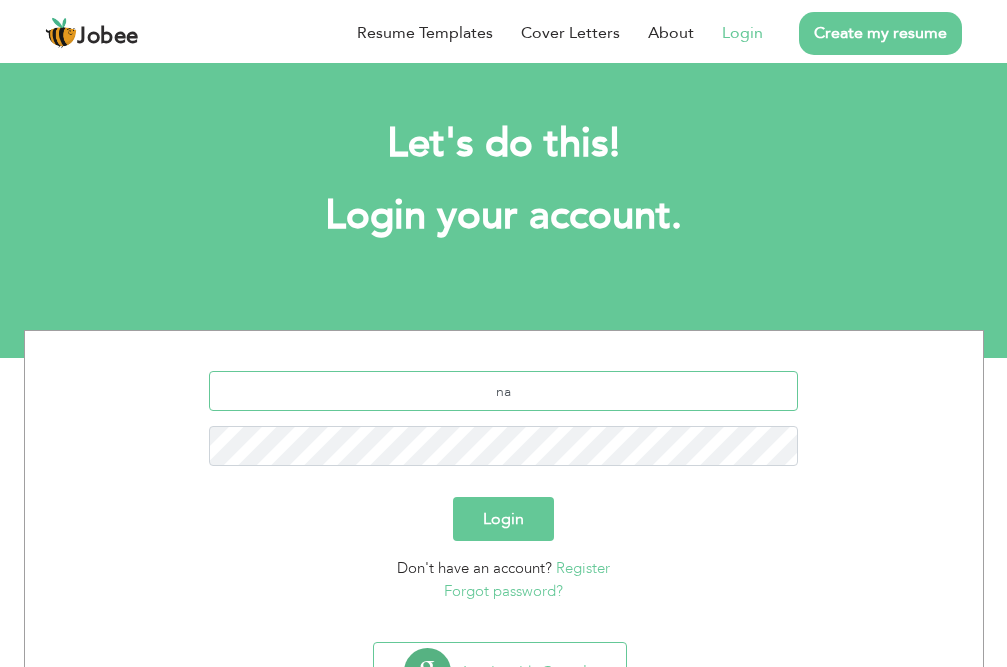type on "n" 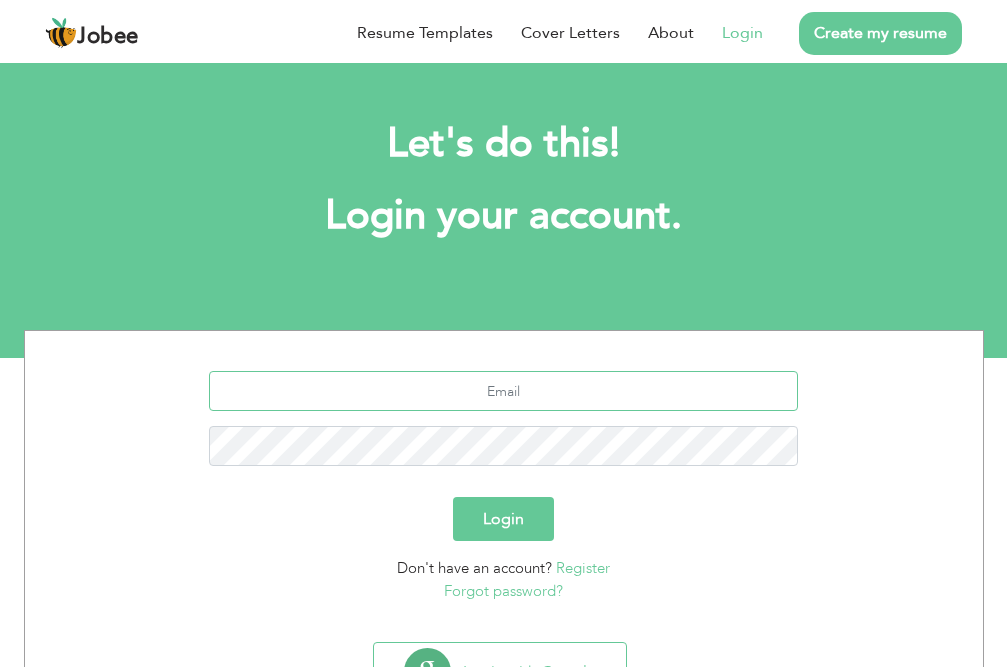 paste on "nabil.u4me@gmail.com" 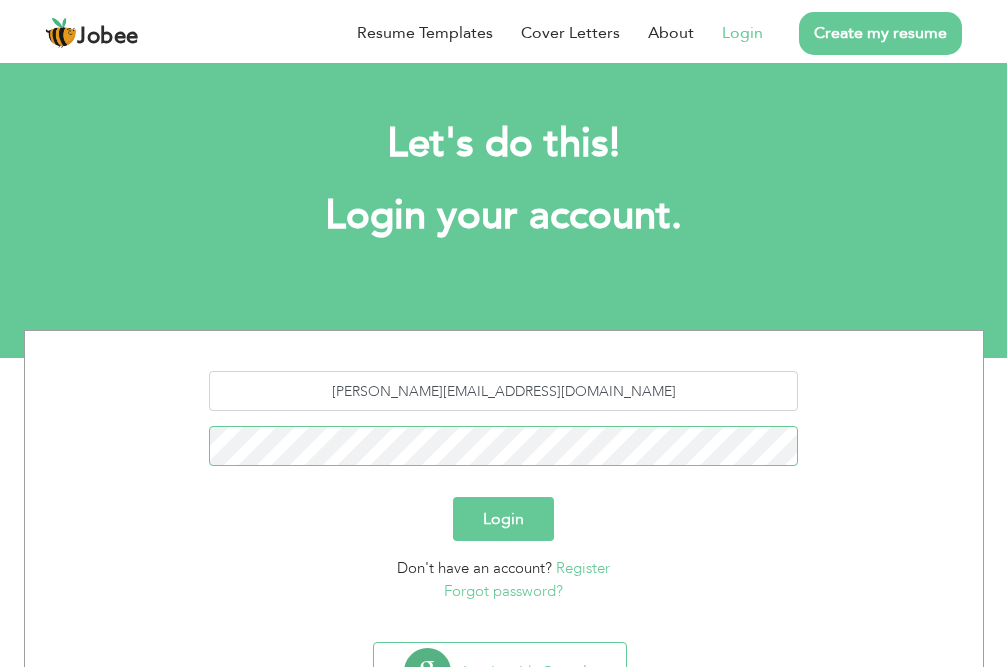 click on "Login" at bounding box center [503, 519] 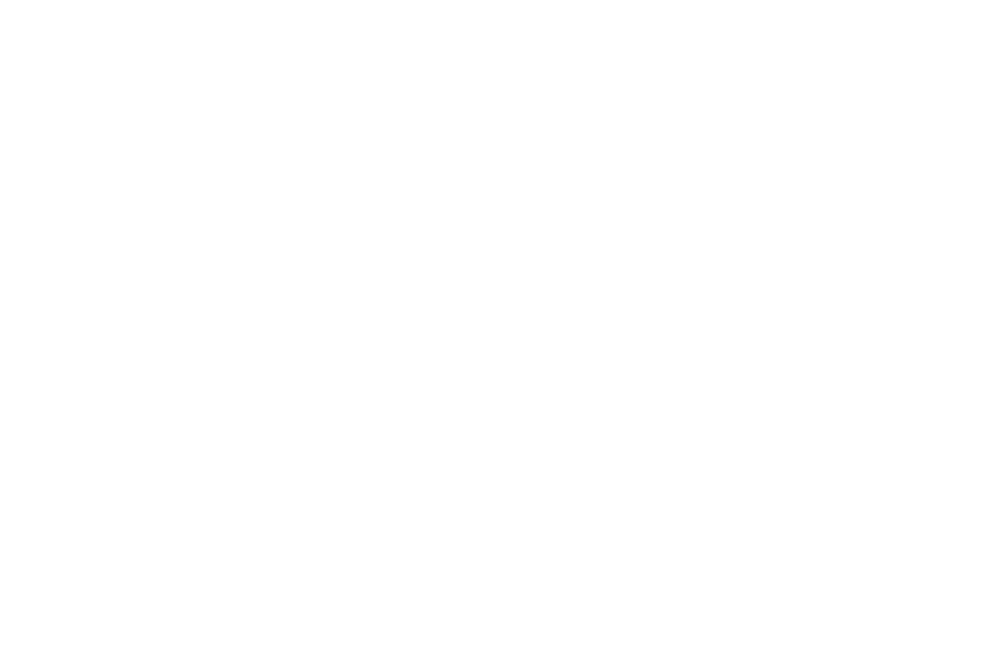 scroll, scrollTop: 0, scrollLeft: 0, axis: both 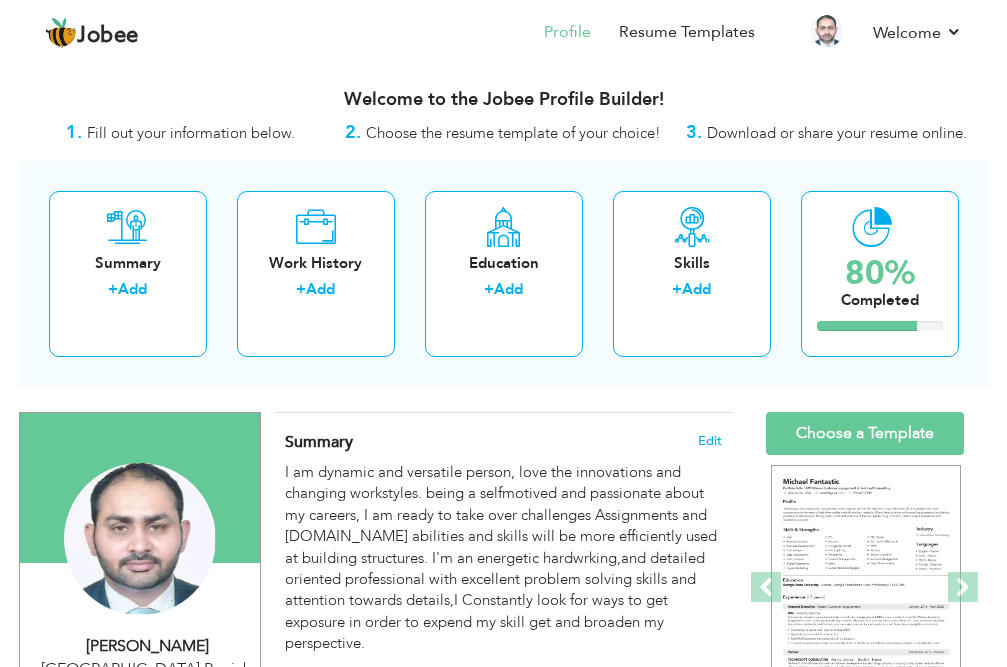 click on "Profile
Resume Templates
Resume Templates
Cover Letters
About
My Resume
Welcome
Settings
Log off" at bounding box center (503, 34) 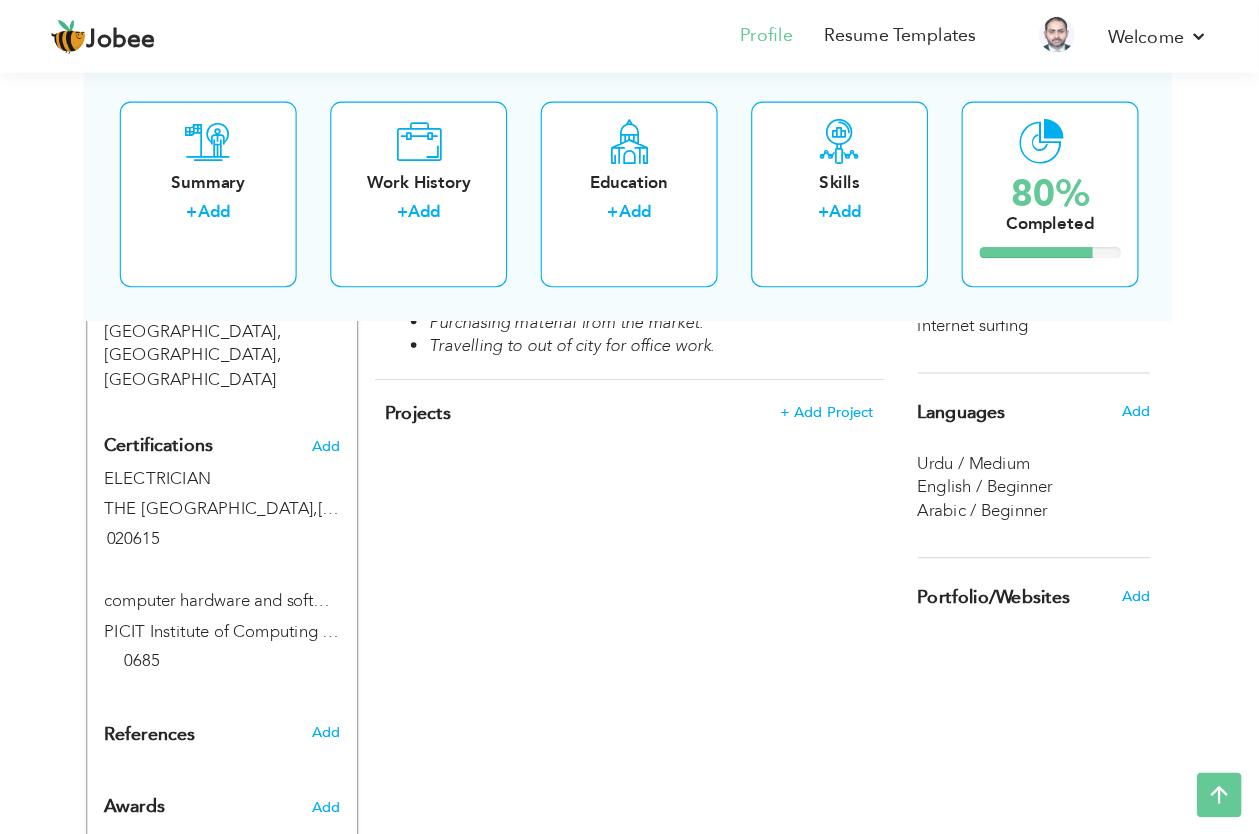 scroll, scrollTop: 883, scrollLeft: 0, axis: vertical 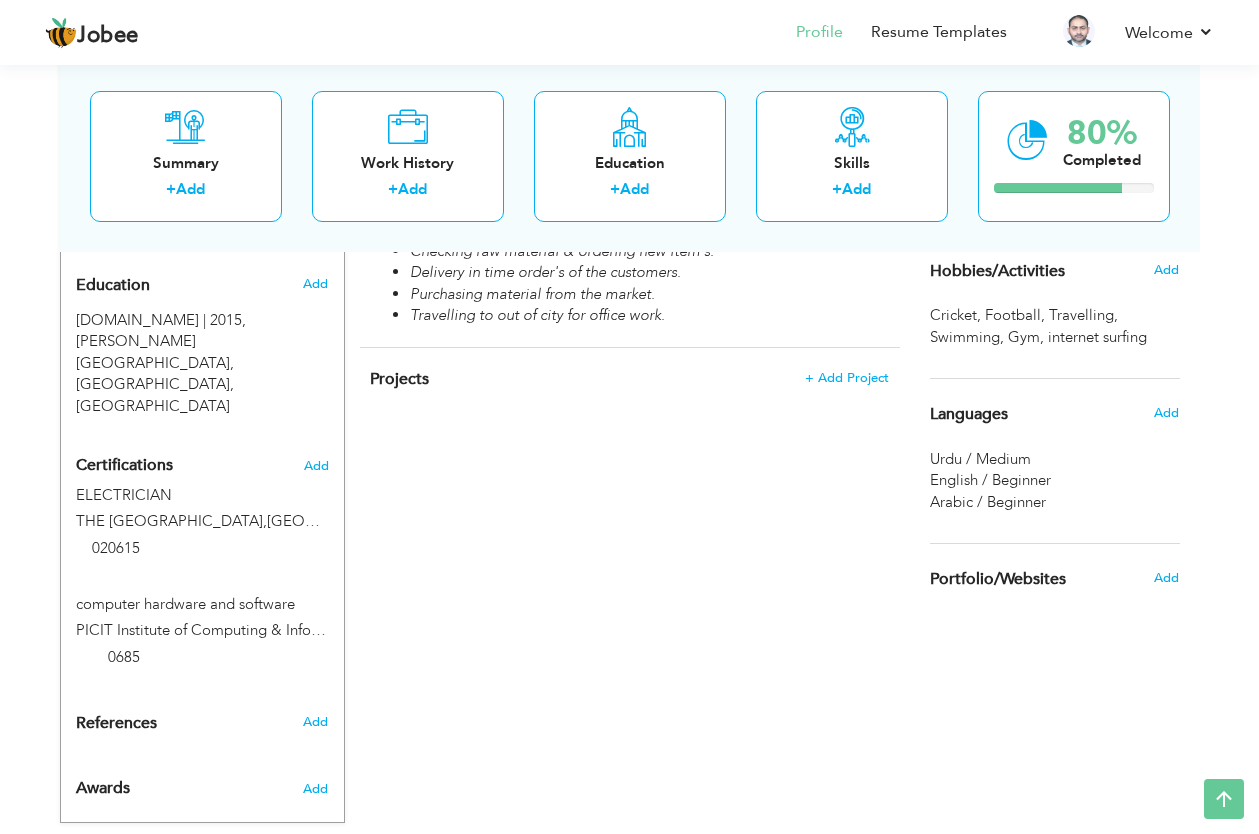 click on "Profile
Resume Templates
Resume Templates
Cover Letters
About
My Resume
Welcome
Settings
Log off" at bounding box center [629, 34] 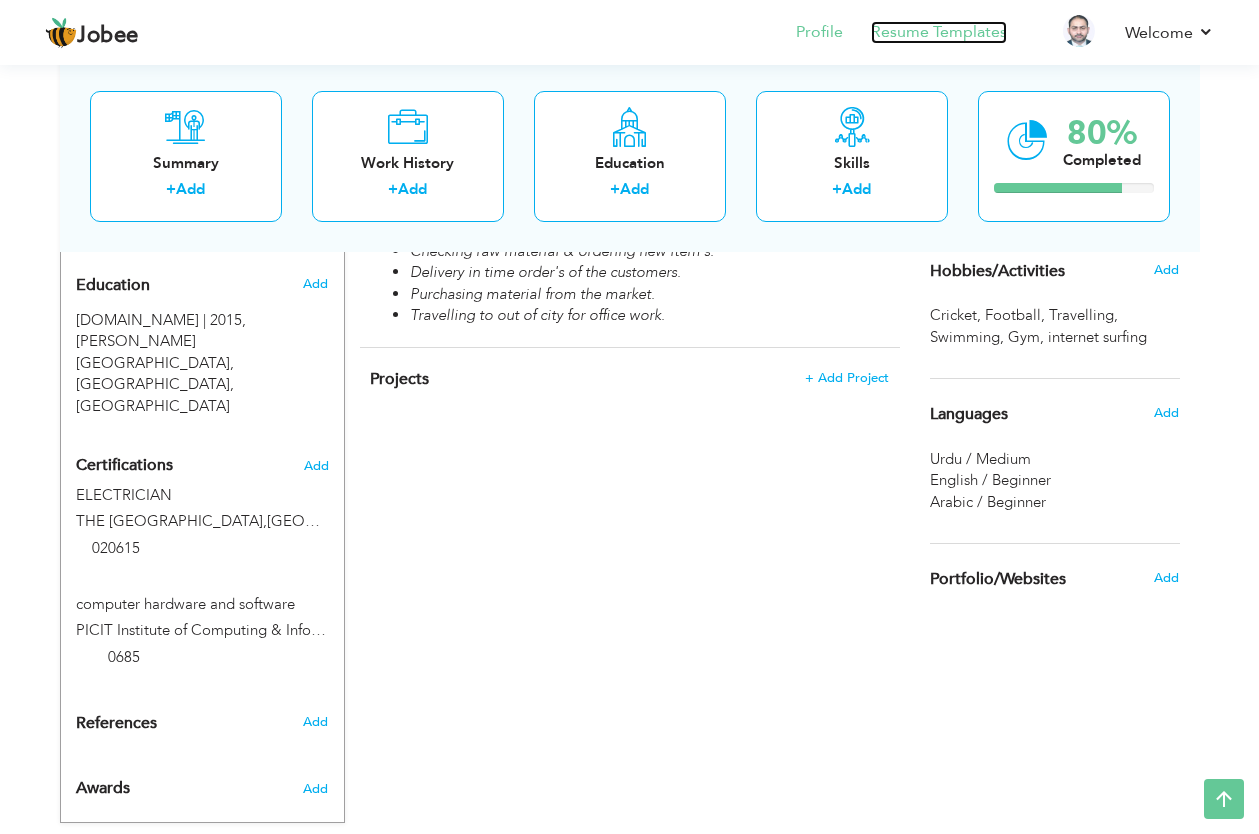 click on "Resume Templates" at bounding box center [939, 32] 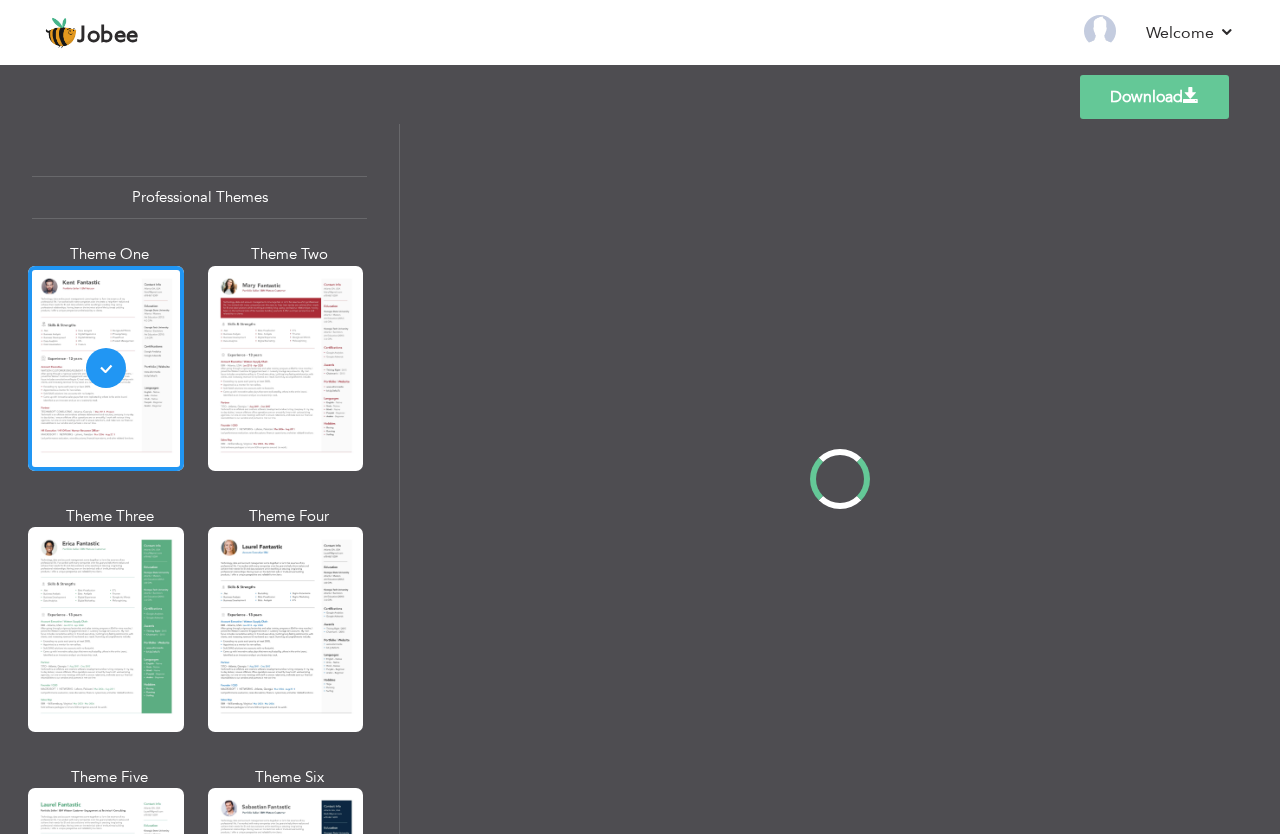 scroll, scrollTop: 0, scrollLeft: 0, axis: both 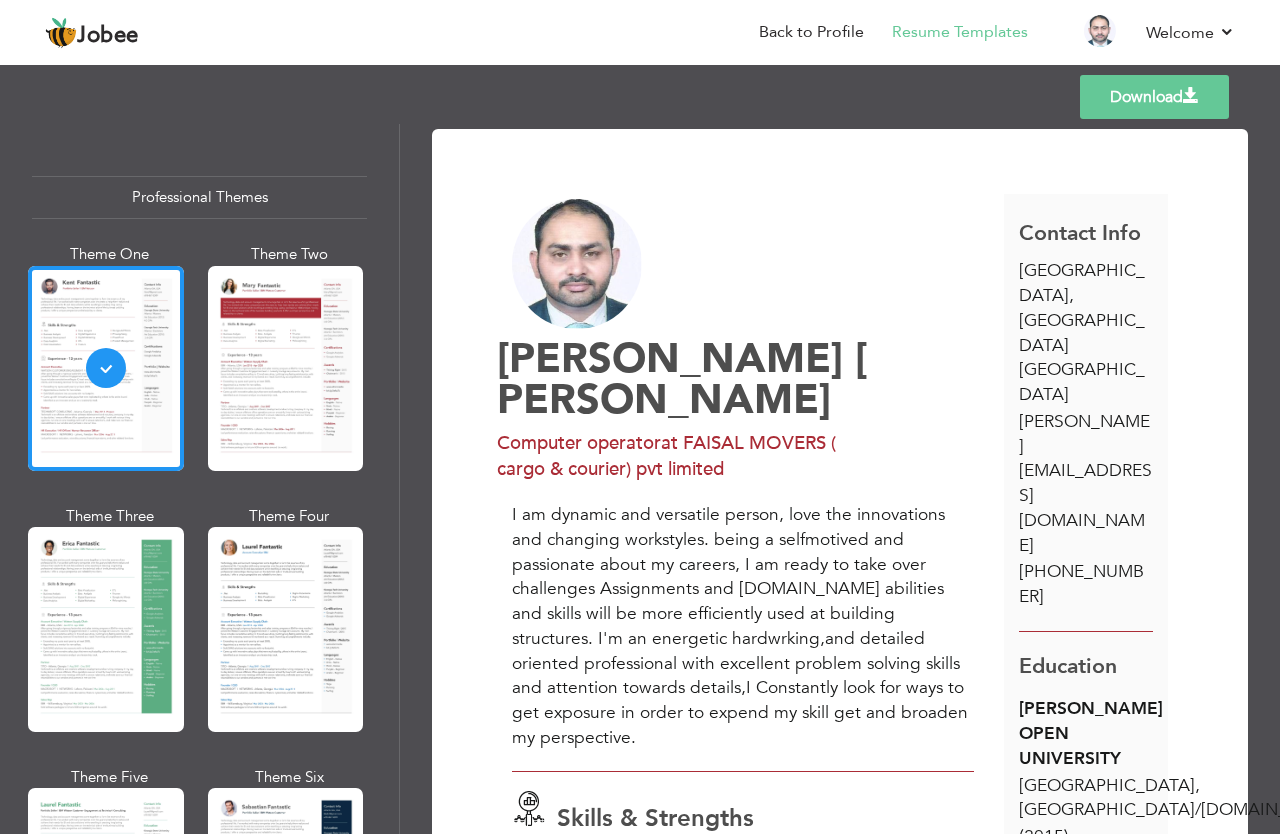 drag, startPoint x: 393, startPoint y: 230, endPoint x: 386, endPoint y: 309, distance: 79.30952 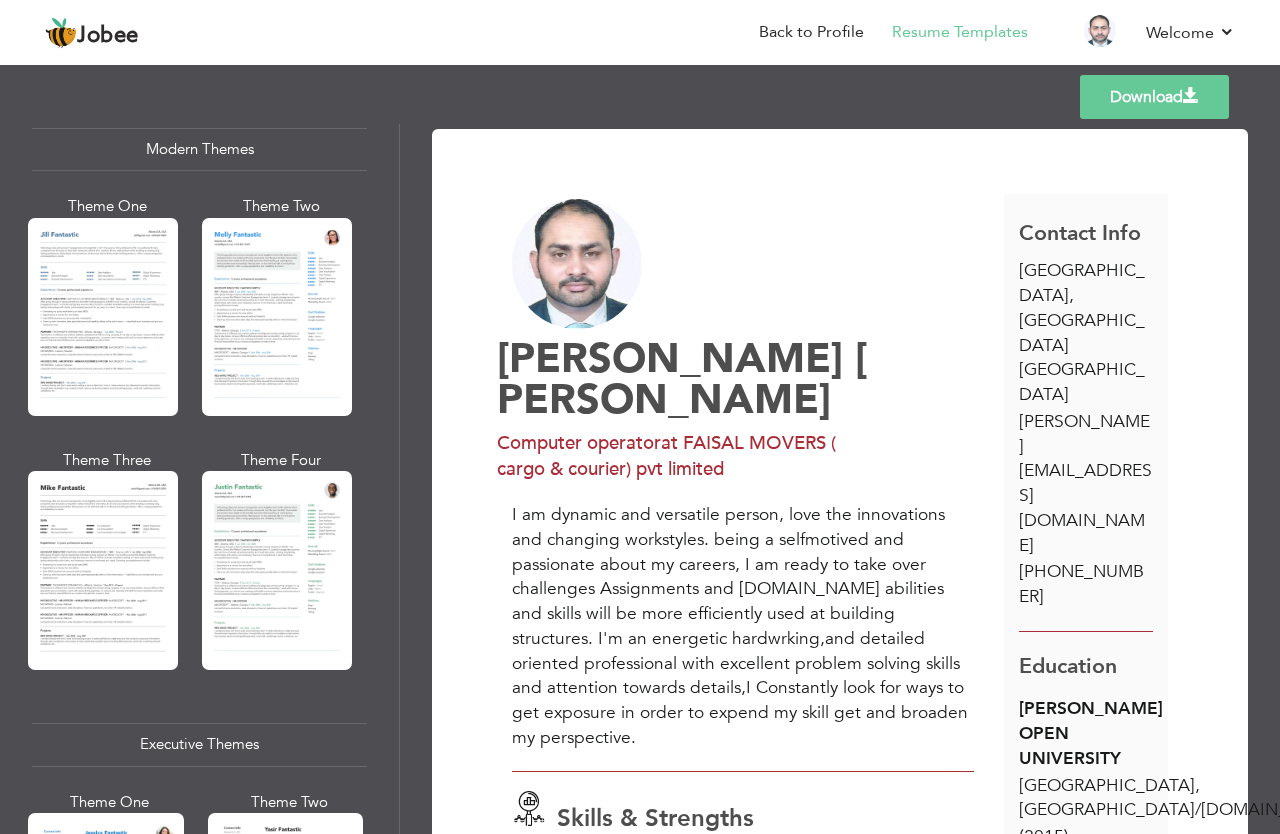 scroll, scrollTop: 1079, scrollLeft: 0, axis: vertical 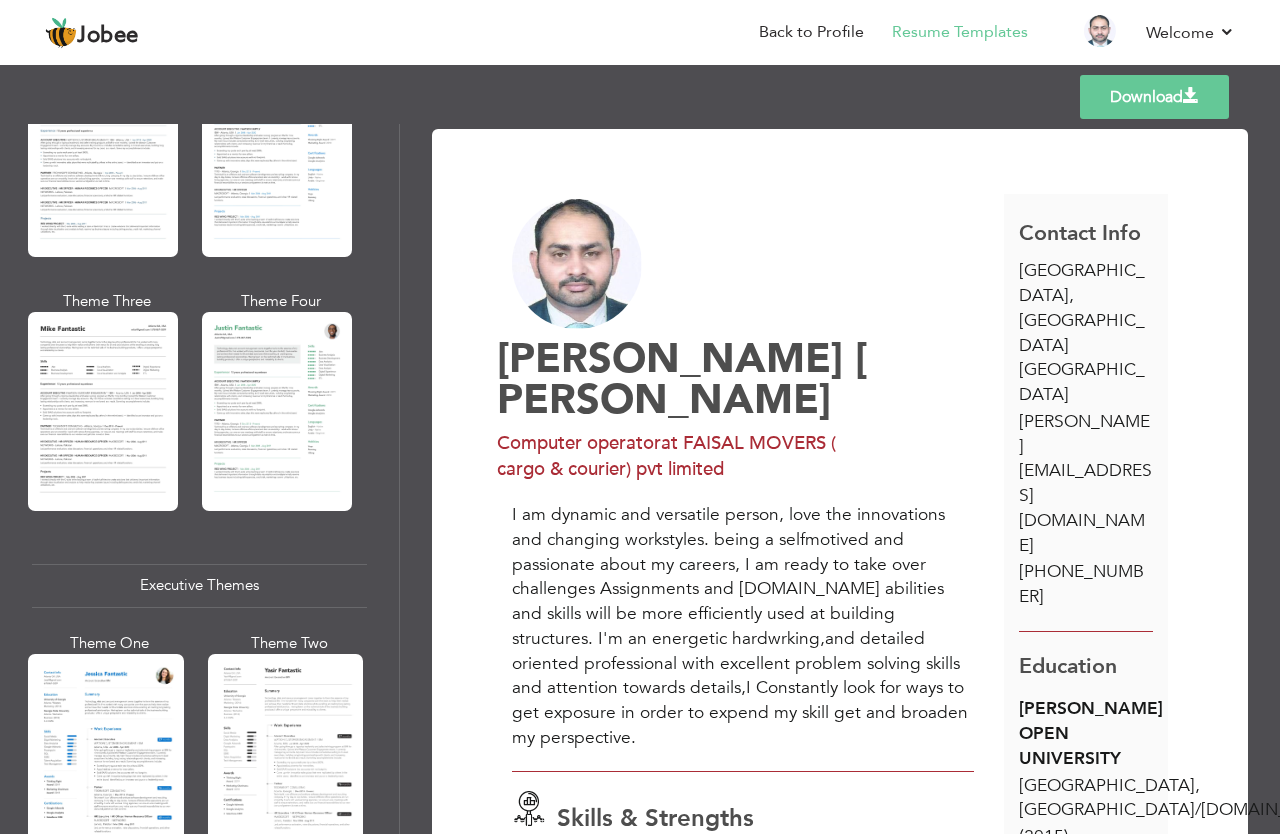 drag, startPoint x: 389, startPoint y: 263, endPoint x: 389, endPoint y: 368, distance: 105 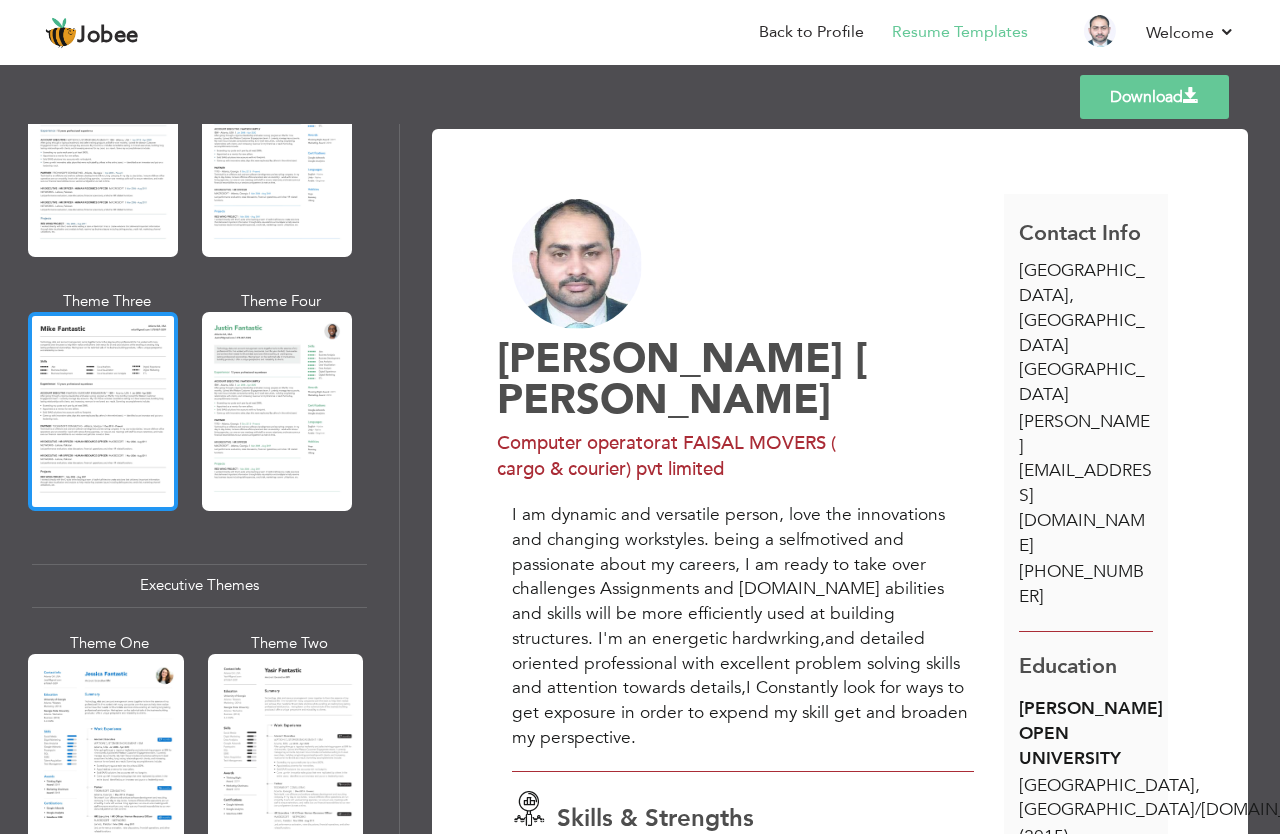 click at bounding box center (103, 411) 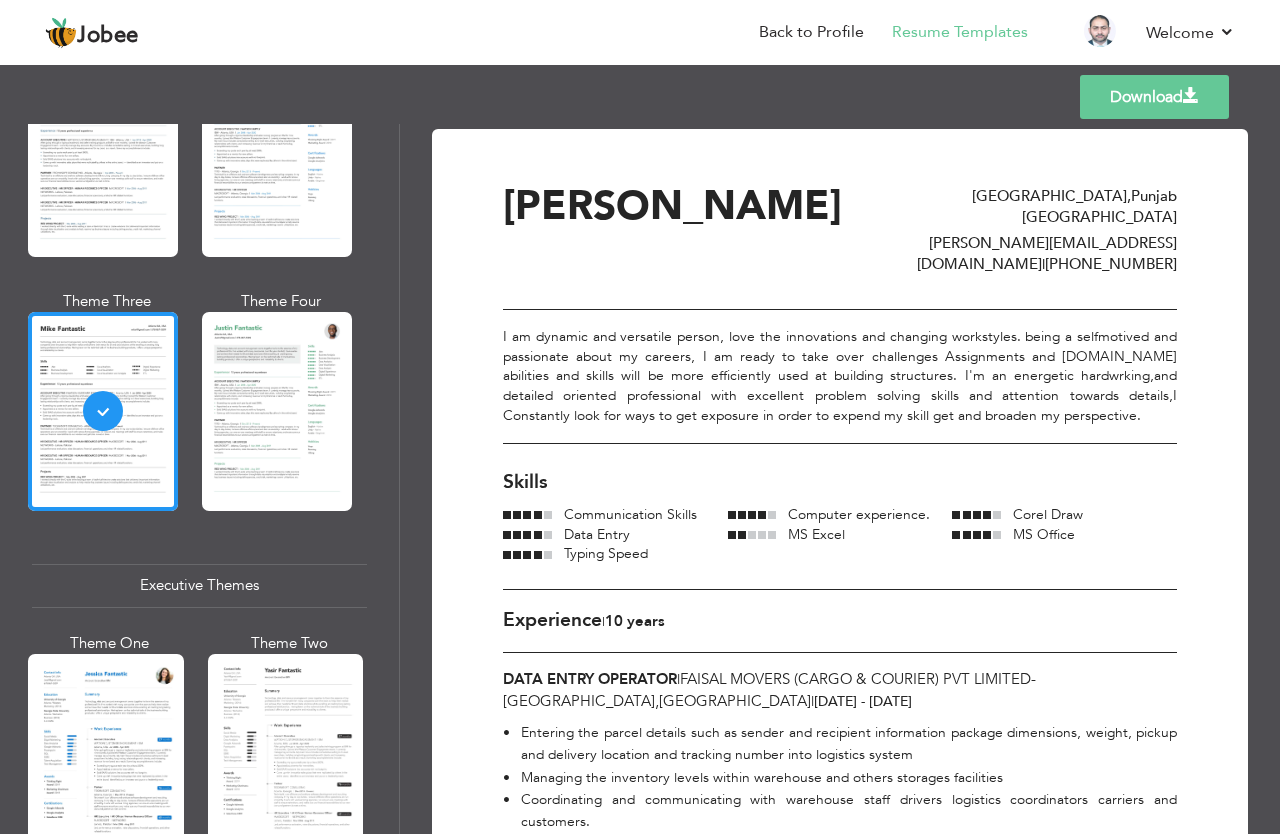 click on "Professional Themes
Theme One
Theme Two
Theme Three
Theme Six" at bounding box center (199, 479) 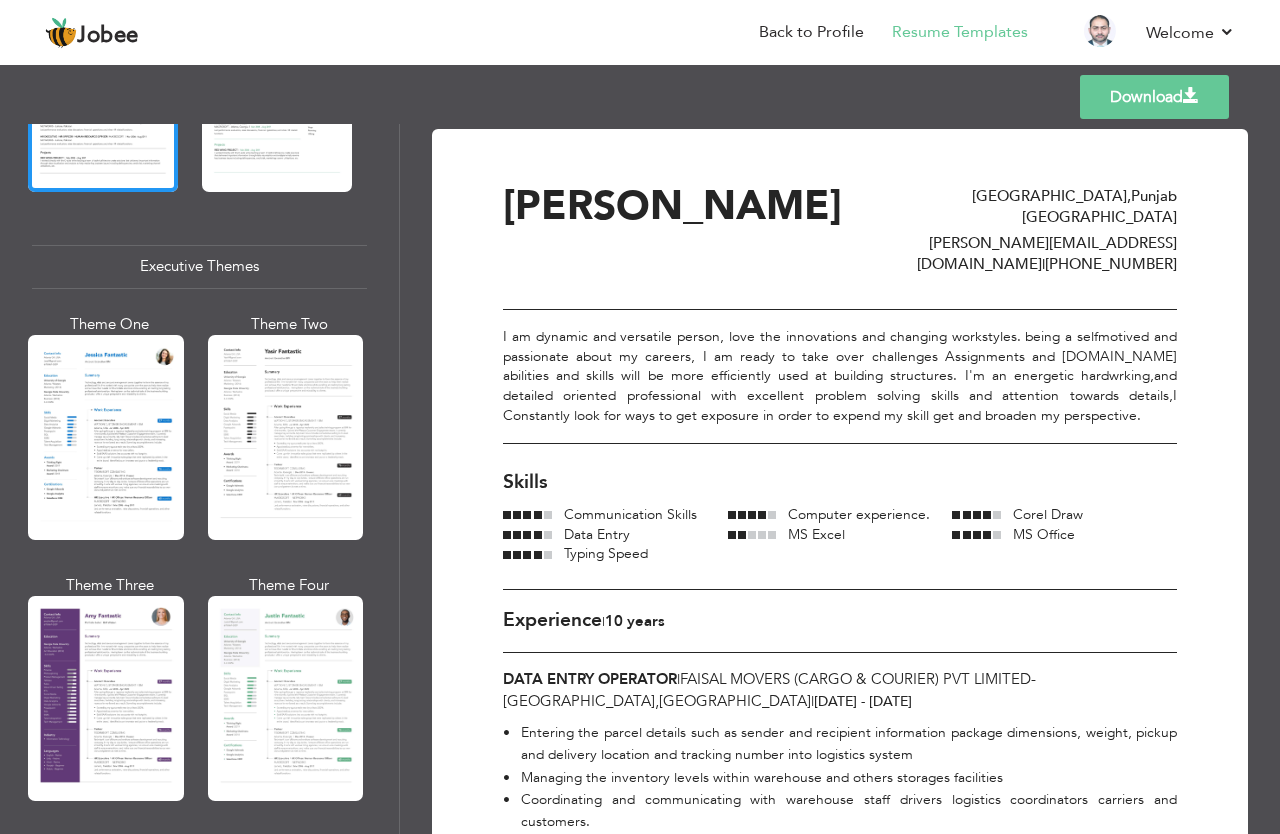 scroll, scrollTop: 1456, scrollLeft: 0, axis: vertical 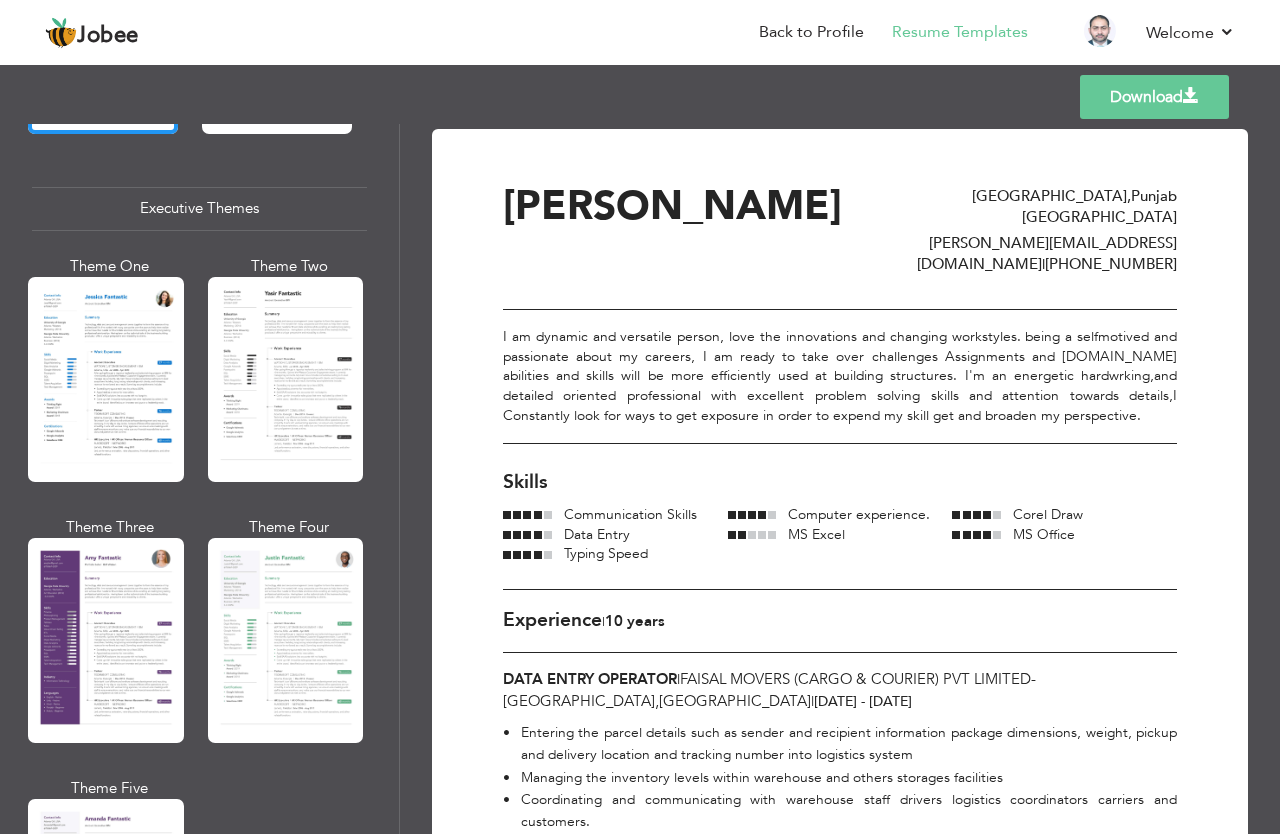 drag, startPoint x: 385, startPoint y: 386, endPoint x: 383, endPoint y: 451, distance: 65.03076 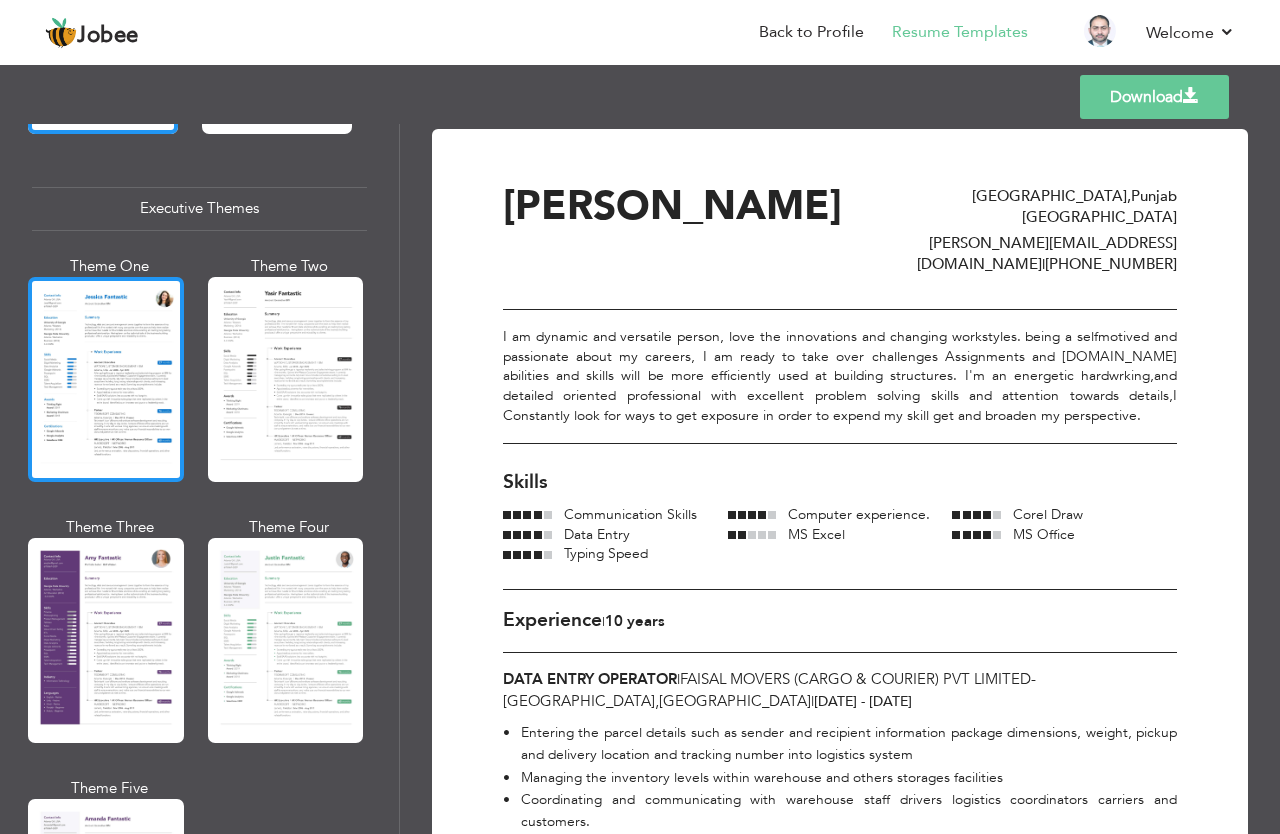 click at bounding box center (106, 379) 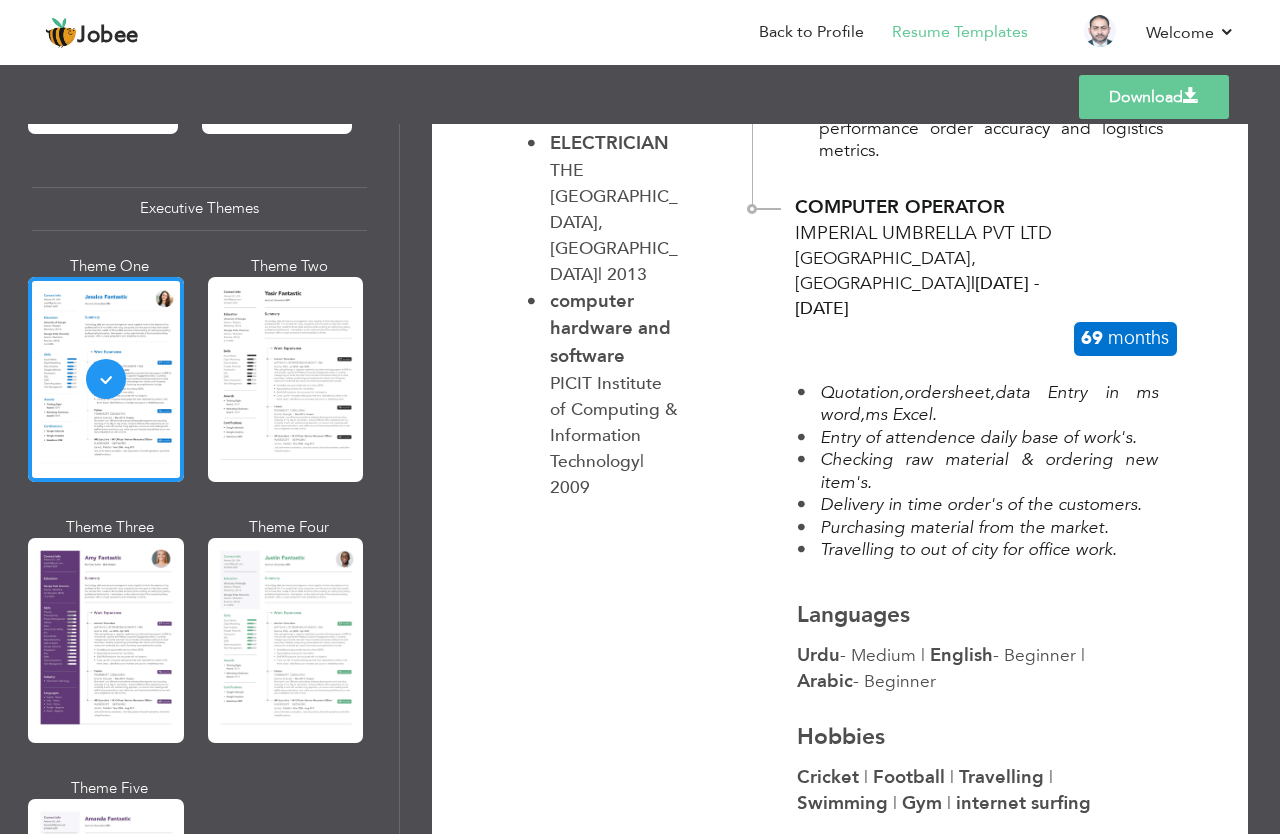 scroll, scrollTop: 1185, scrollLeft: 0, axis: vertical 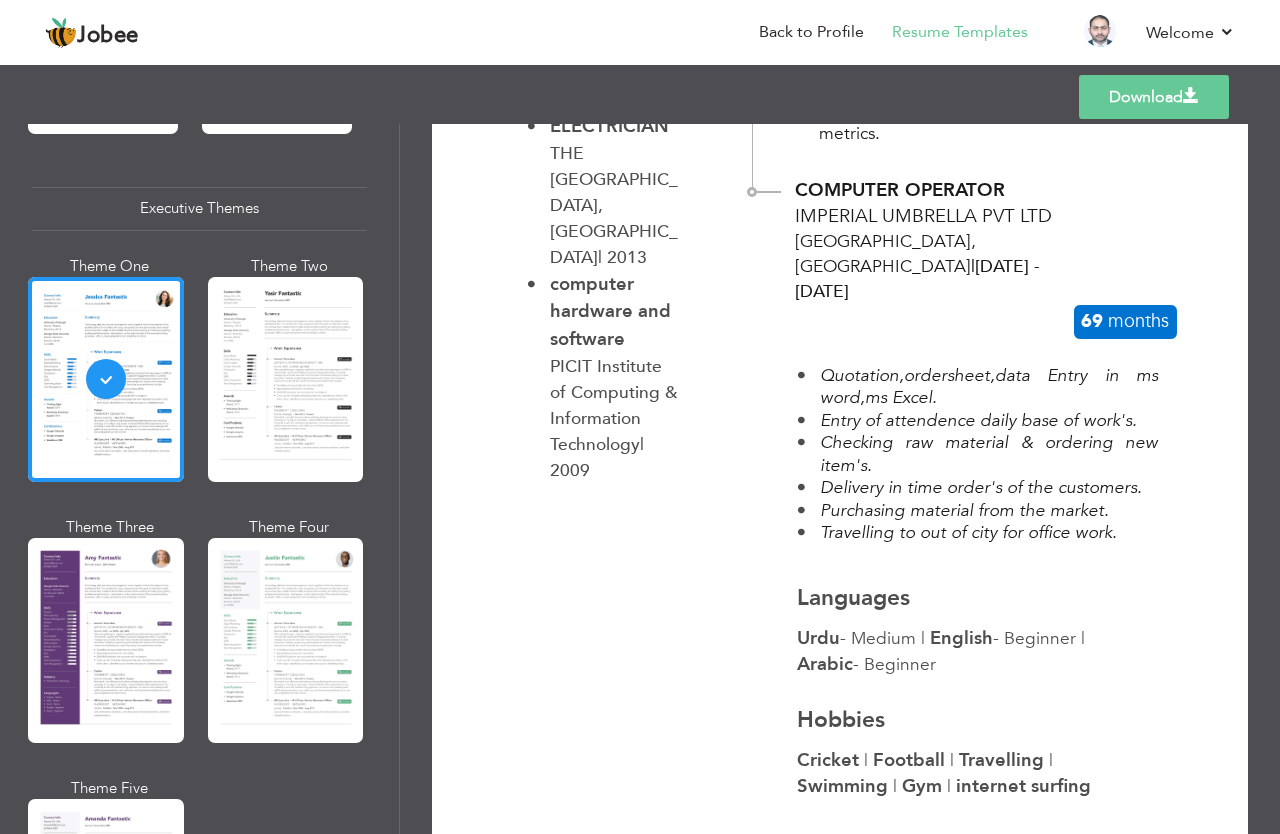 drag, startPoint x: 1266, startPoint y: 256, endPoint x: 1243, endPoint y: 676, distance: 420.6293 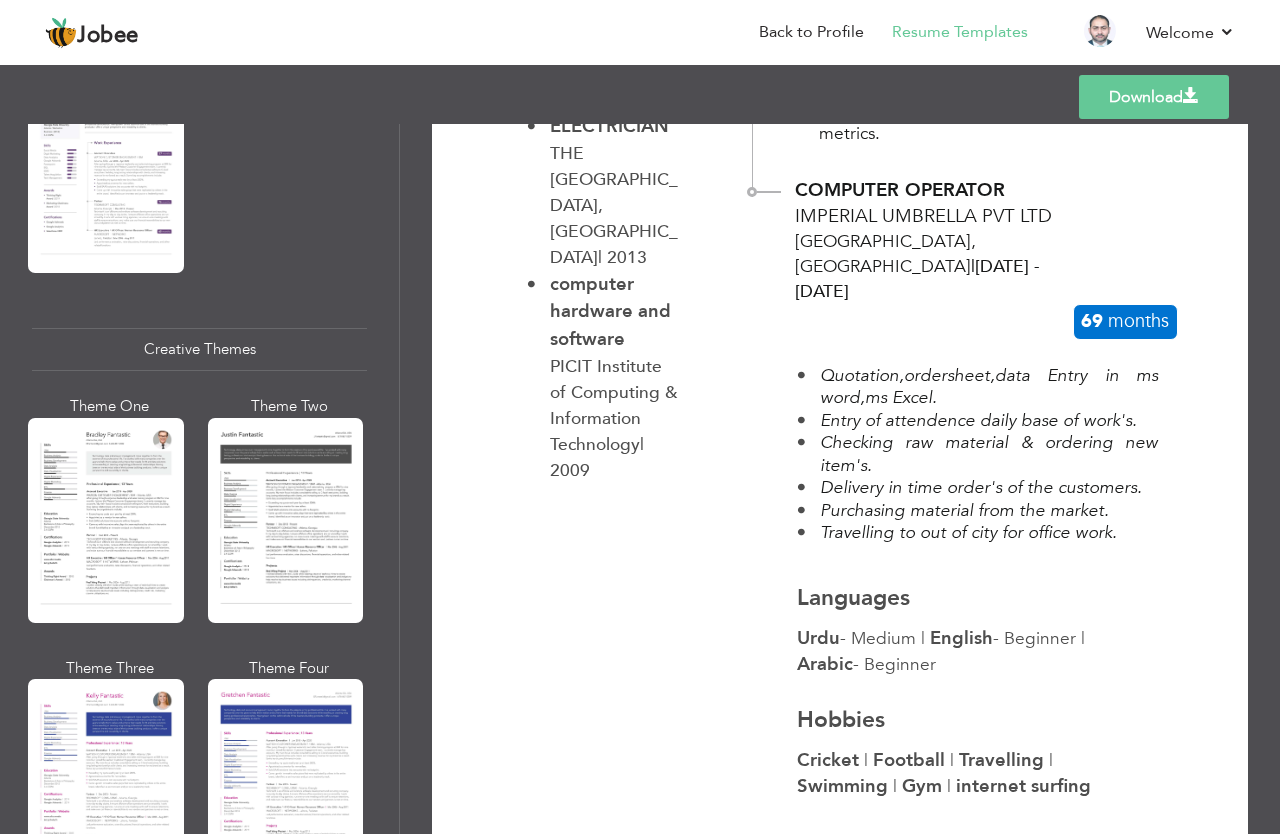 drag, startPoint x: 381, startPoint y: 433, endPoint x: 389, endPoint y: 563, distance: 130.24593 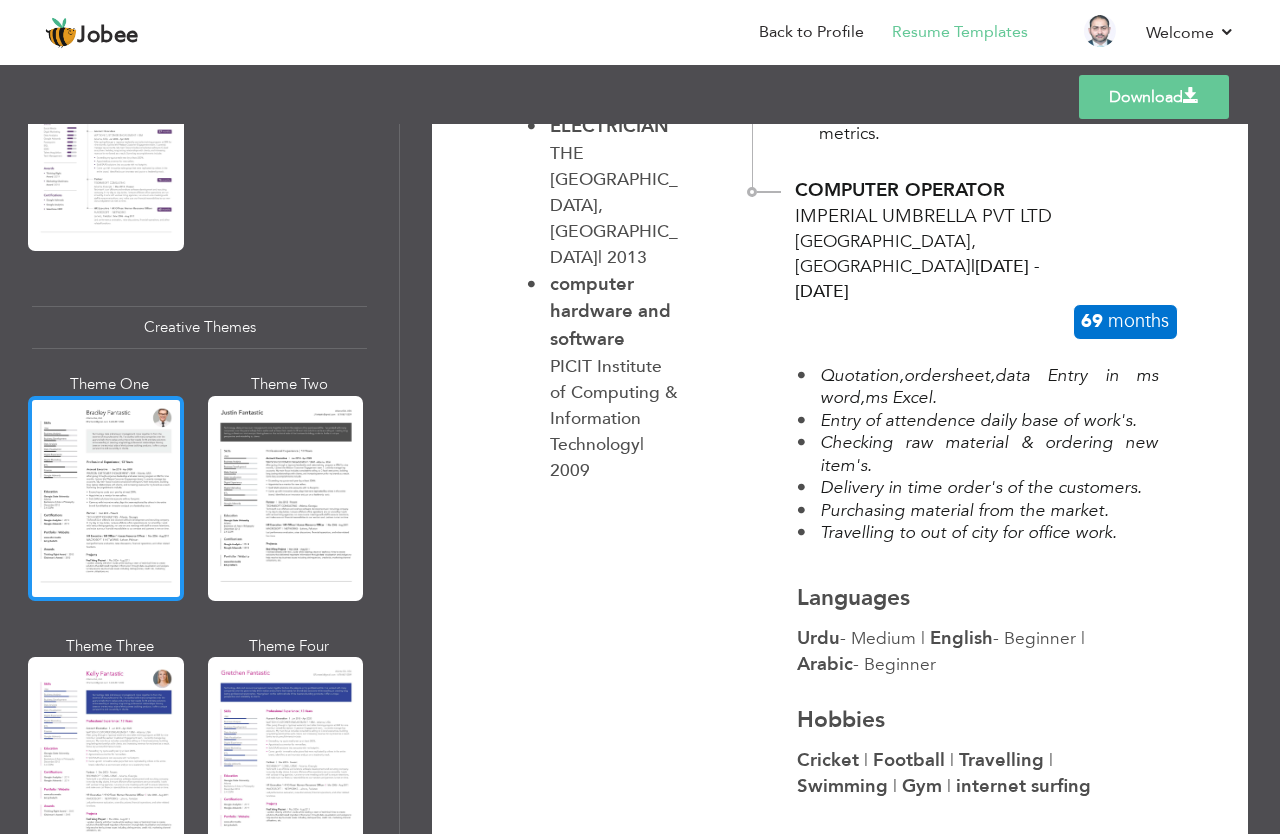 click at bounding box center (106, 498) 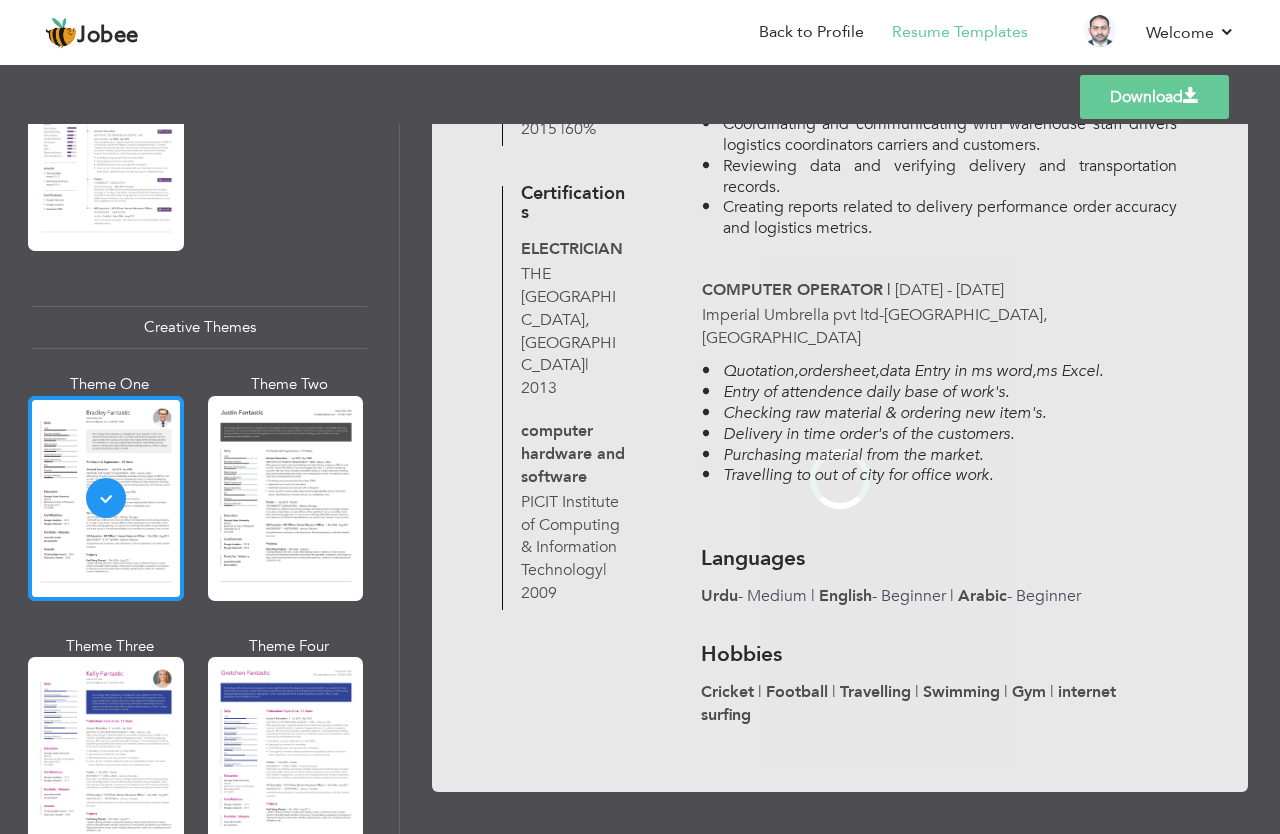 scroll, scrollTop: 0, scrollLeft: 0, axis: both 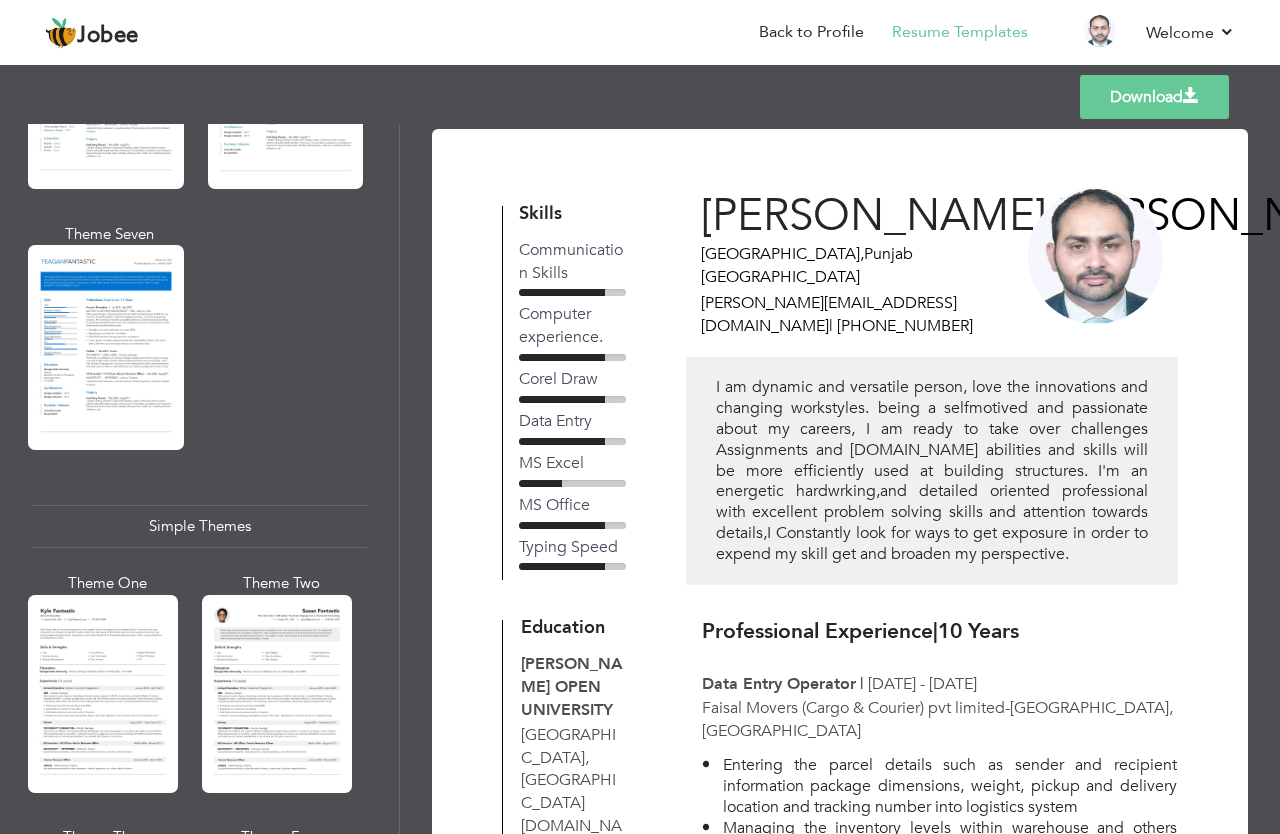 drag, startPoint x: 391, startPoint y: 564, endPoint x: 395, endPoint y: 725, distance: 161.04968 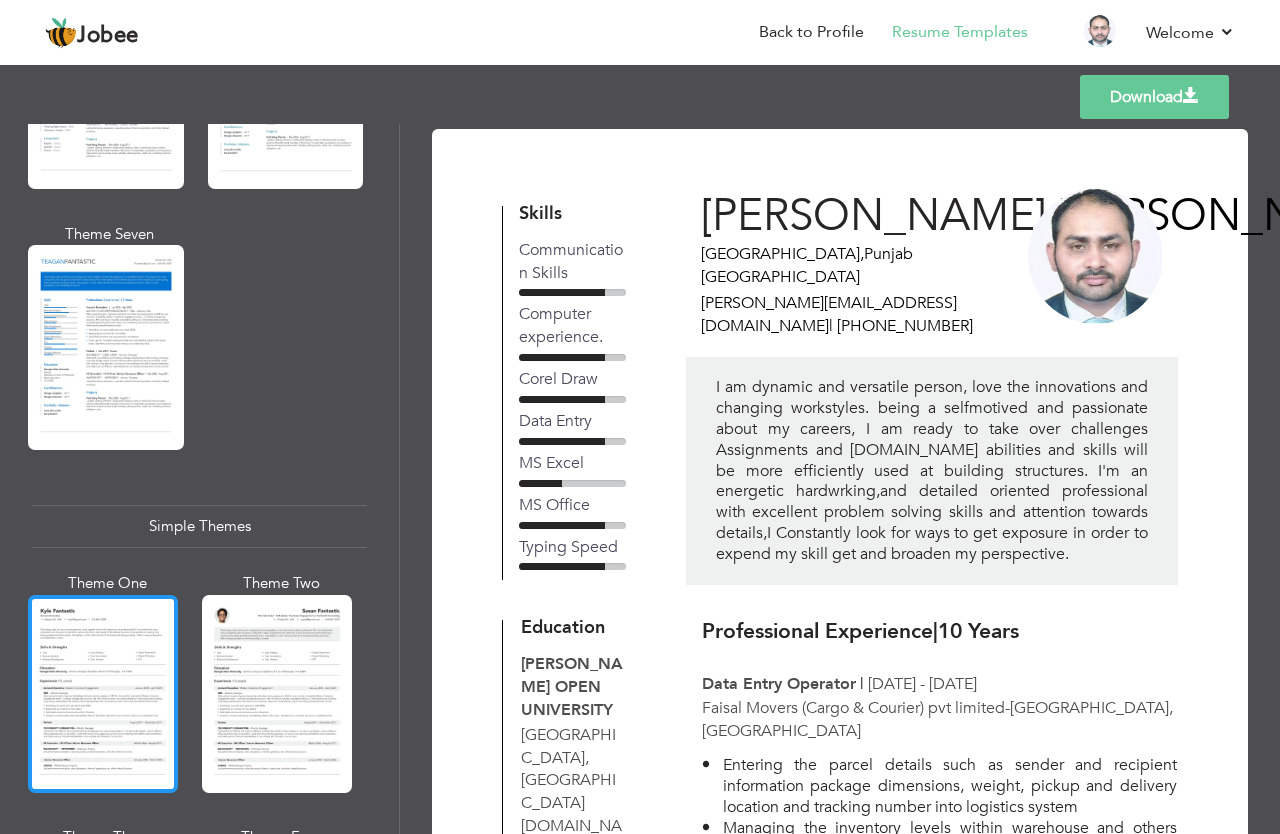 click at bounding box center (103, 694) 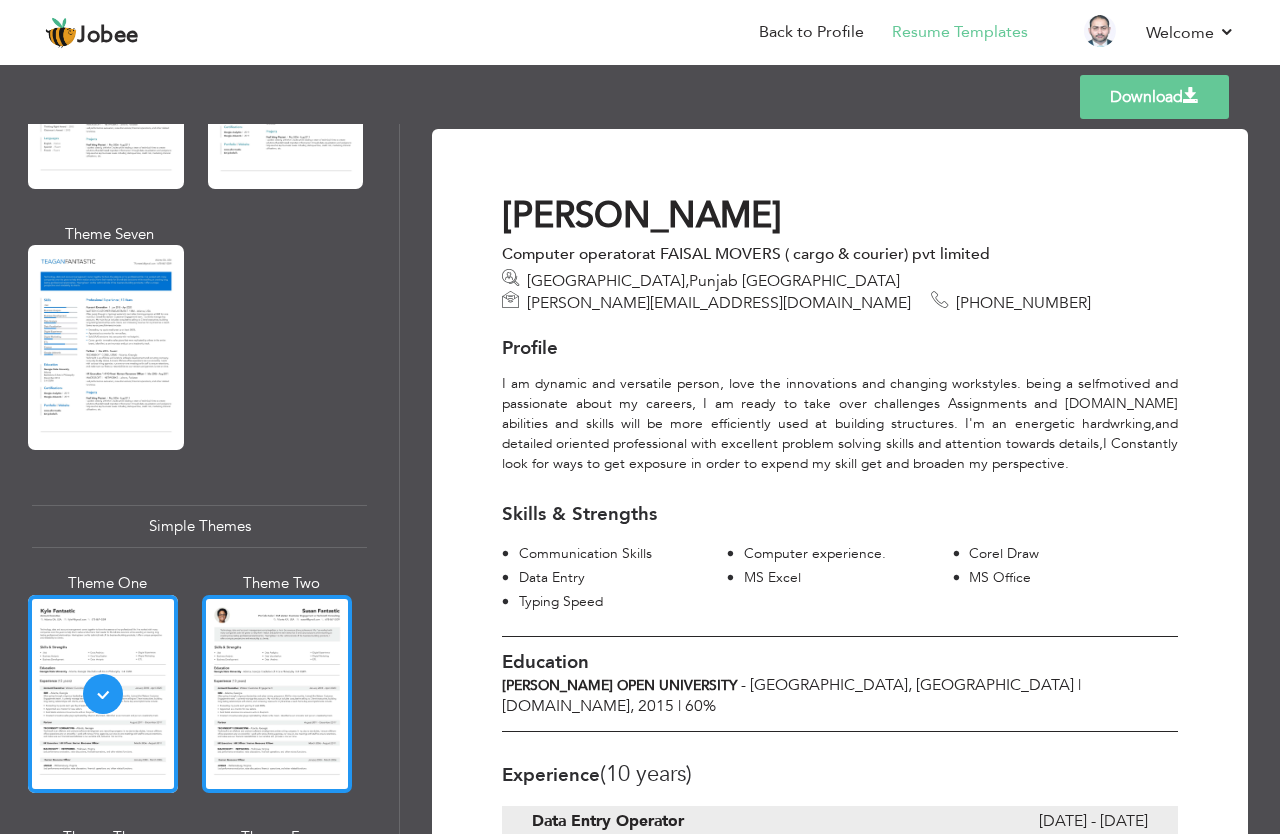 click at bounding box center [277, 694] 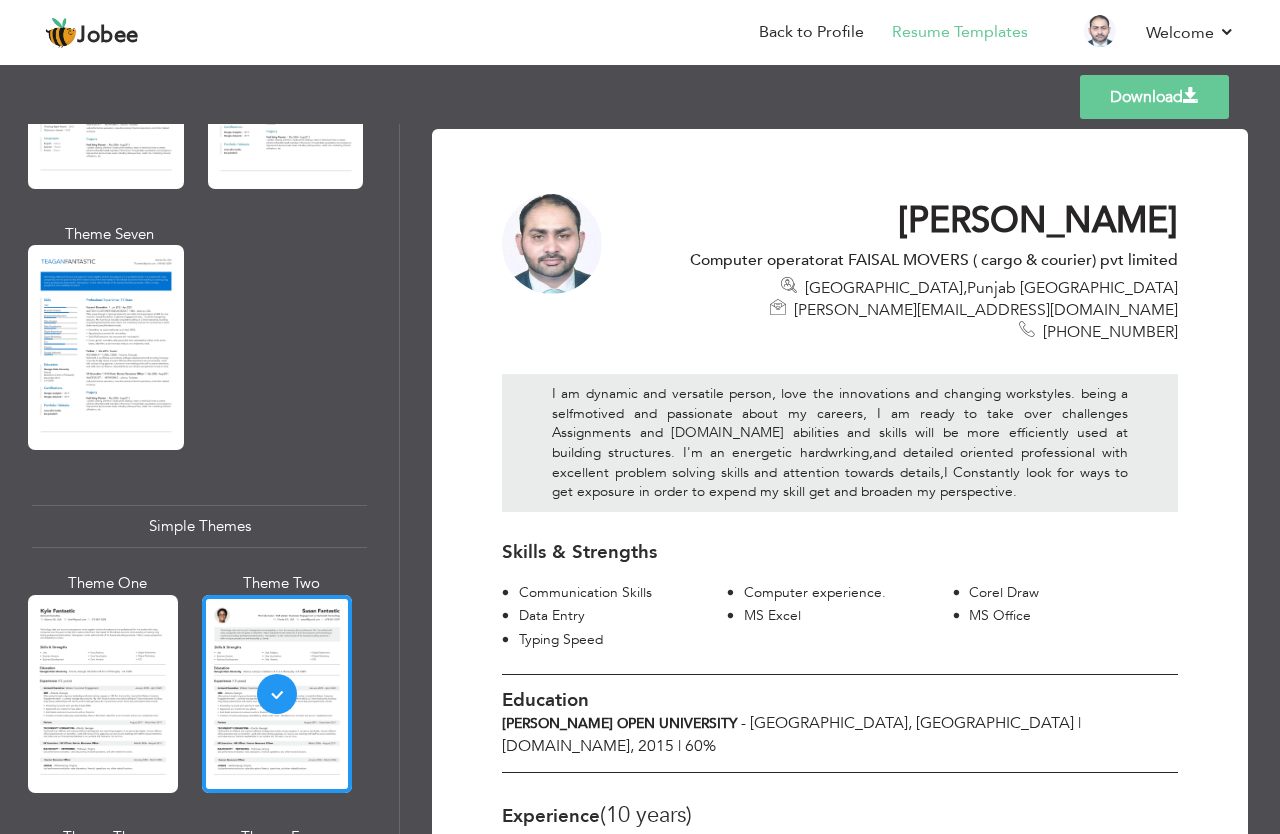 scroll, scrollTop: 3214, scrollLeft: 0, axis: vertical 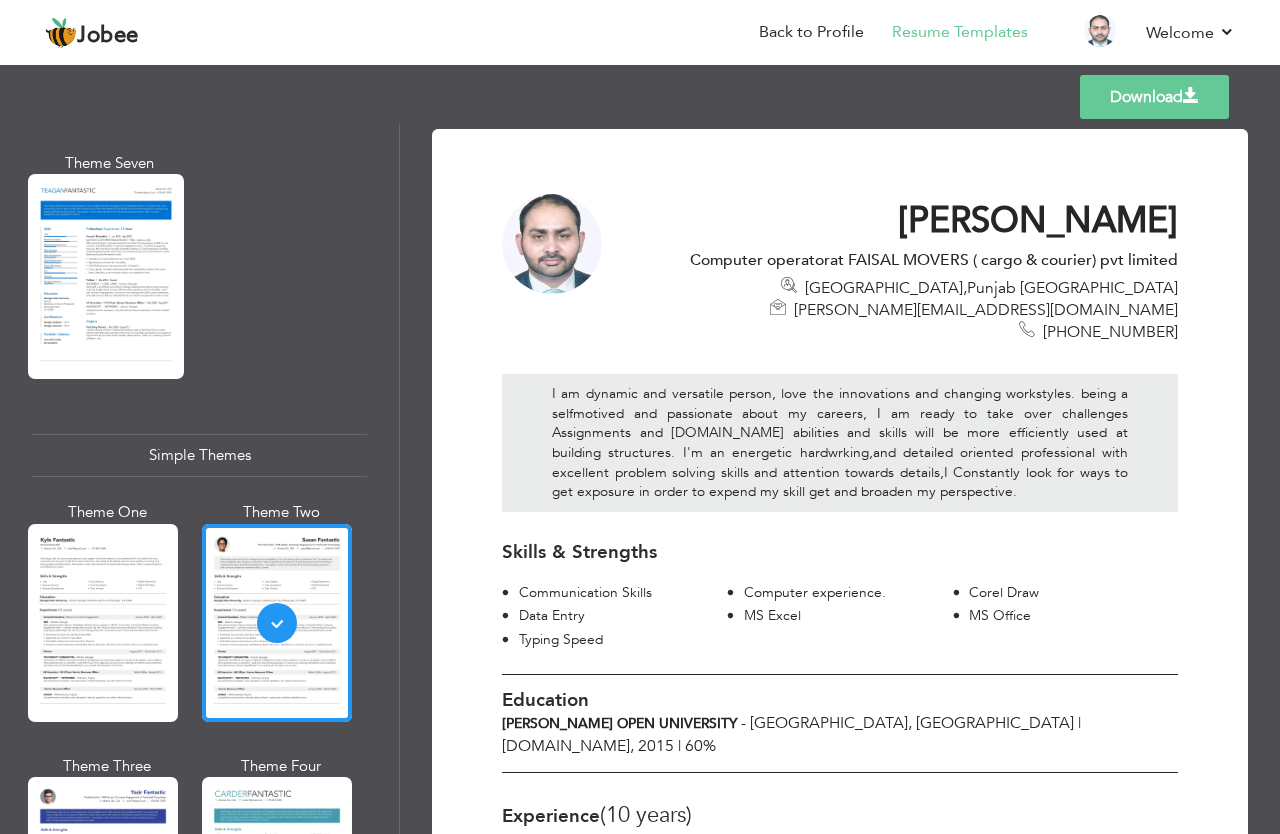 drag, startPoint x: 390, startPoint y: 740, endPoint x: 381, endPoint y: 841, distance: 101.4002 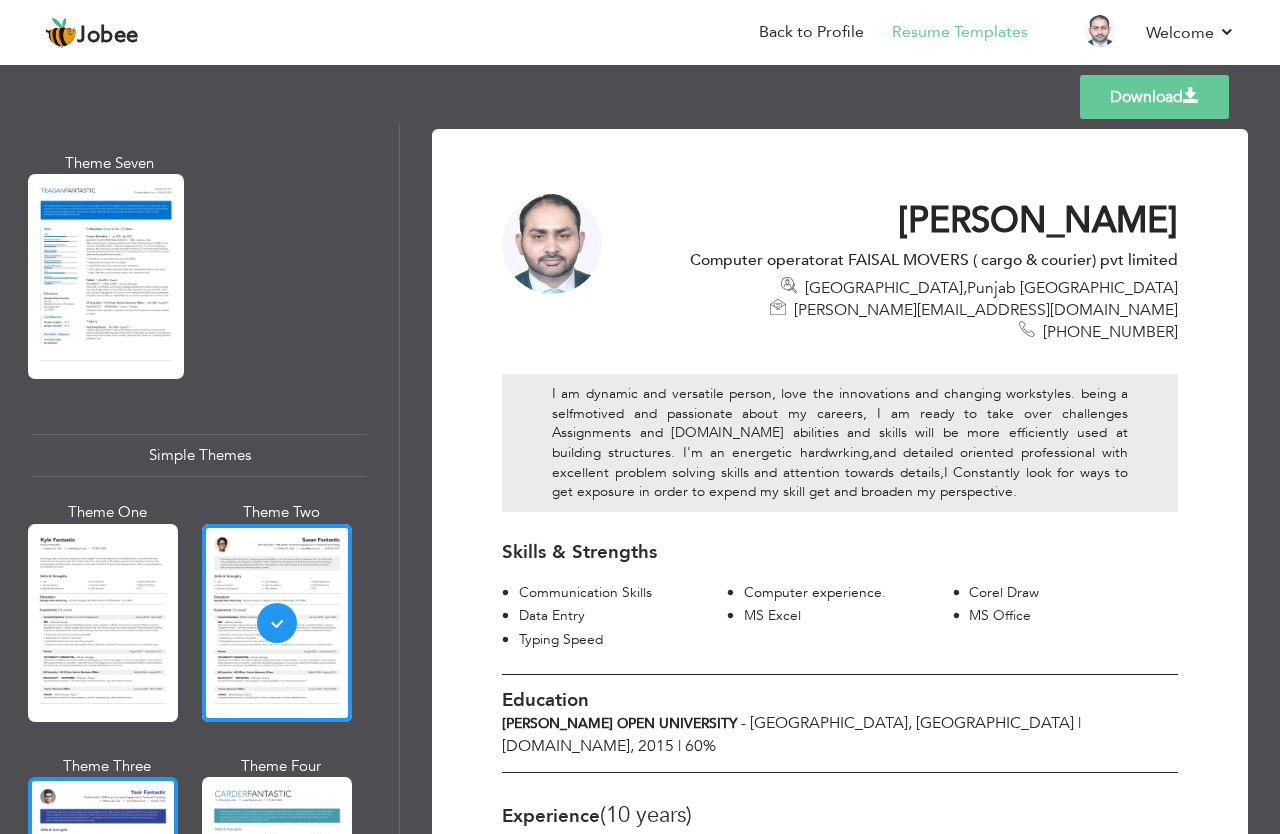 click at bounding box center (103, 876) 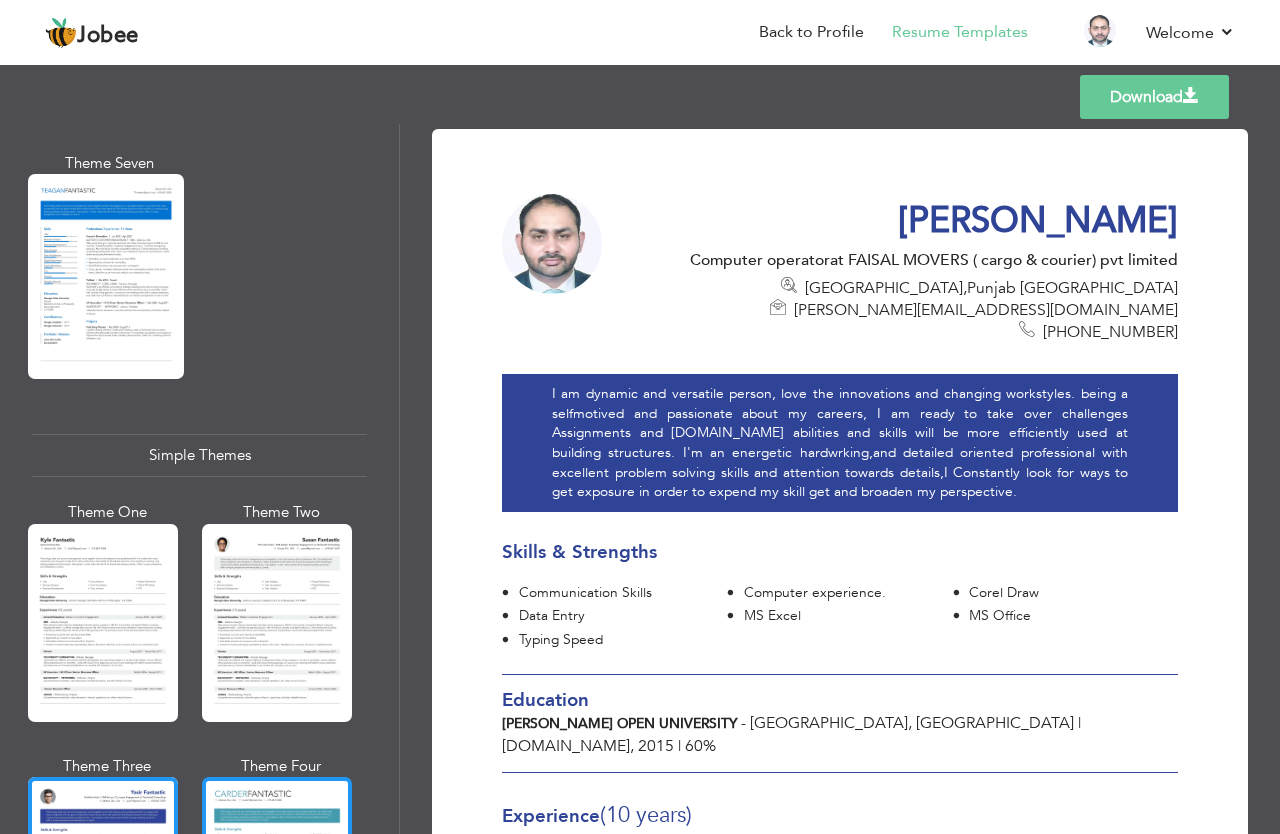 click at bounding box center [277, 876] 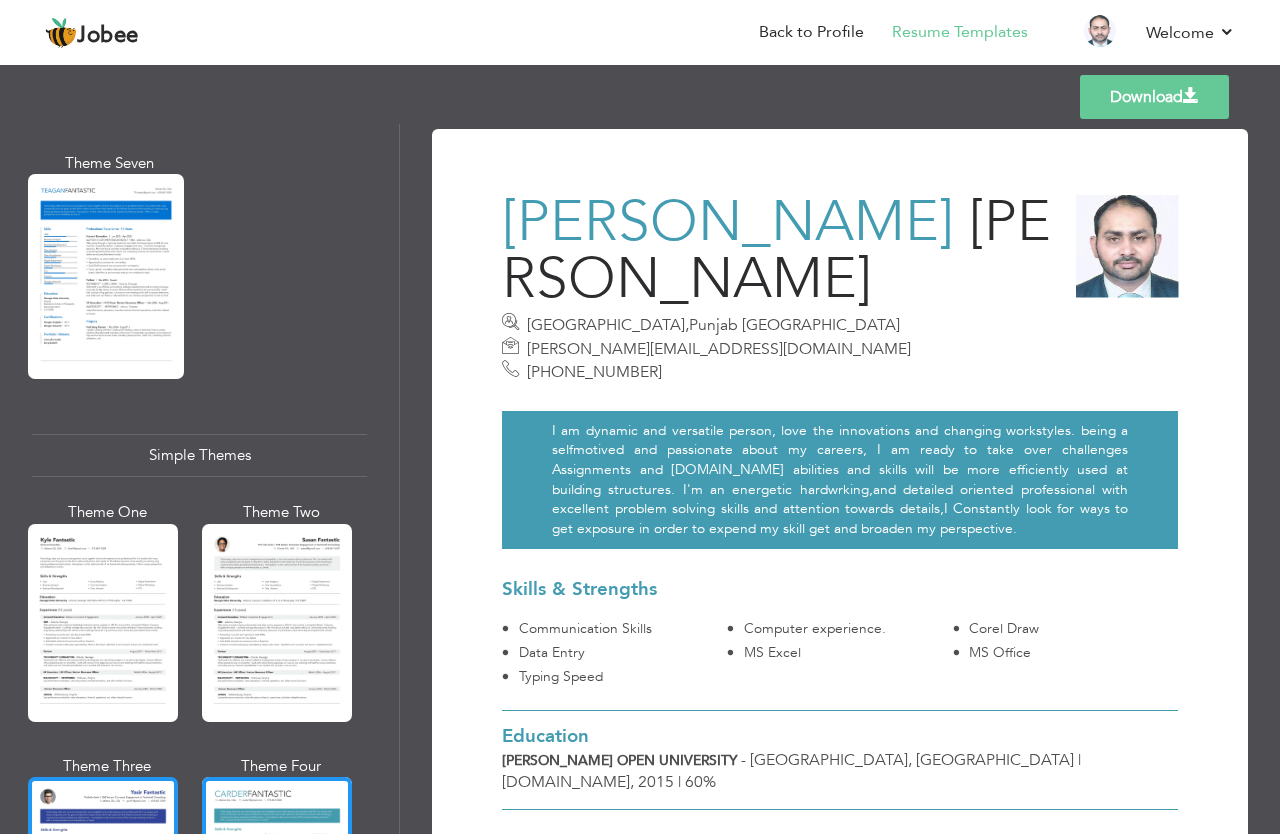 click at bounding box center [103, 876] 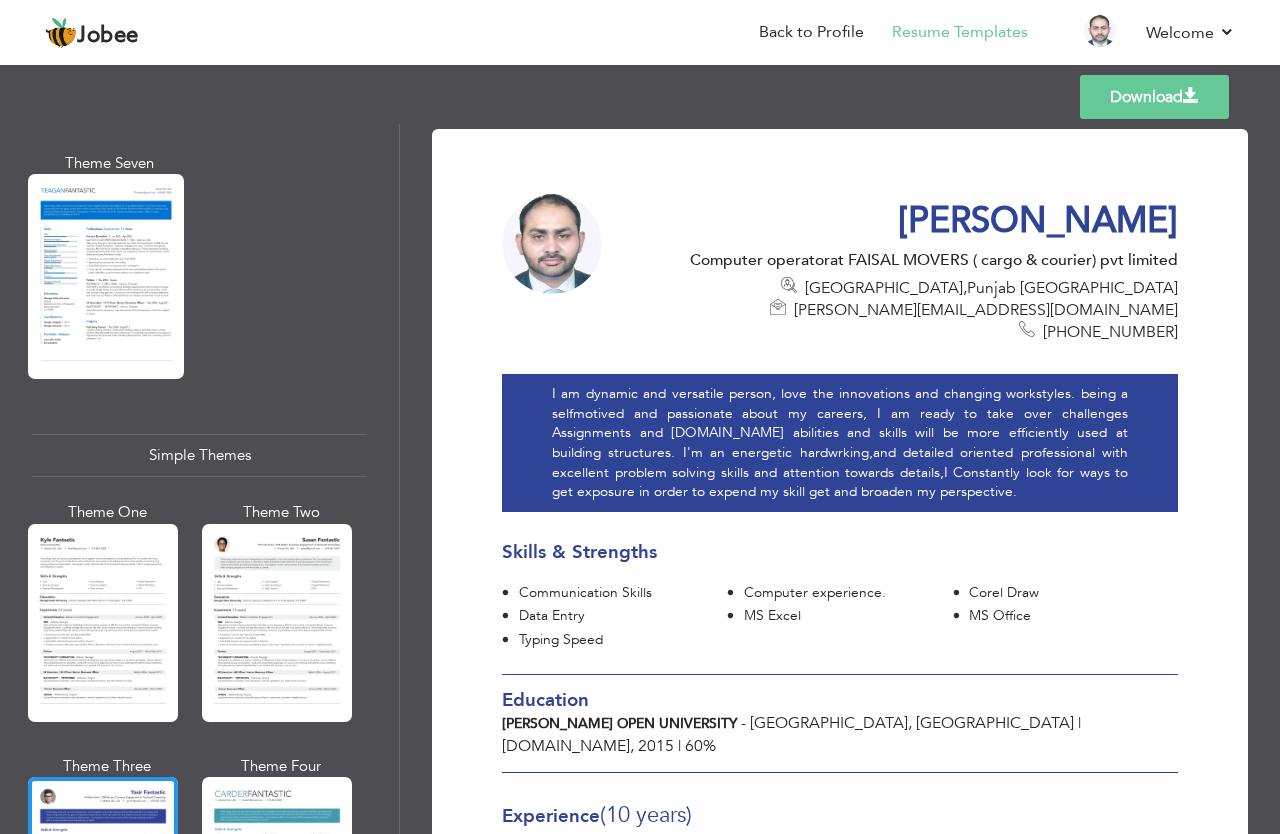 drag, startPoint x: 393, startPoint y: 721, endPoint x: 380, endPoint y: 849, distance: 128.65846 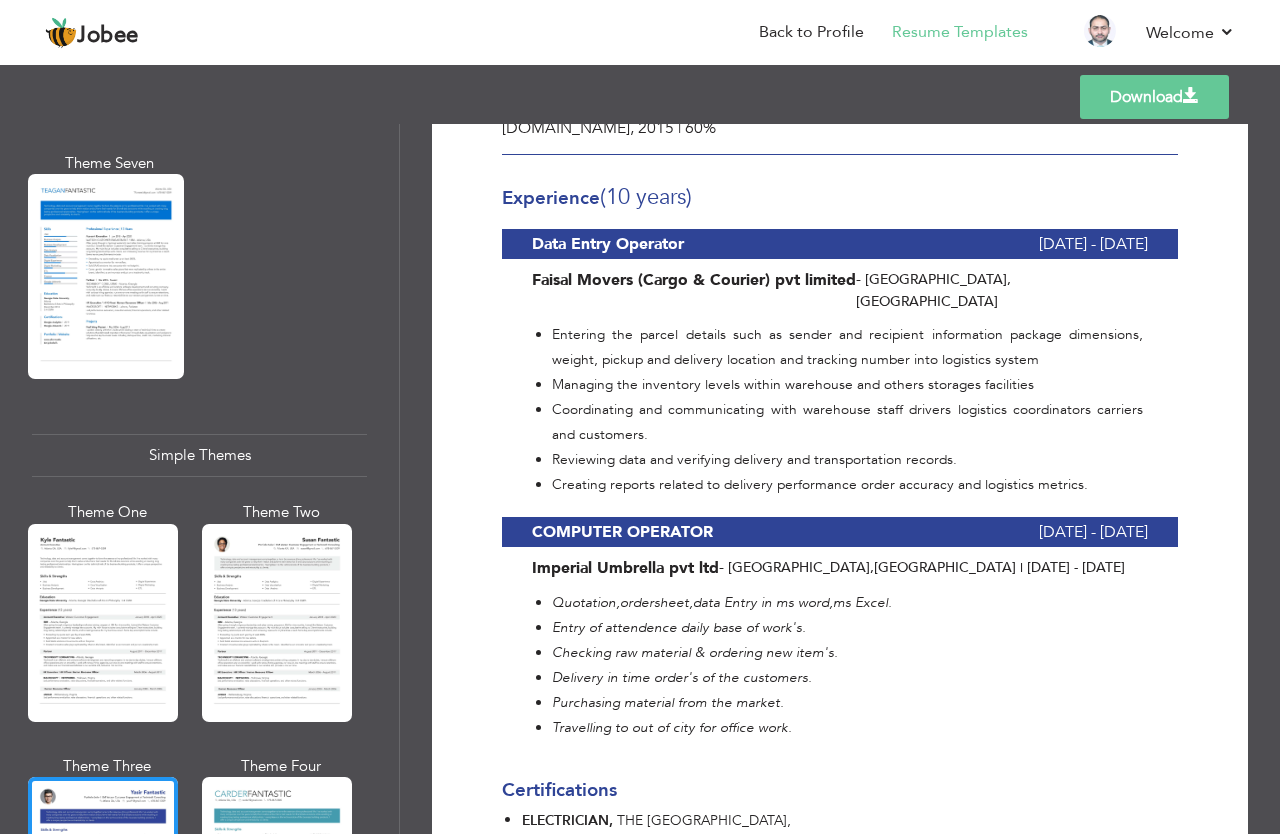 scroll, scrollTop: 615, scrollLeft: 0, axis: vertical 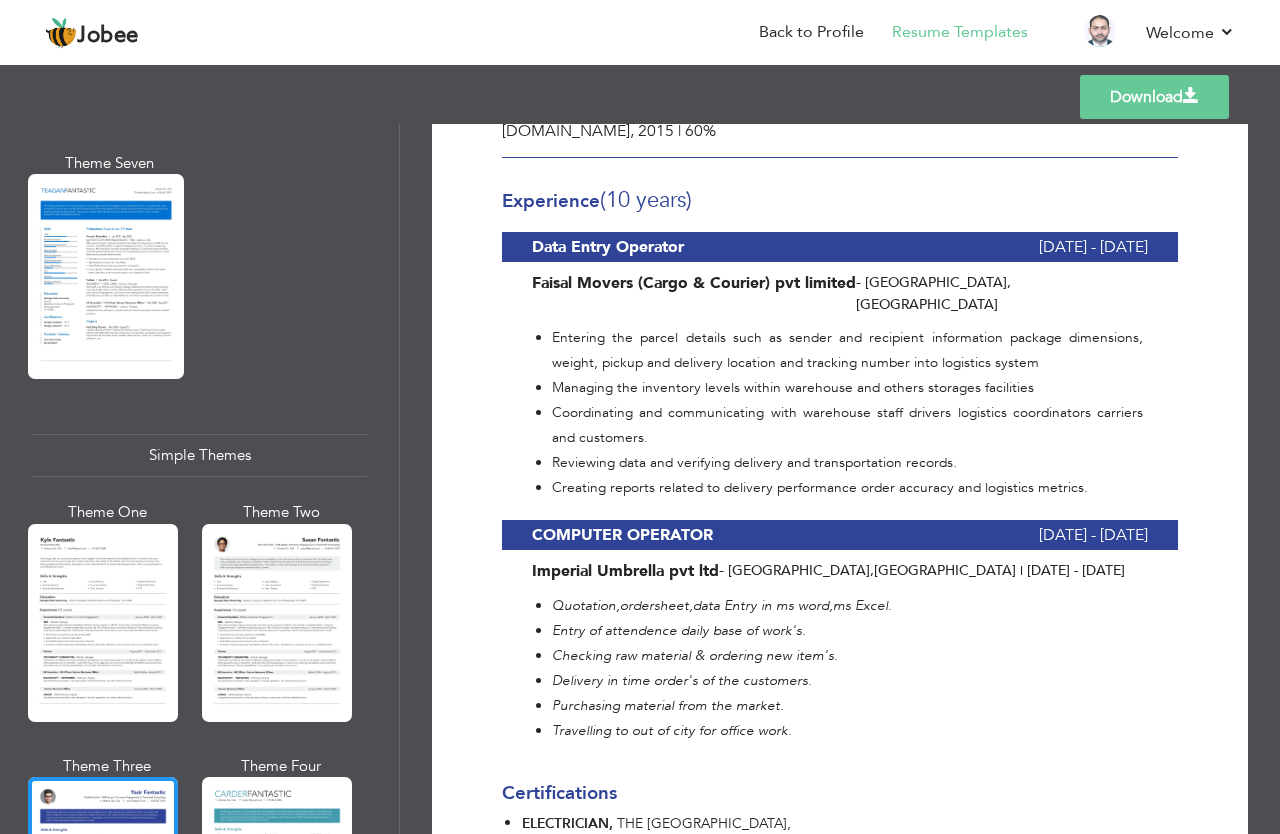 drag, startPoint x: 1265, startPoint y: 238, endPoint x: 1216, endPoint y: 490, distance: 256.7197 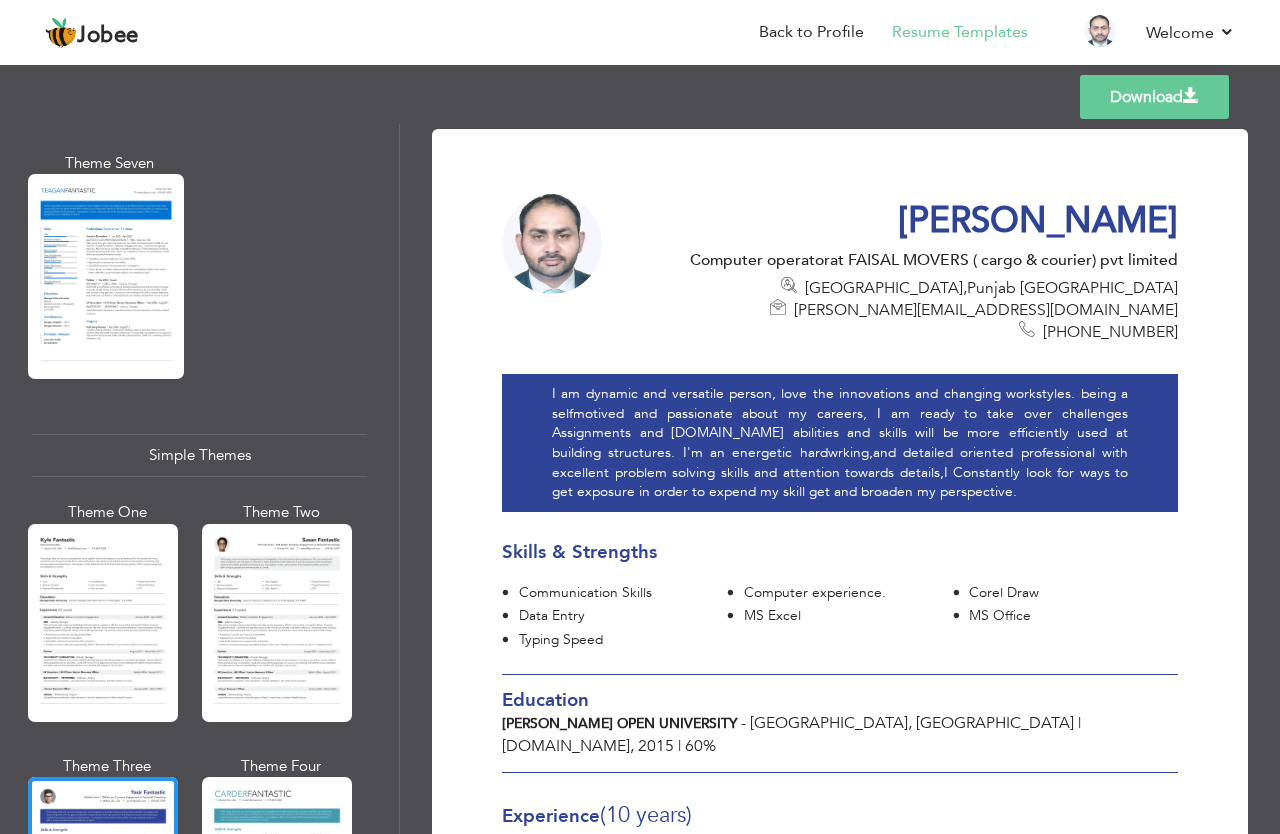 click on "Download
NABEEL MAKKi LAKHANPAl
Computer operator  at FAISAL MOVERS ( cargo & courier) pvt limited
Lahore ,  Punjab Pakistan
nabil.u4me@gmail.com
214-940-4587
Skills & Strengths
Communication Skills
," at bounding box center (840, 964) 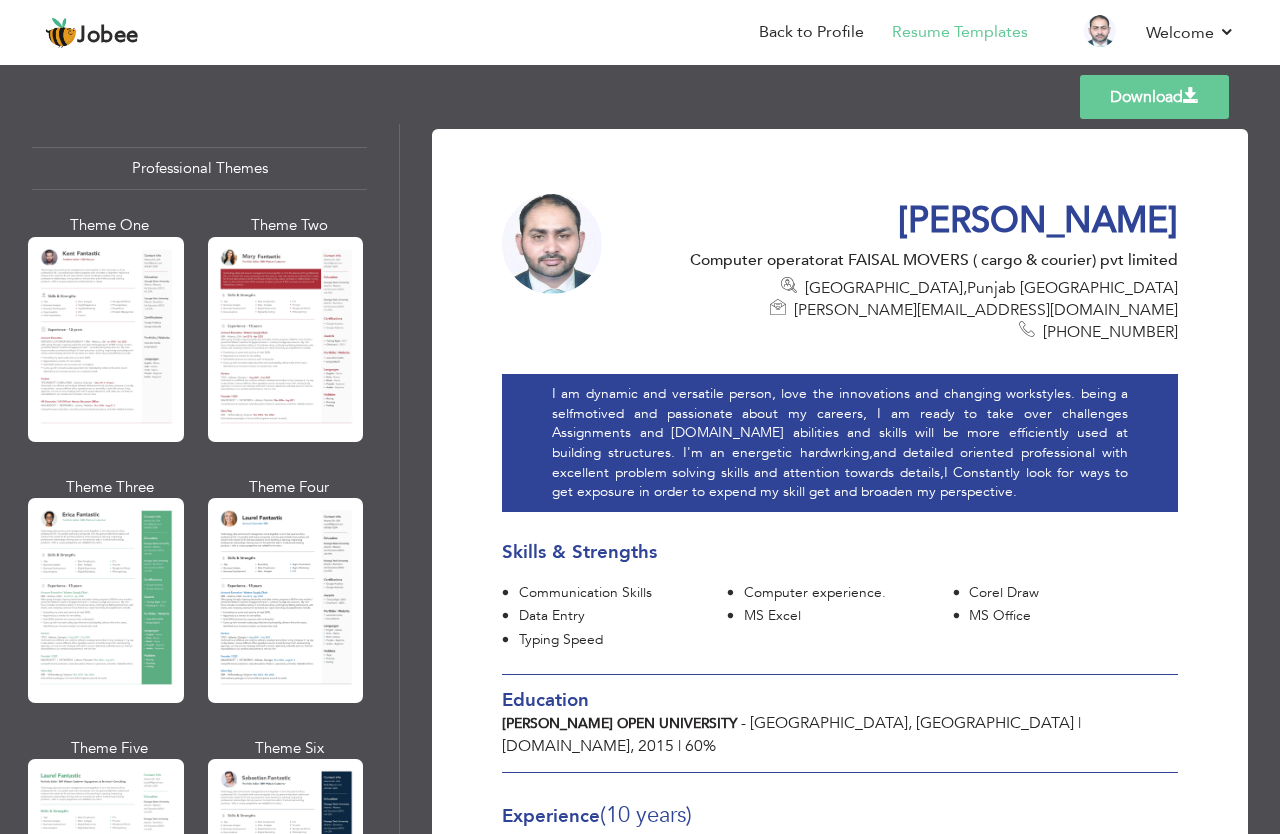 scroll, scrollTop: 0, scrollLeft: 0, axis: both 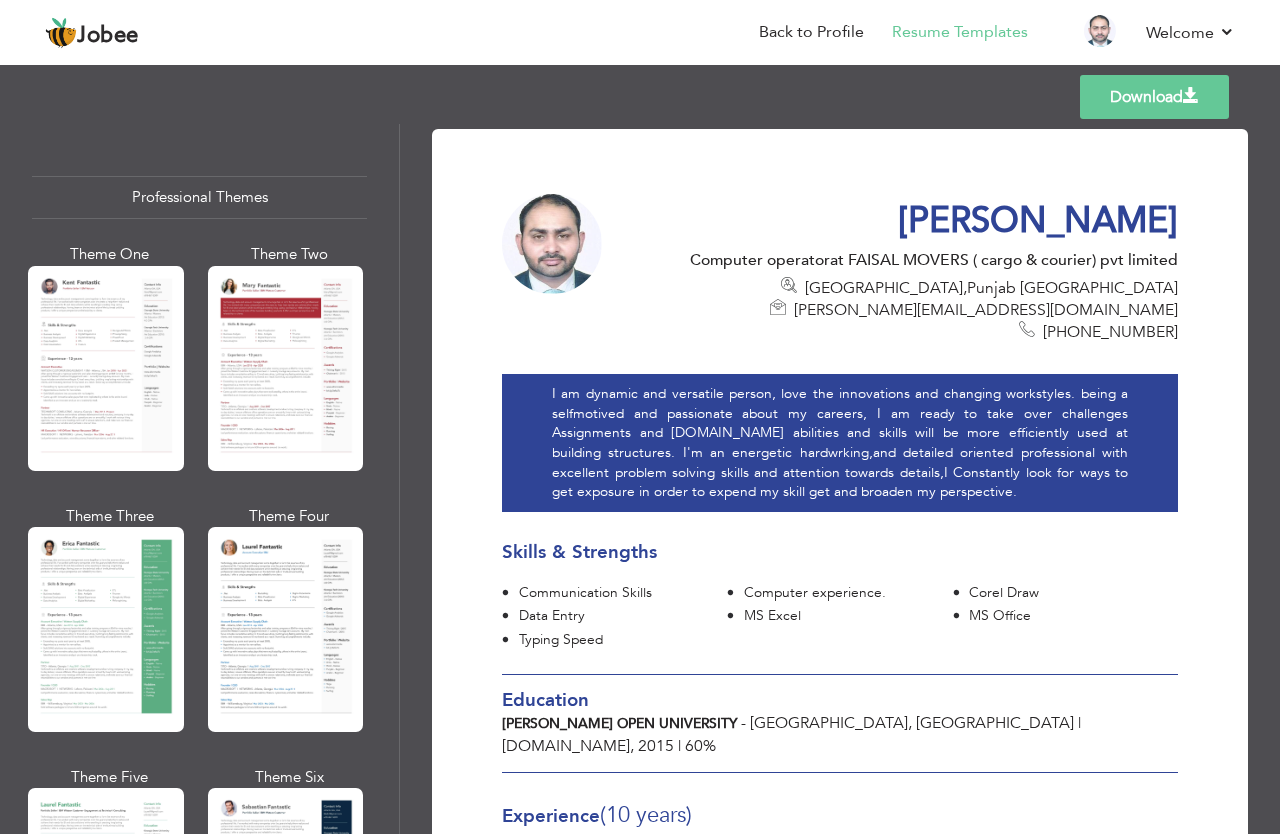 drag, startPoint x: 386, startPoint y: 751, endPoint x: 424, endPoint y: 170, distance: 582.24133 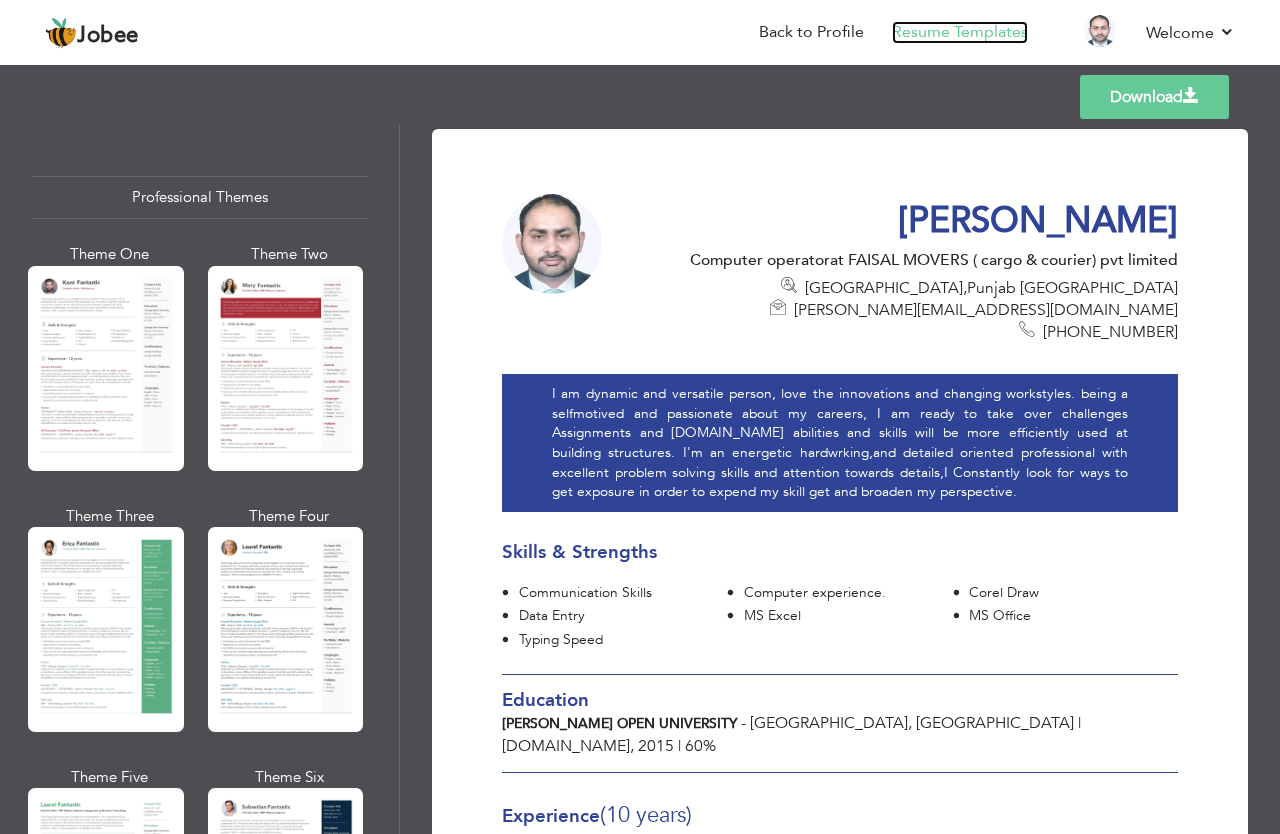 click on "Resume Templates" at bounding box center (960, 32) 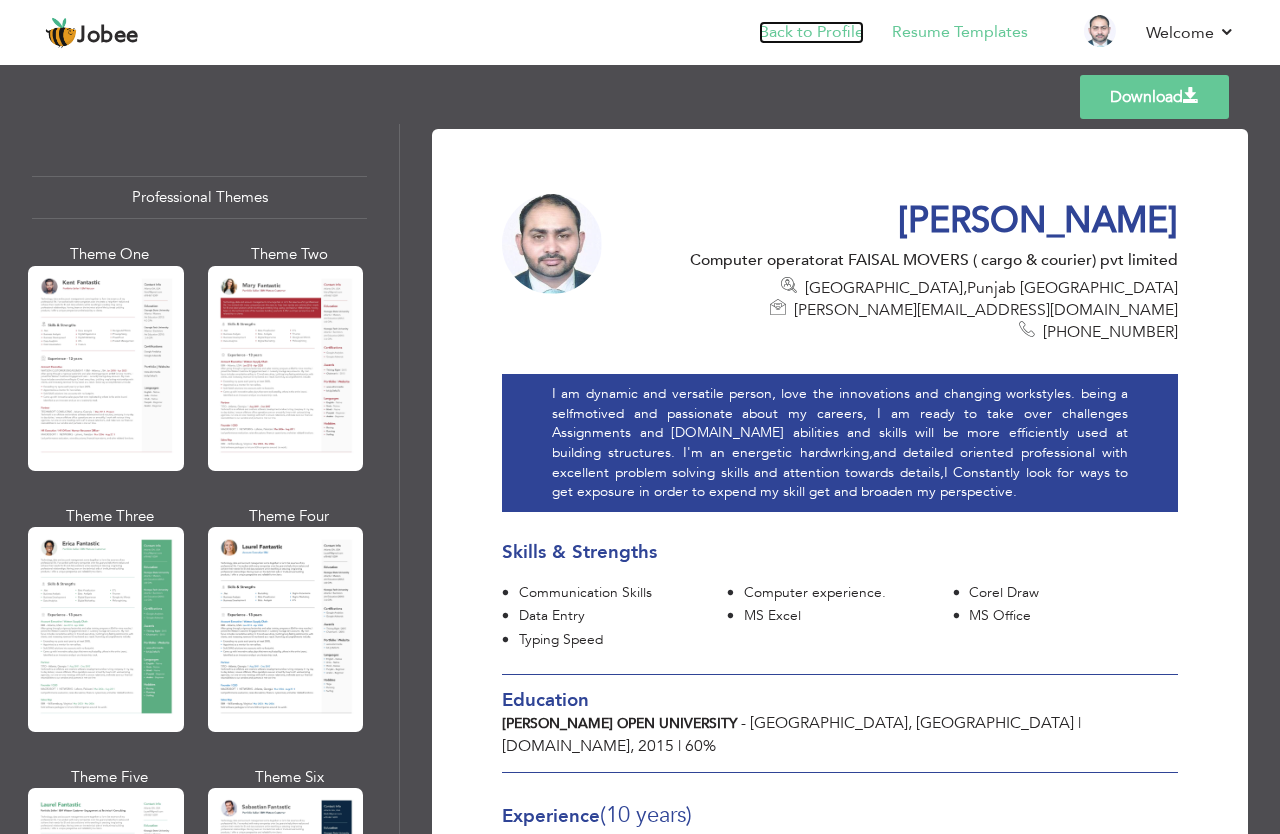 click on "Back to Profile" at bounding box center (811, 32) 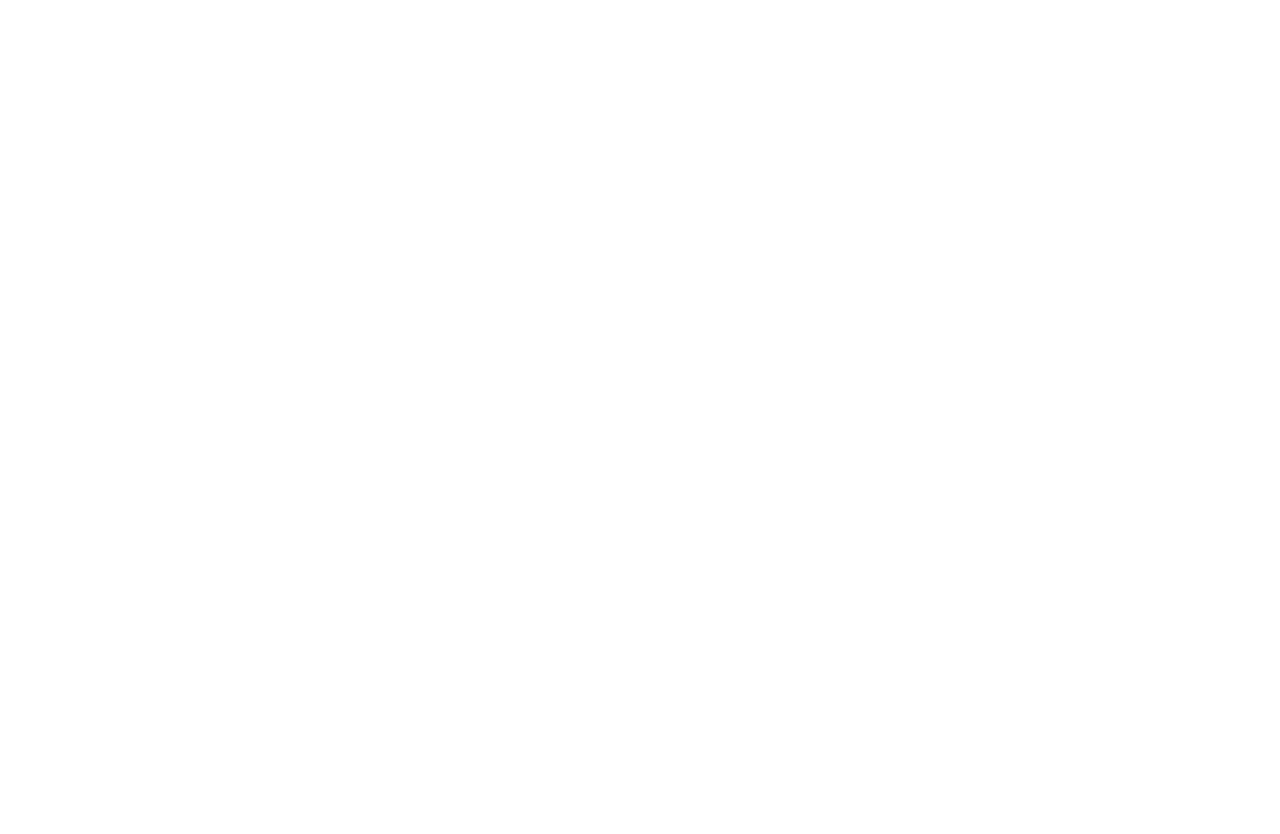 scroll, scrollTop: 0, scrollLeft: 0, axis: both 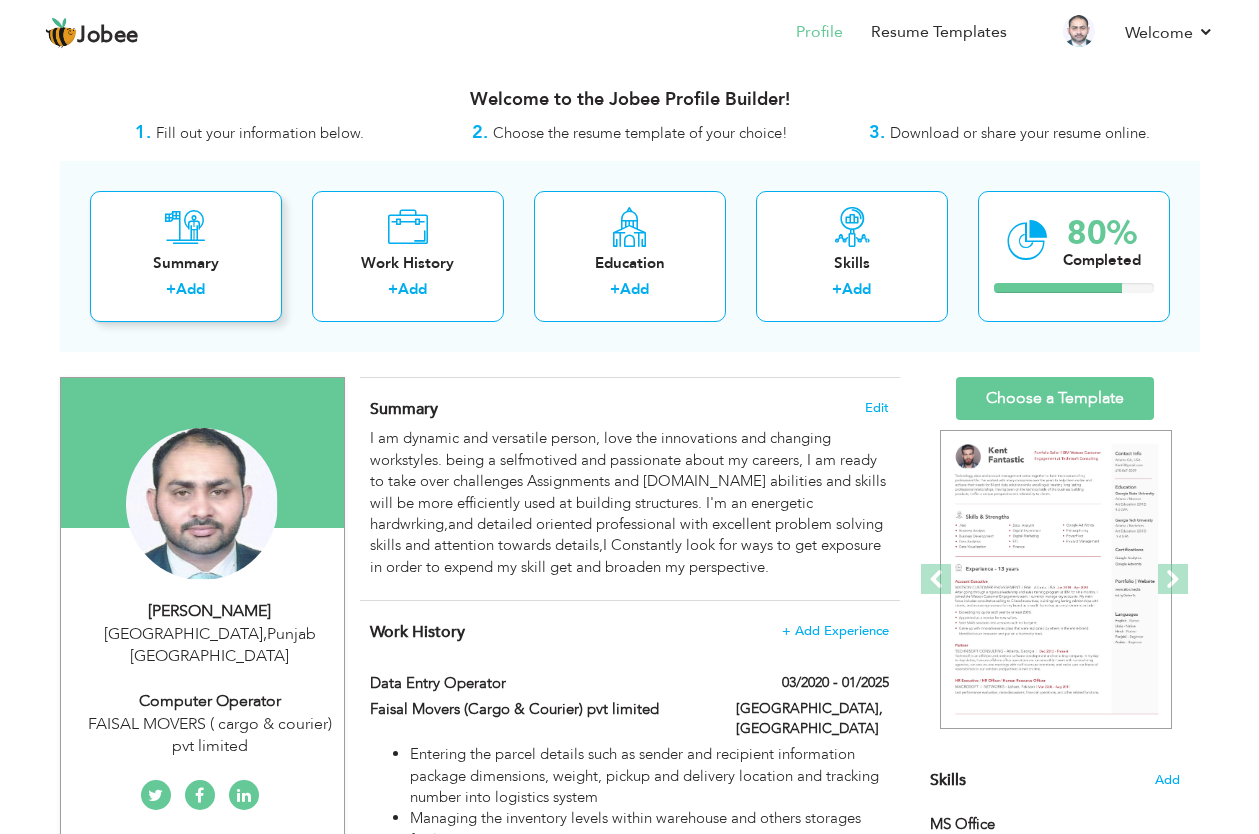 click on "Add" at bounding box center [190, 289] 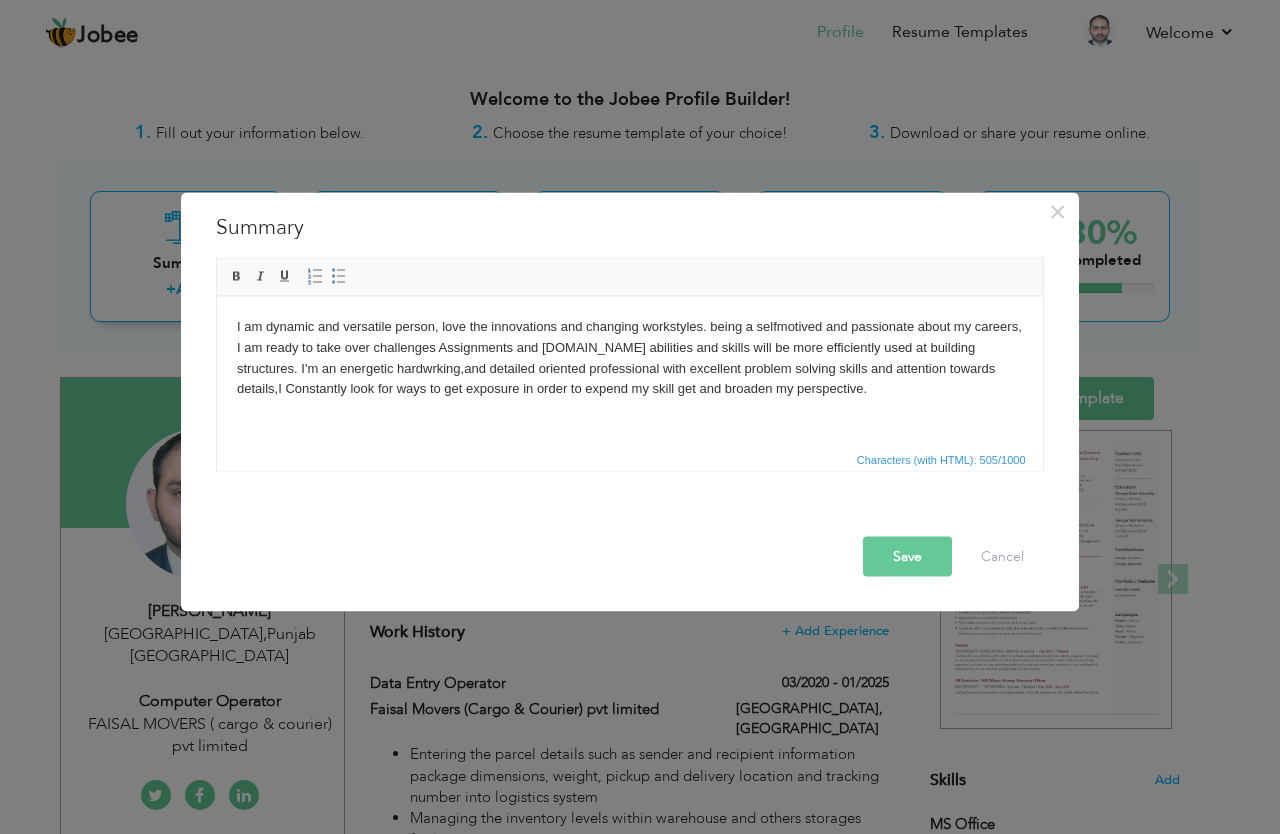 scroll, scrollTop: 0, scrollLeft: 0, axis: both 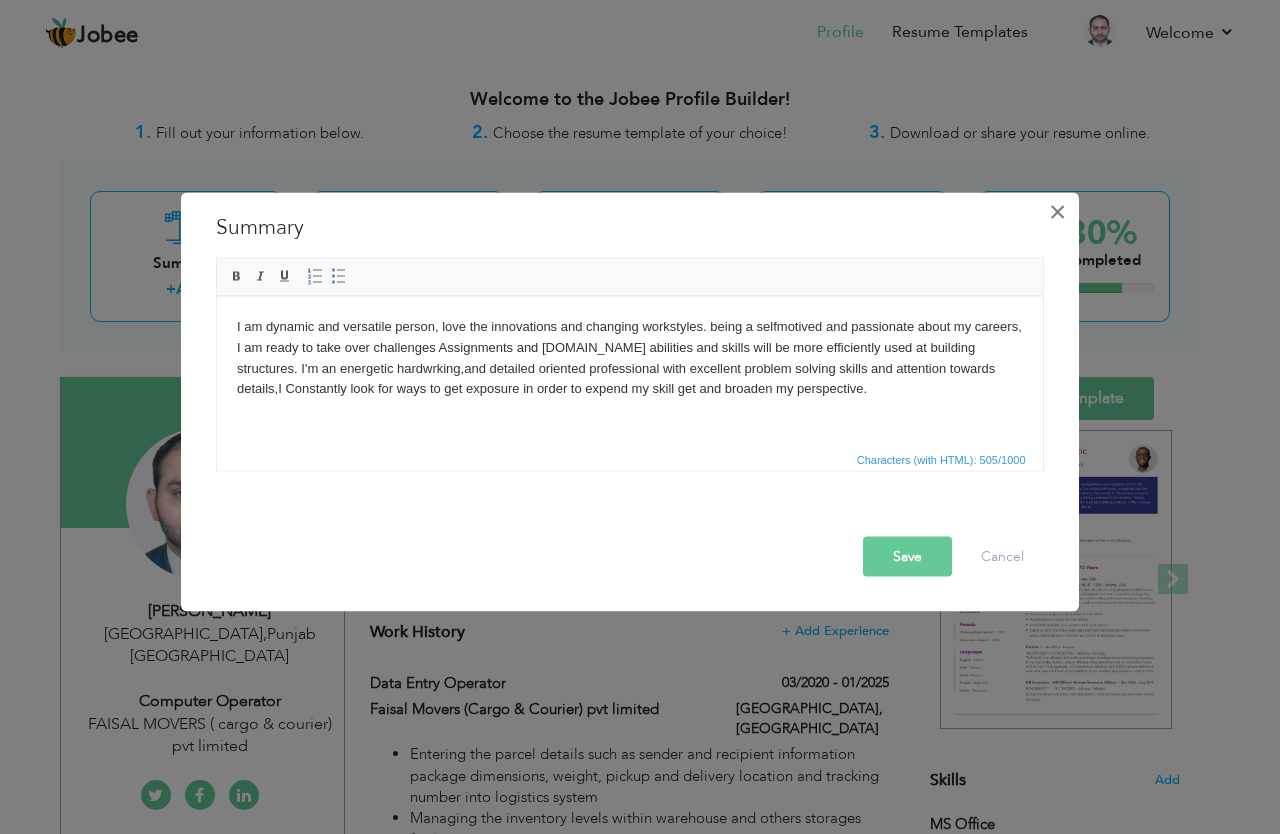 click on "×" at bounding box center (1058, 212) 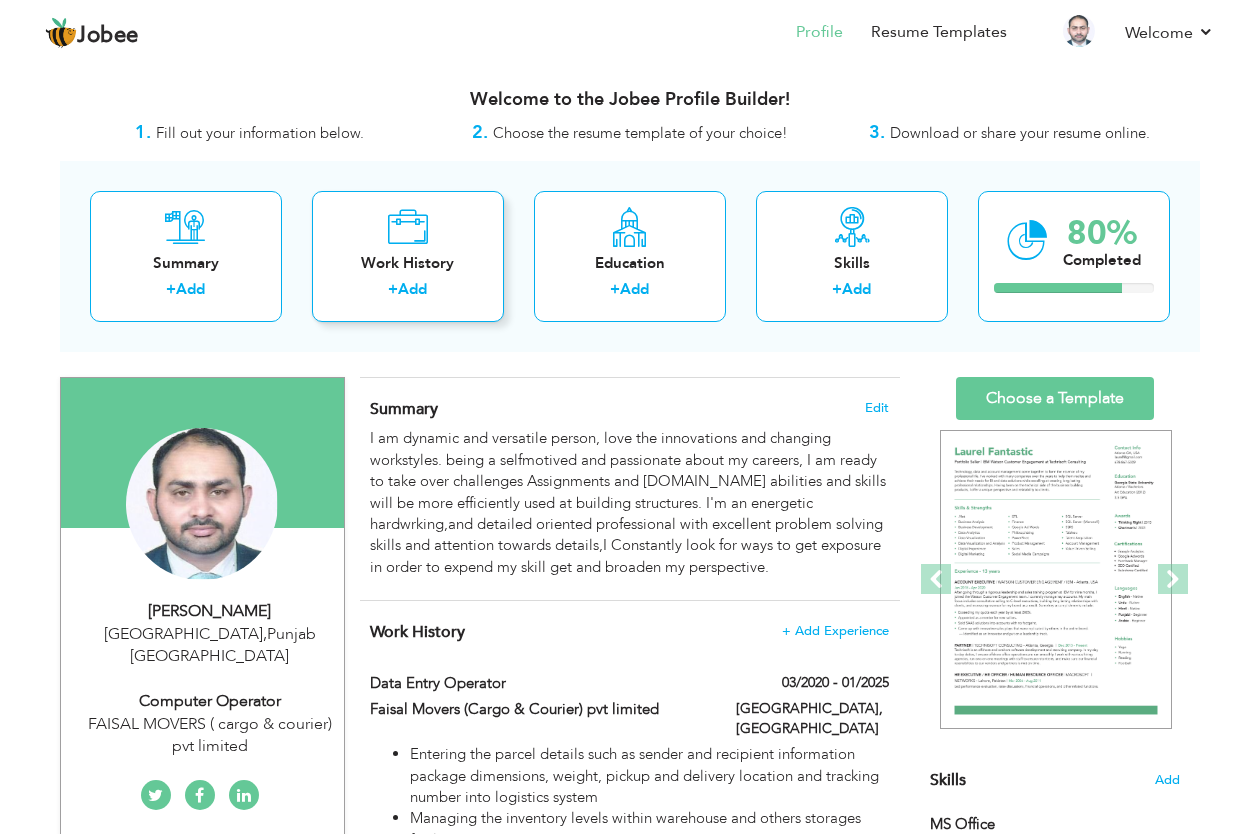 click on "Work History" at bounding box center [408, 263] 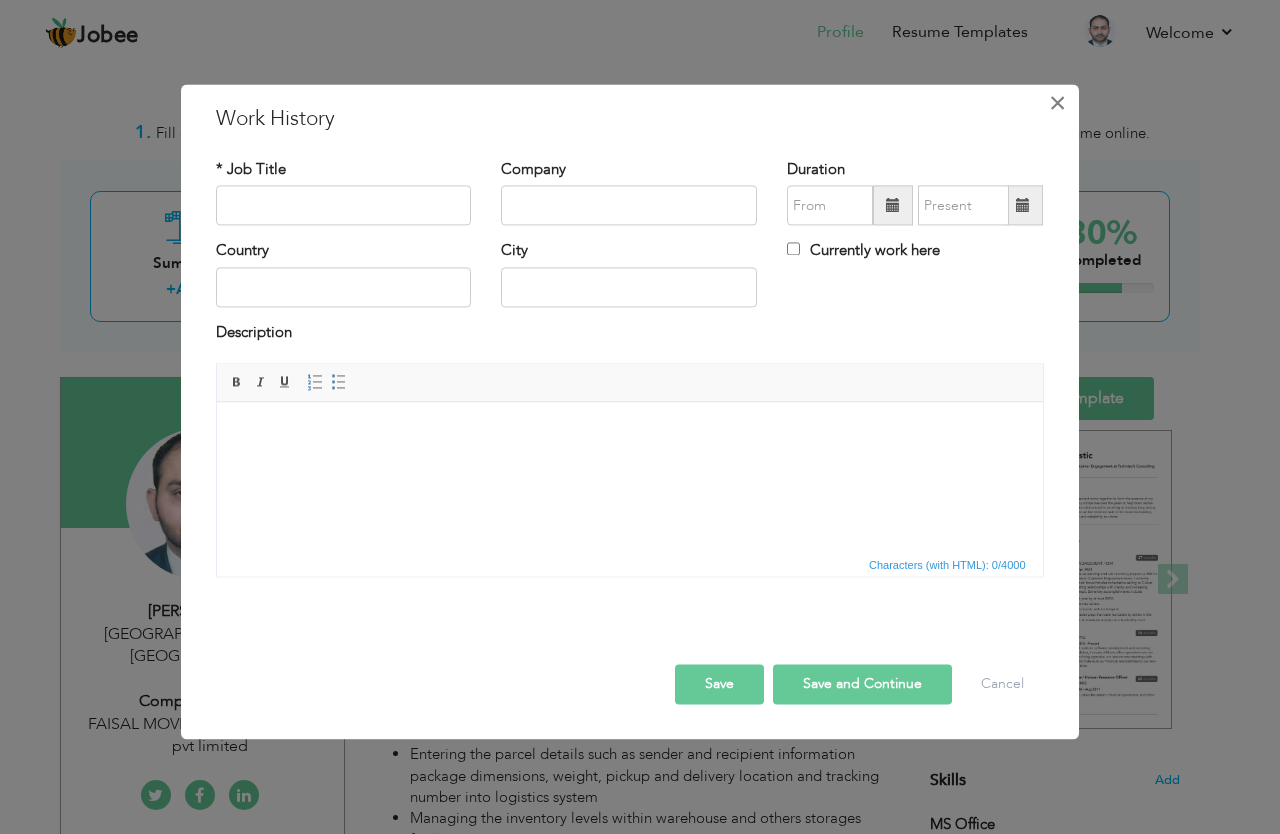 click on "×" at bounding box center (1058, 103) 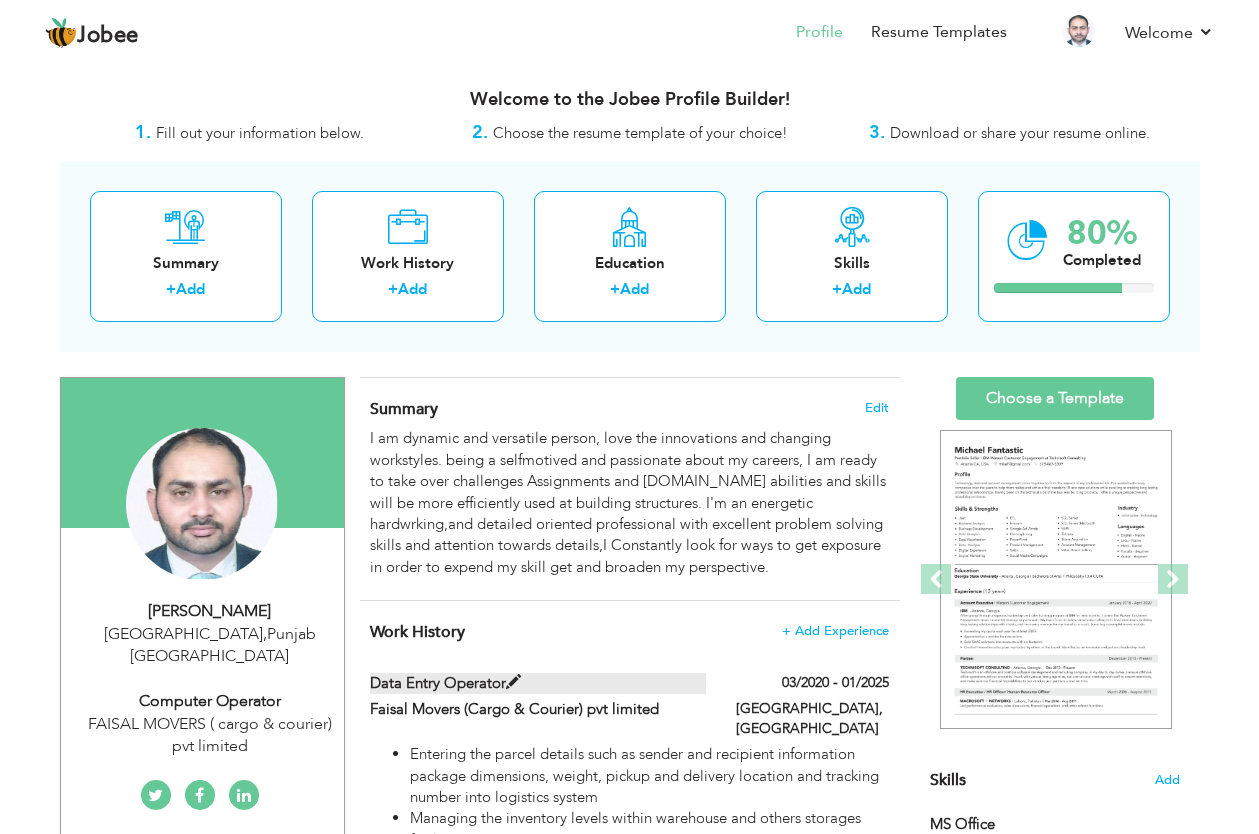 click at bounding box center [513, 682] 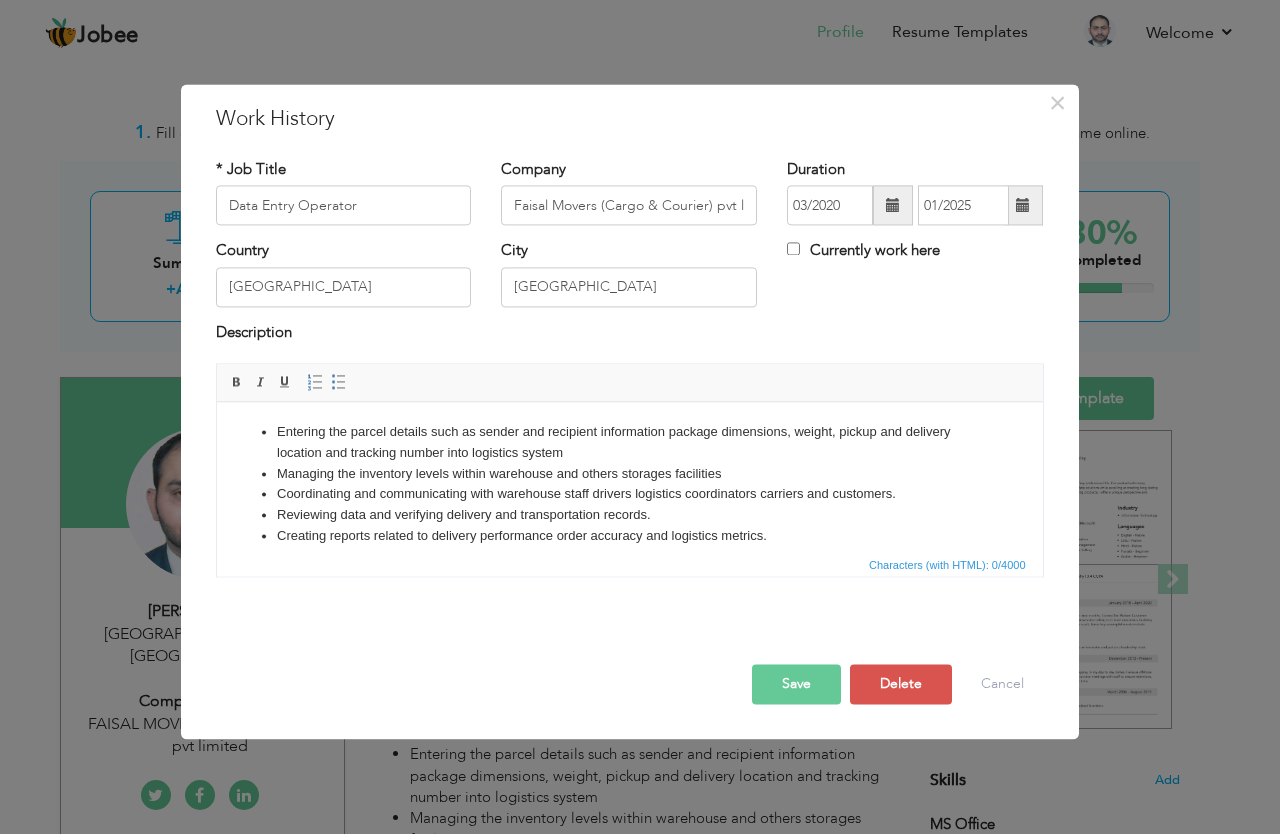 scroll, scrollTop: 0, scrollLeft: 0, axis: both 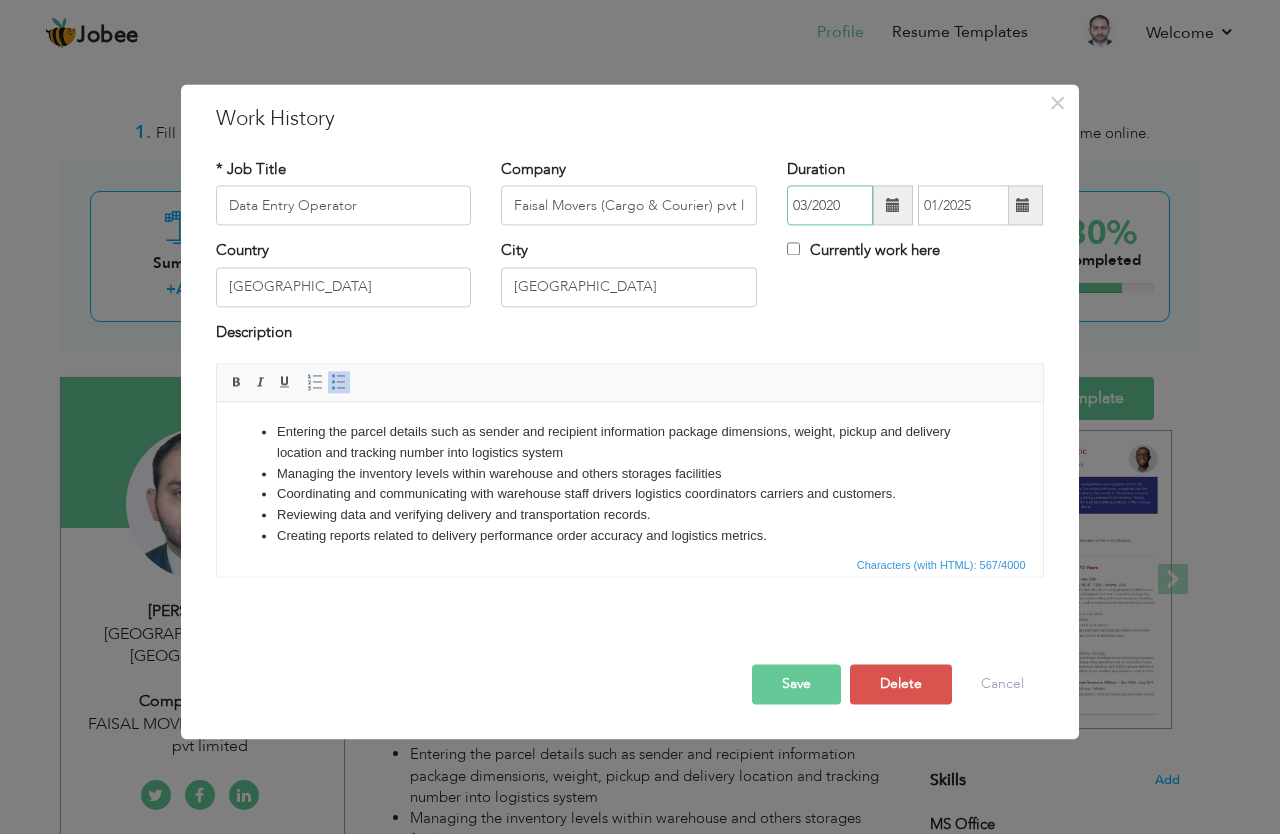 click on "03/2020" at bounding box center [830, 206] 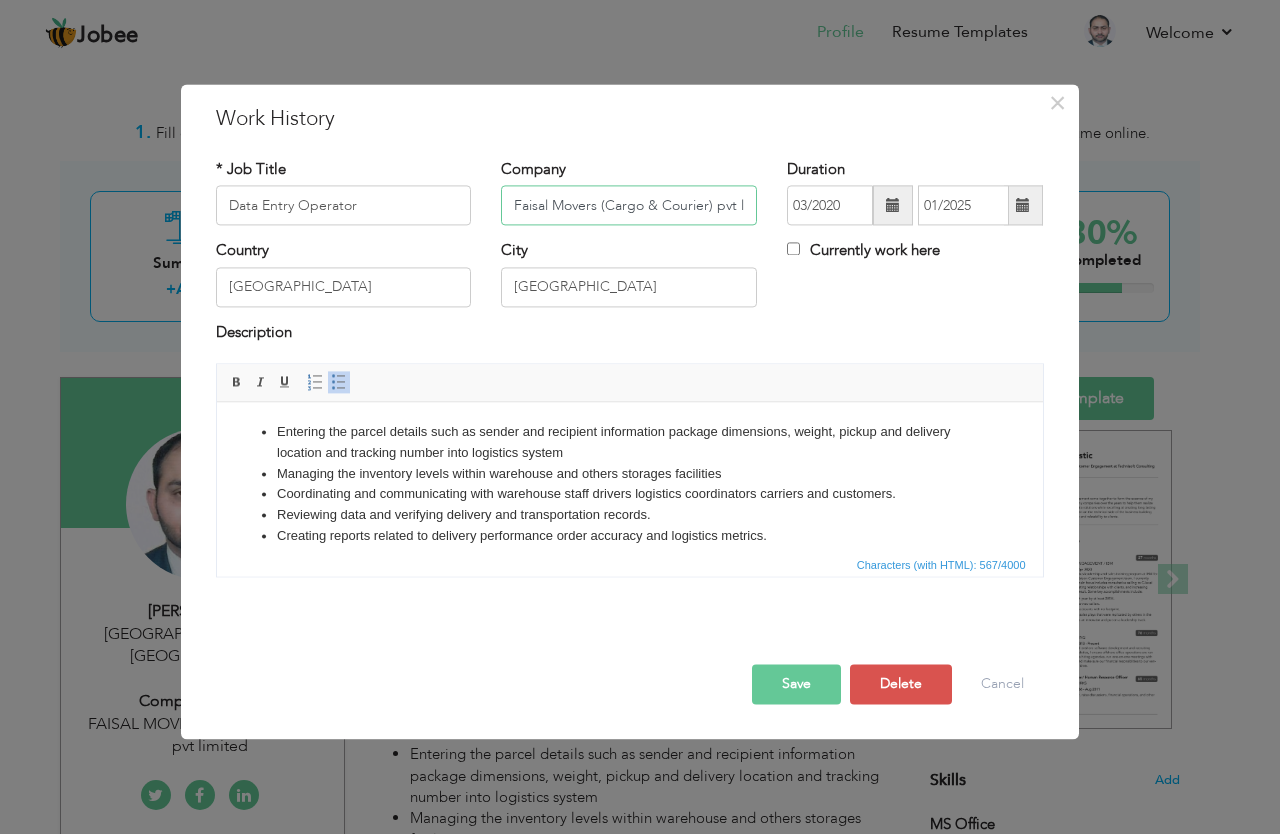 click on "Faisal Movers (Cargo & Courier) pvt limited" at bounding box center [629, 206] 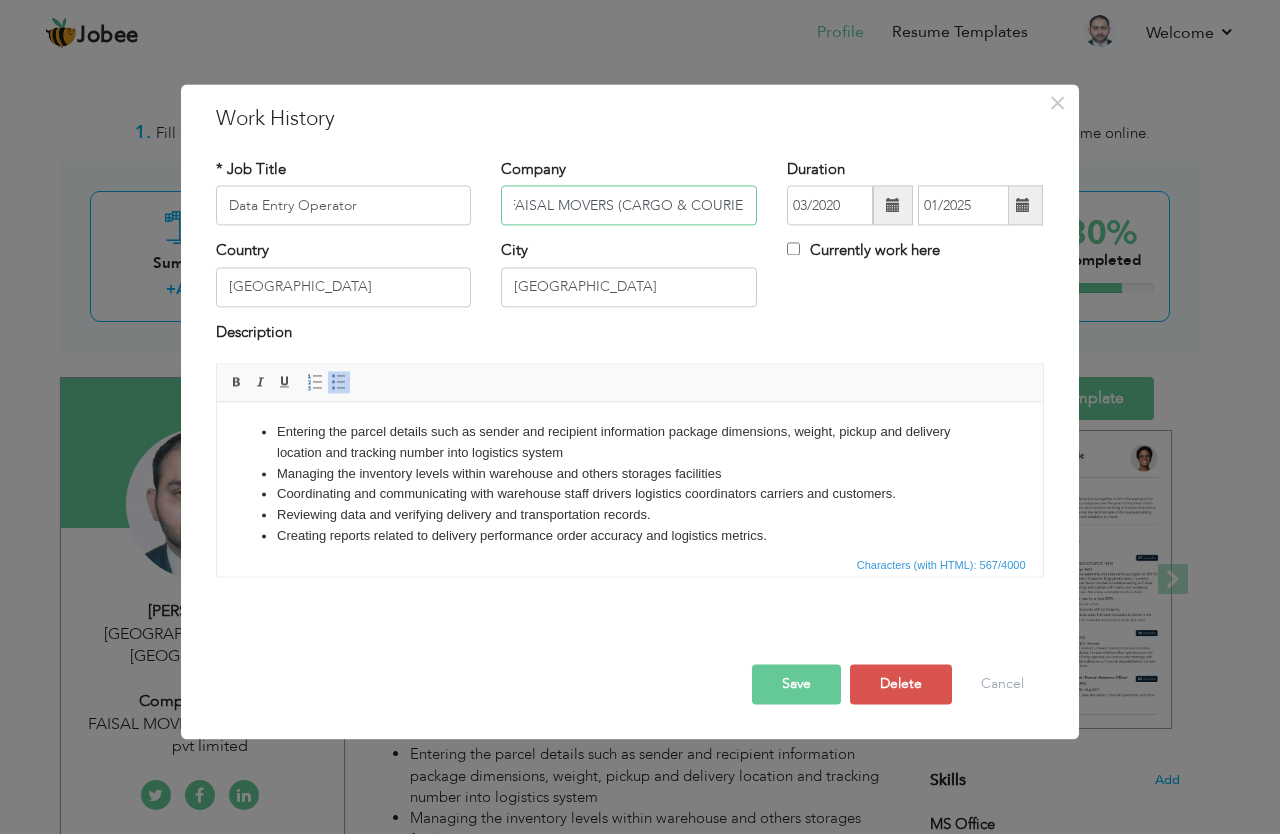 scroll, scrollTop: 0, scrollLeft: 15, axis: horizontal 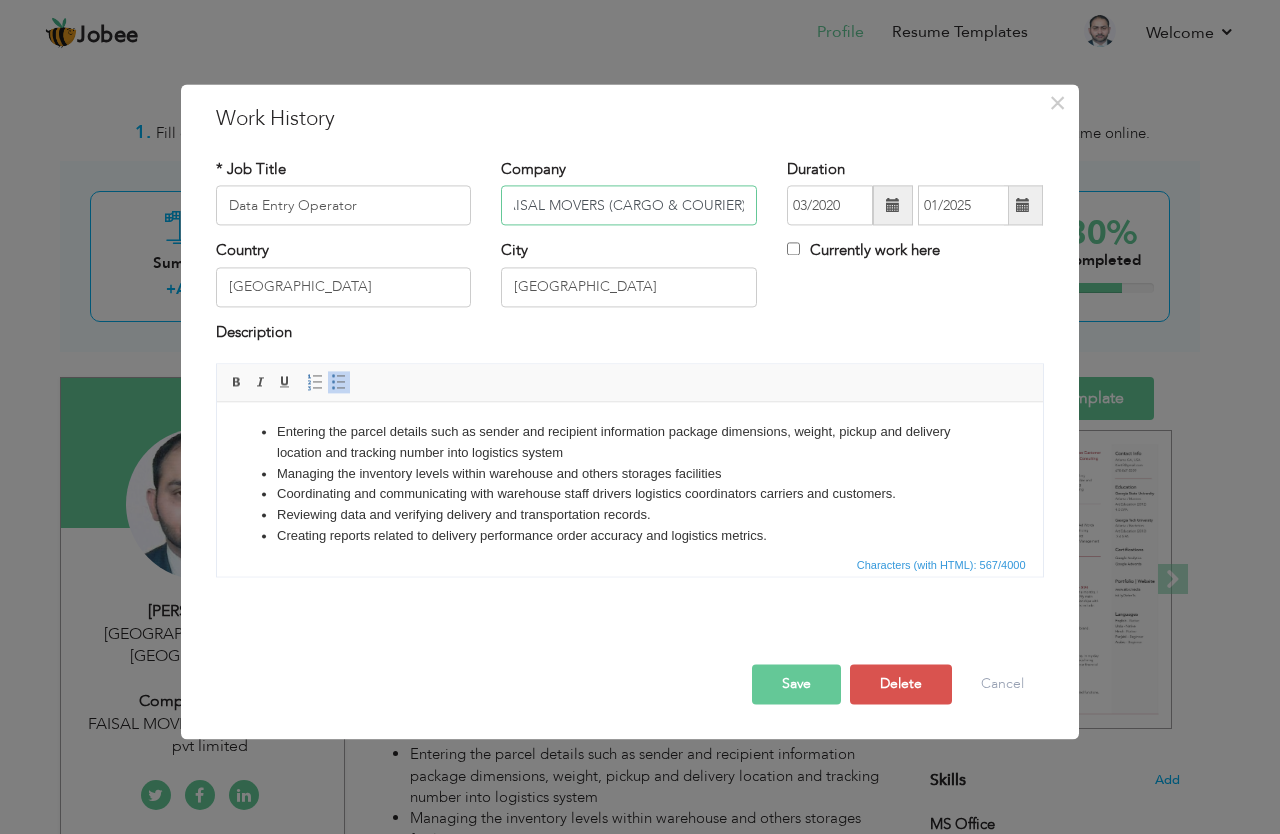 click on "FAISAL MOVERS (CARGO & COURIER) pvt limited" at bounding box center (629, 206) 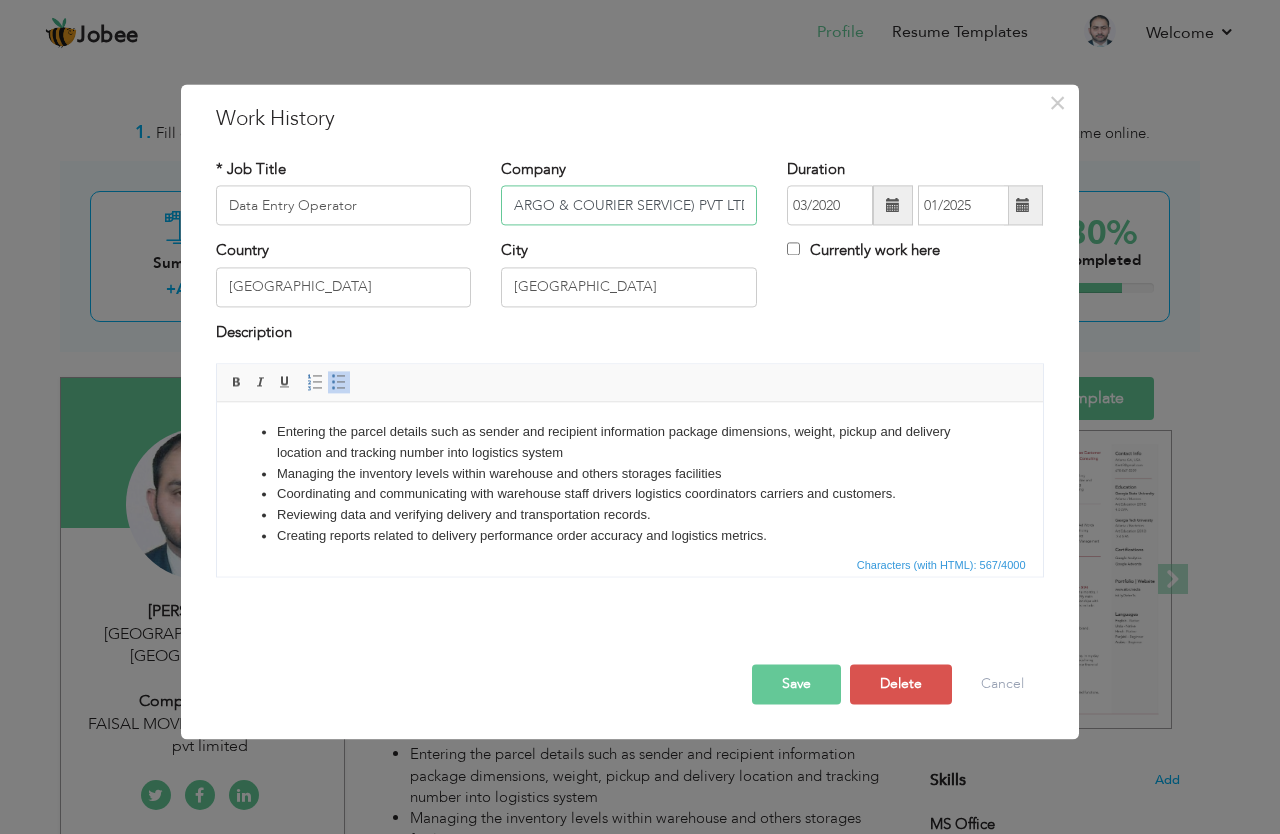 scroll, scrollTop: 0, scrollLeft: 134, axis: horizontal 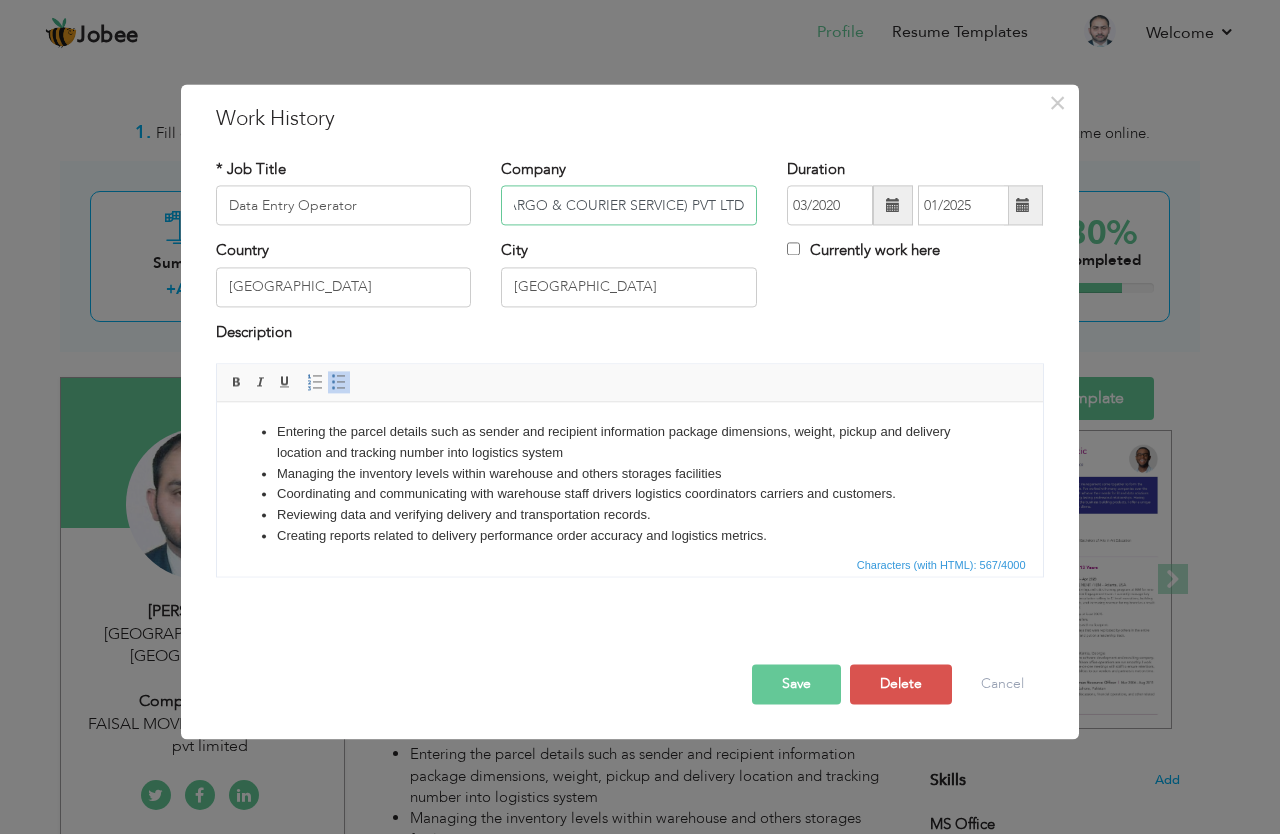 type on "FAISAL MOVERS (CARGO & COURIER SERVICE) PVT LTD" 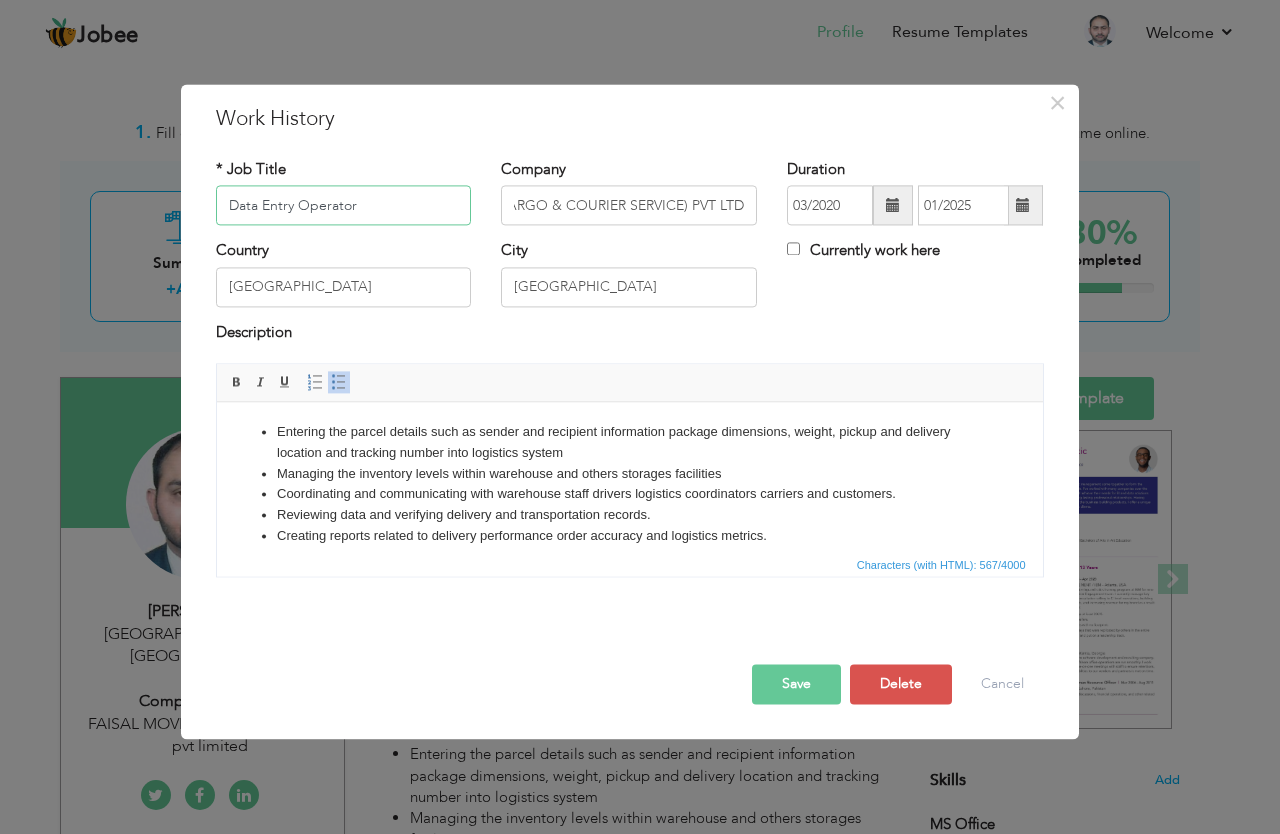 click on "Data Entry Operator" at bounding box center (344, 206) 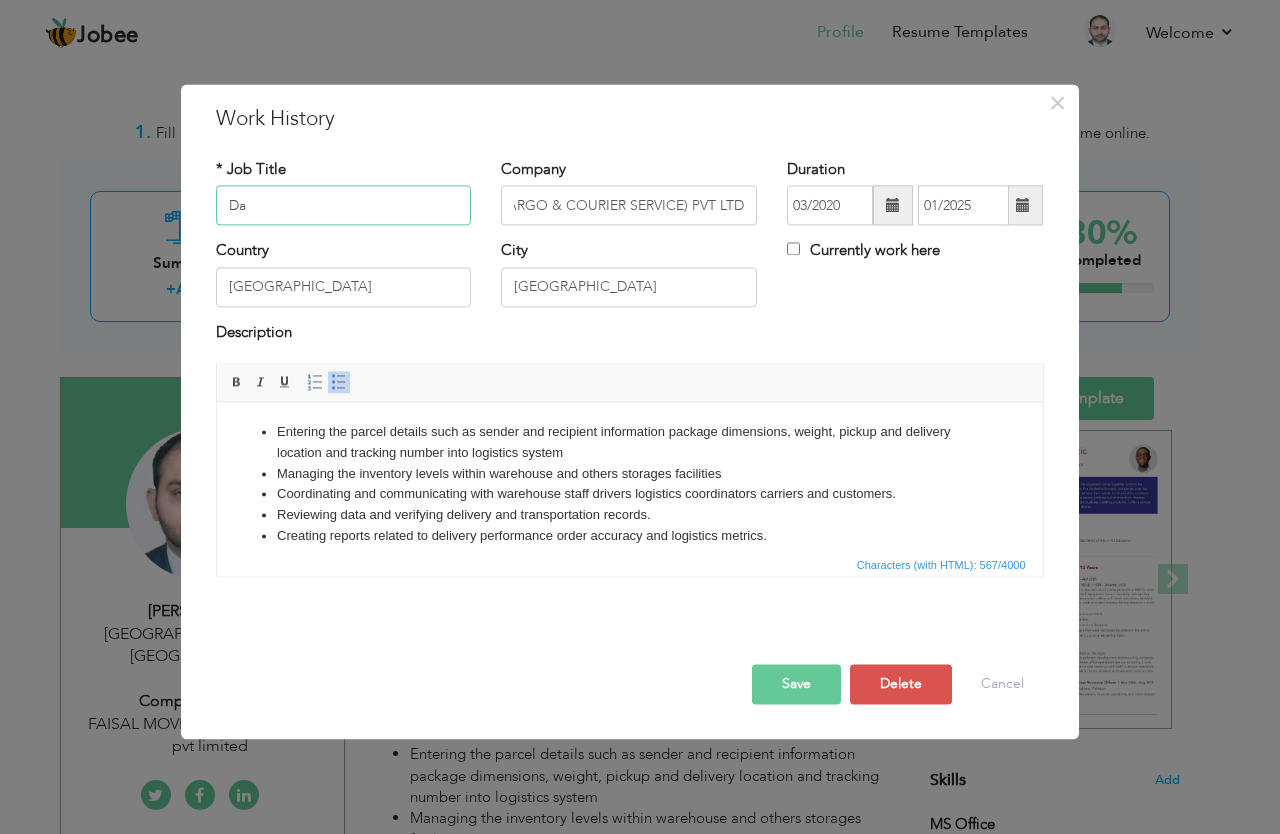 type on "D" 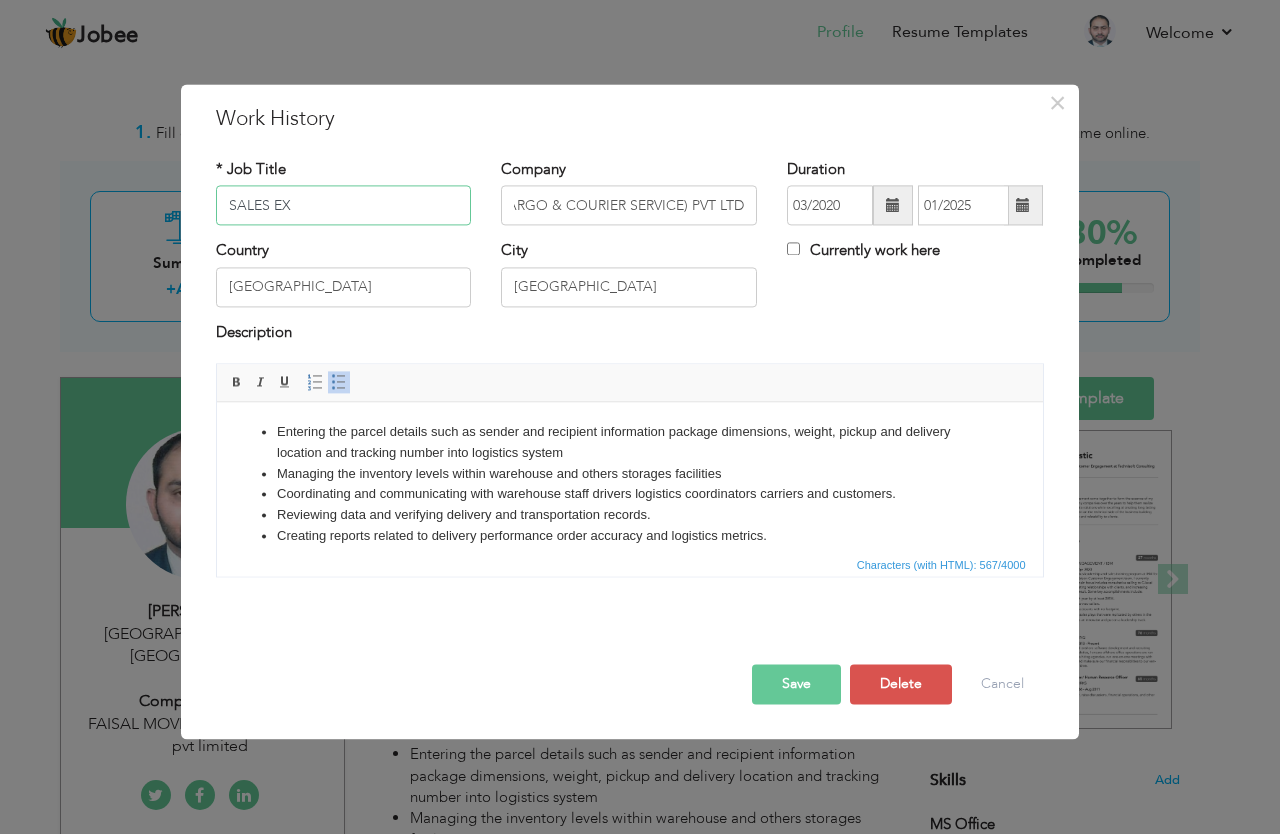 click on "SALES EX" at bounding box center (344, 206) 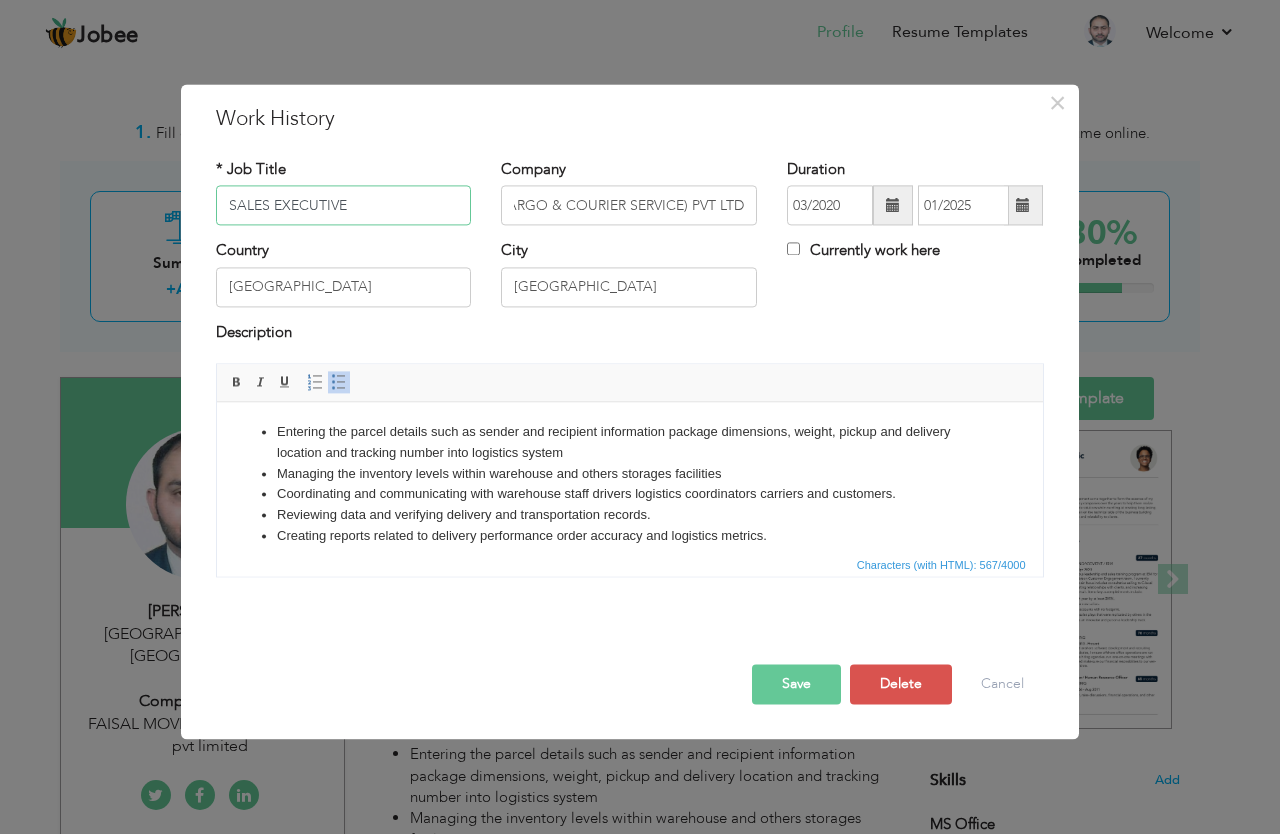 click on "SALES EXECUTIVE" at bounding box center (344, 206) 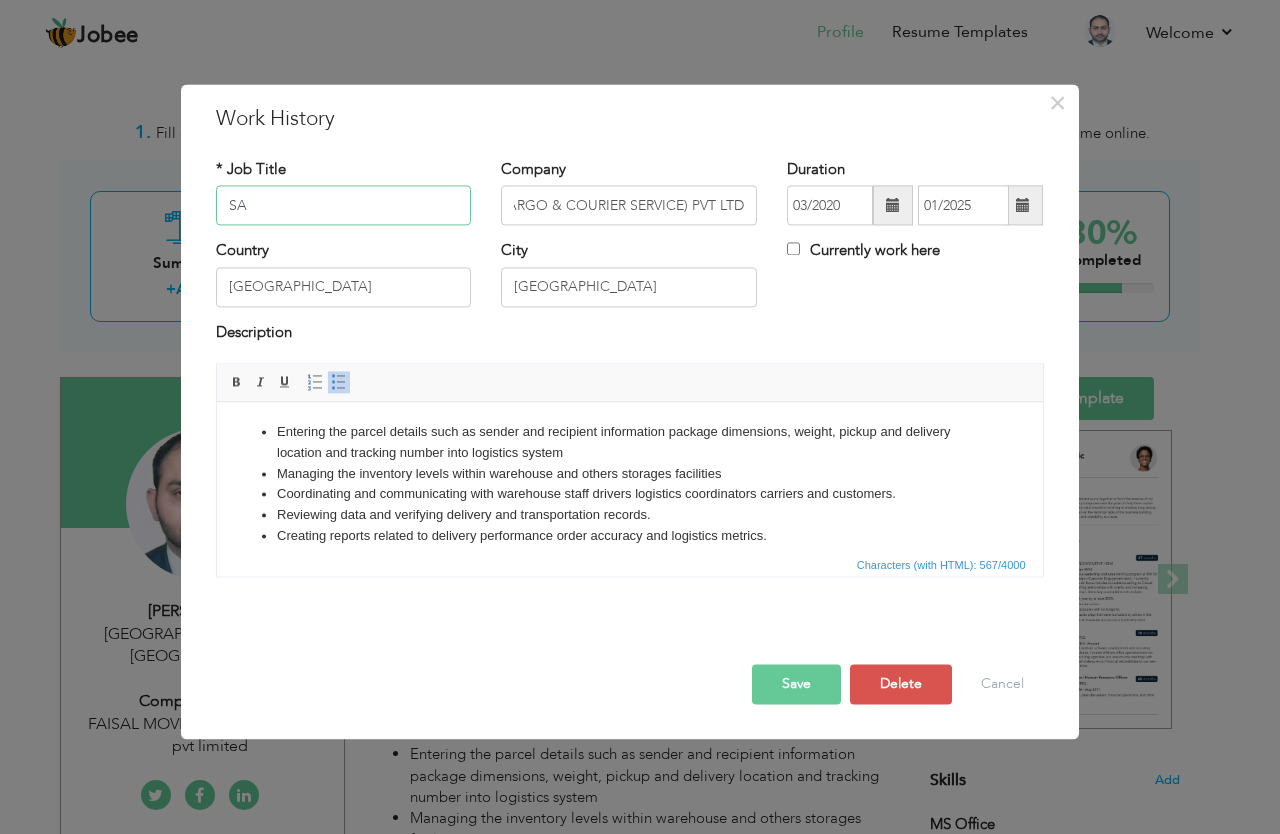 type on "S" 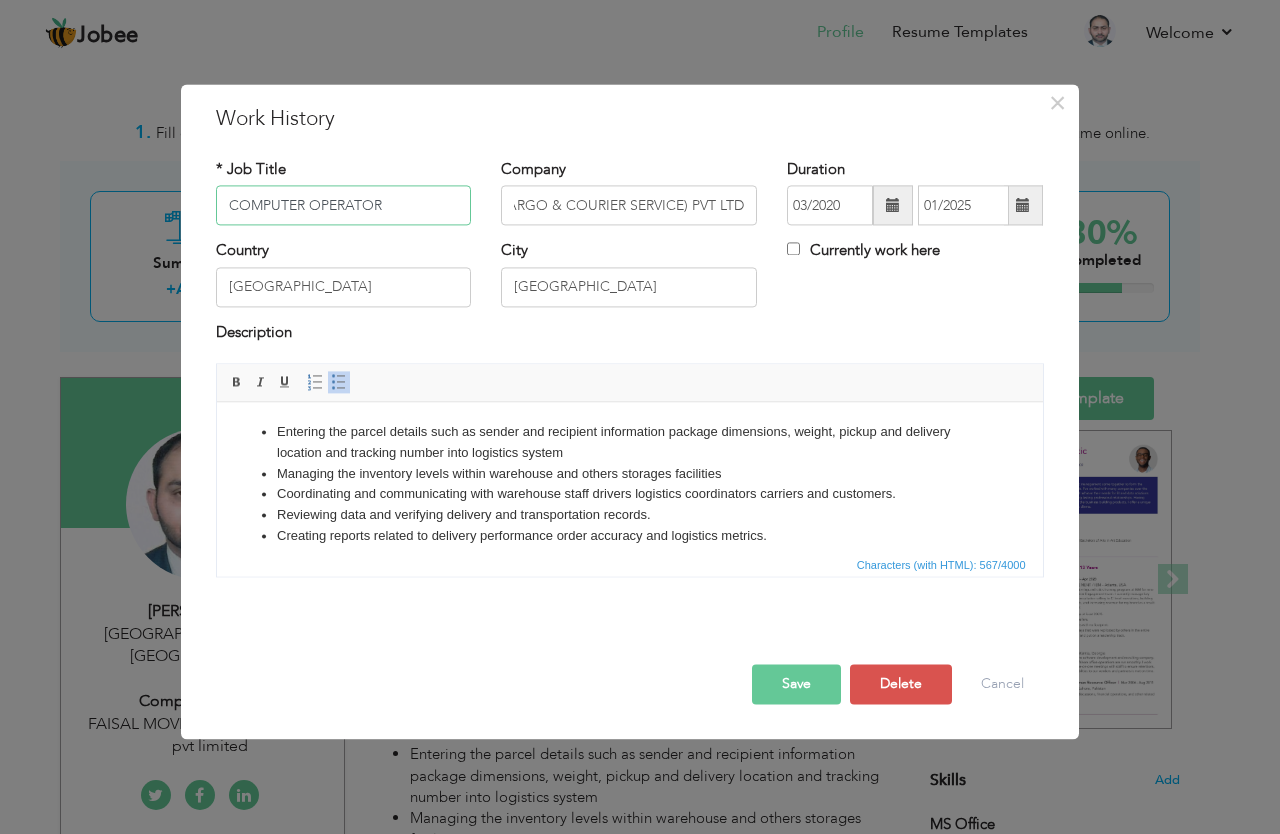 type on "COMPUTER OPERATOR" 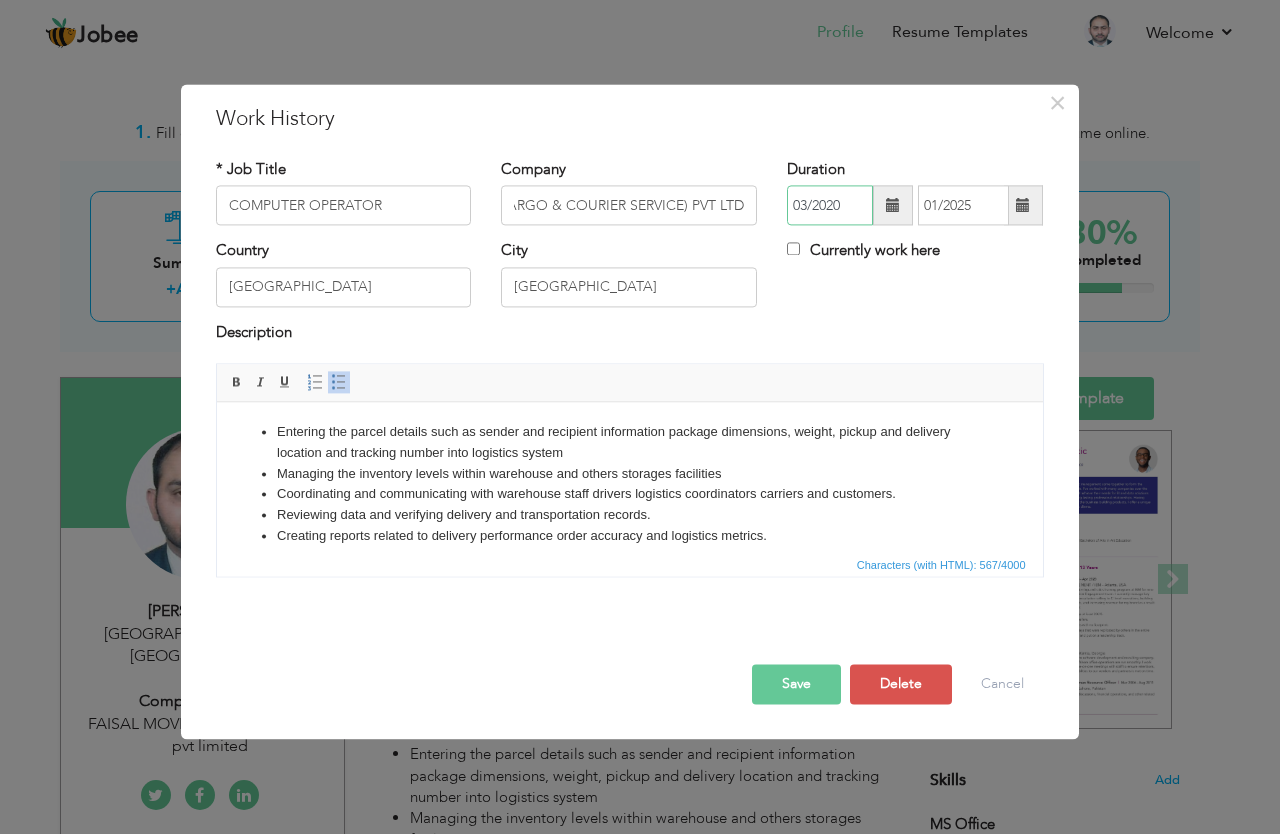 click on "03/2020" at bounding box center (830, 206) 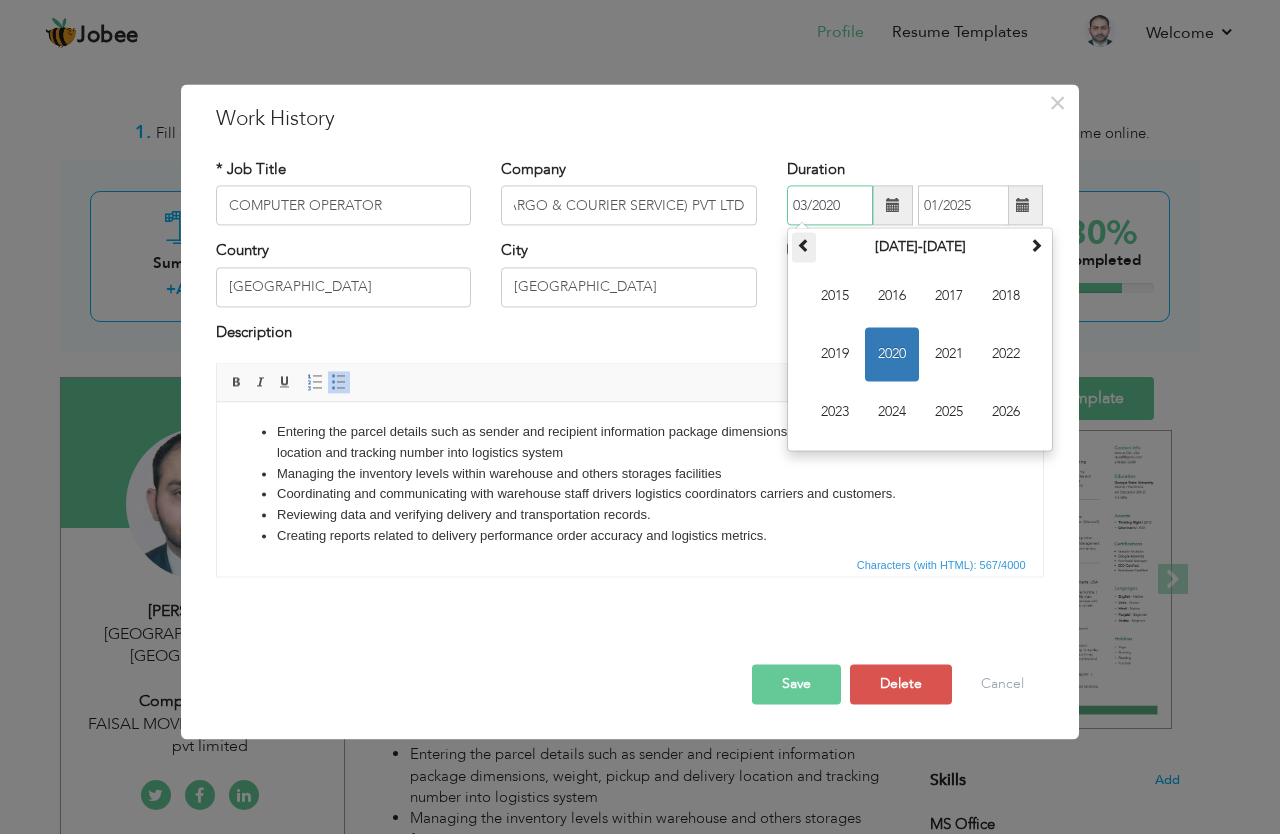 click at bounding box center (804, 246) 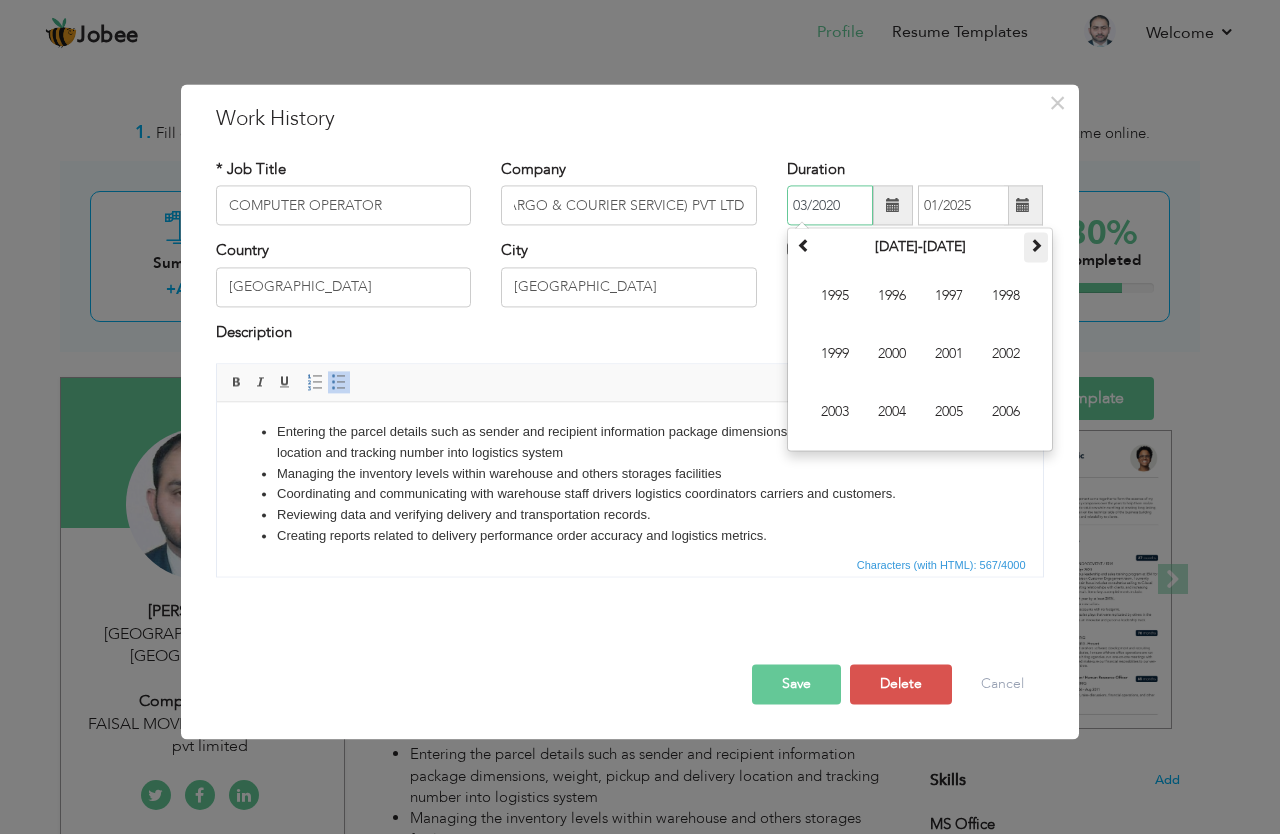 click at bounding box center [1036, 246] 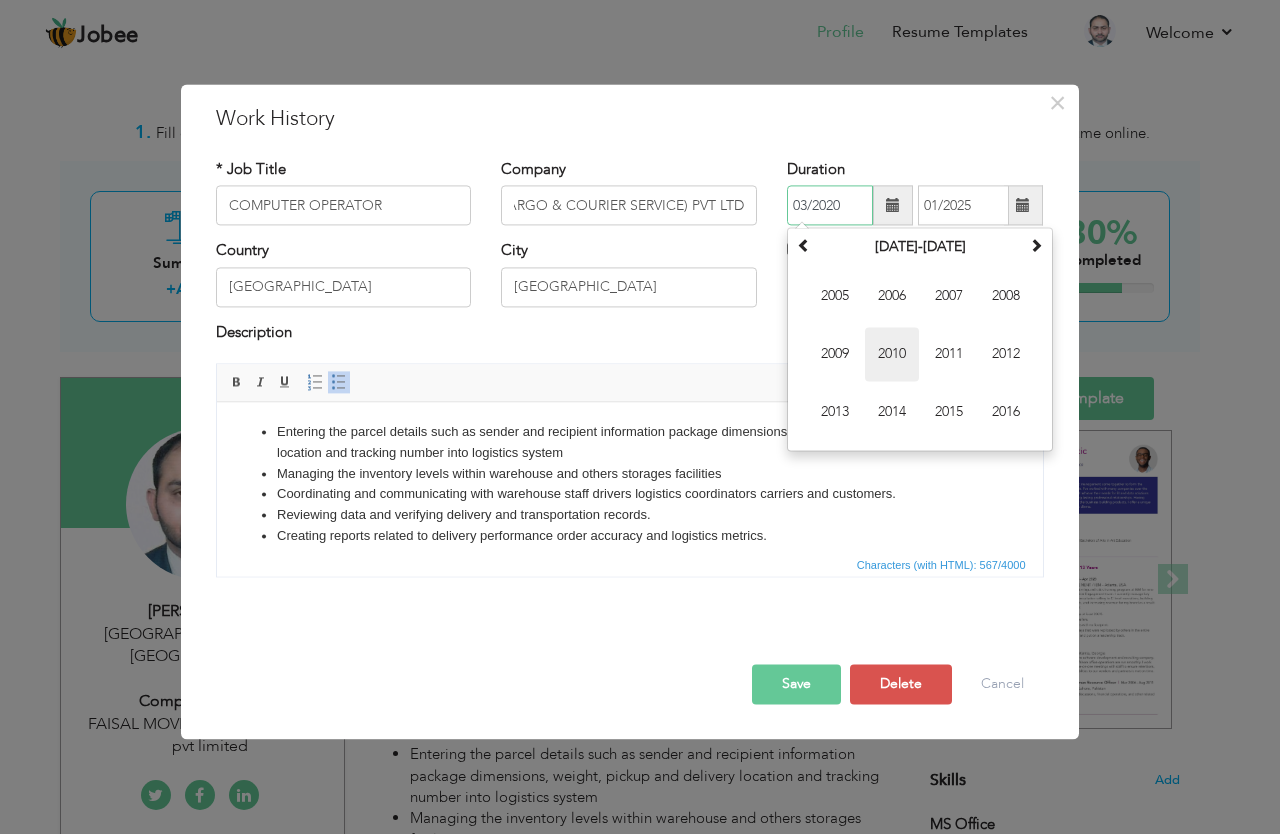 click on "2010" at bounding box center (892, 355) 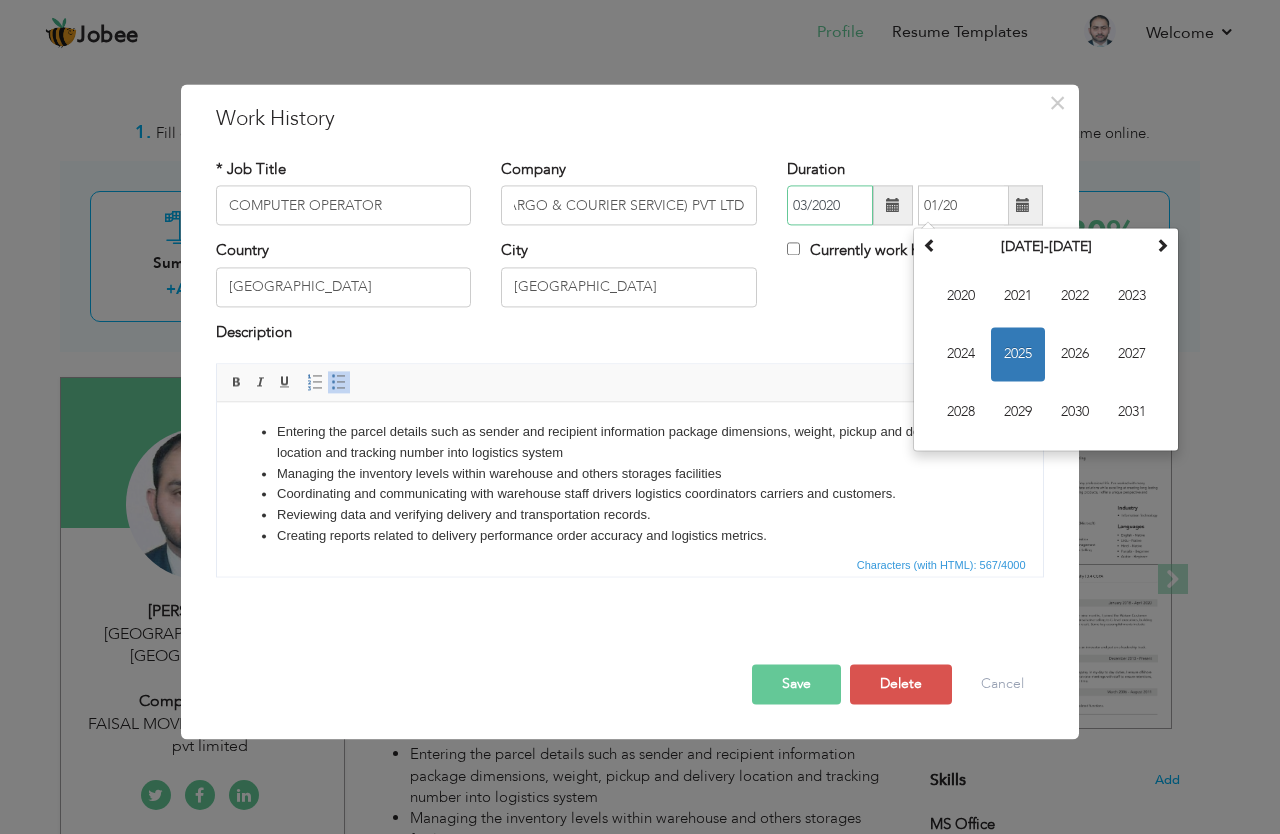 type on "01/2020" 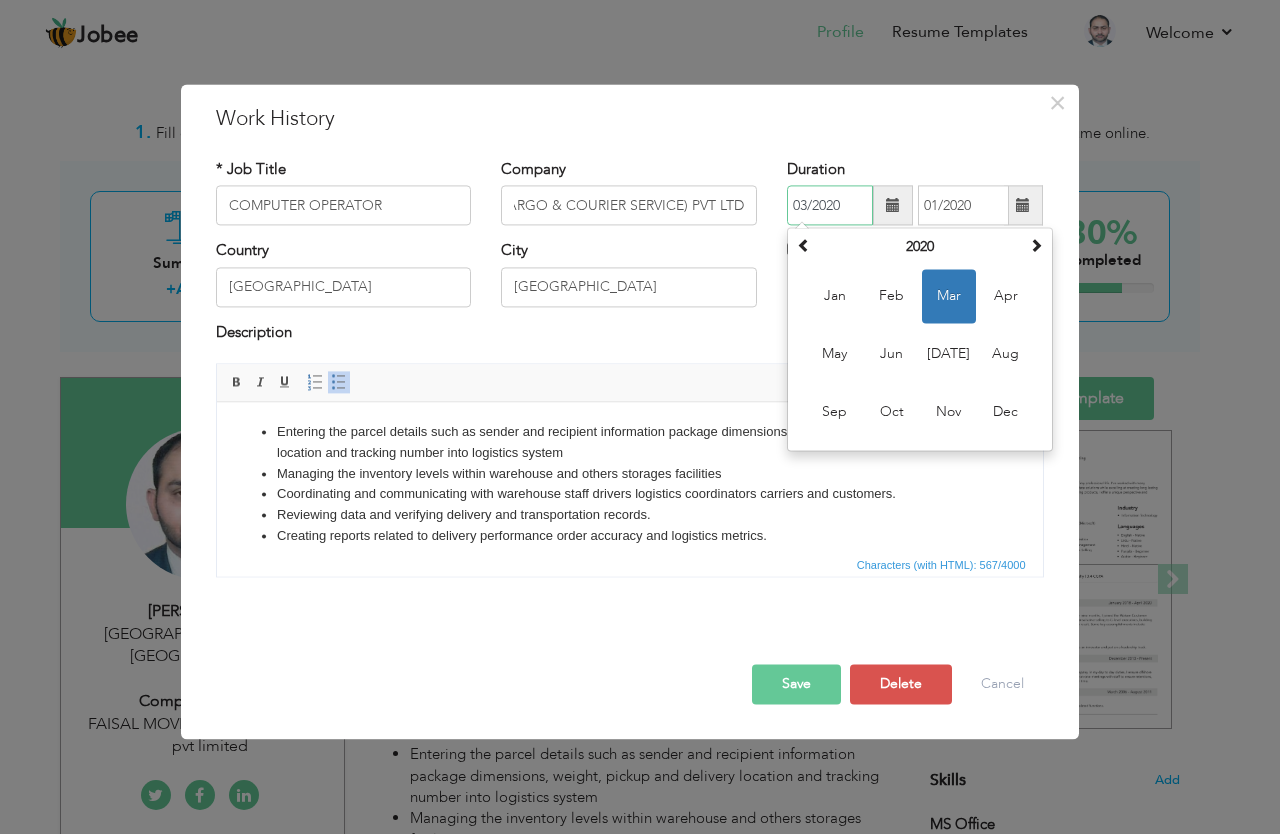 click on "03/2020" at bounding box center [830, 206] 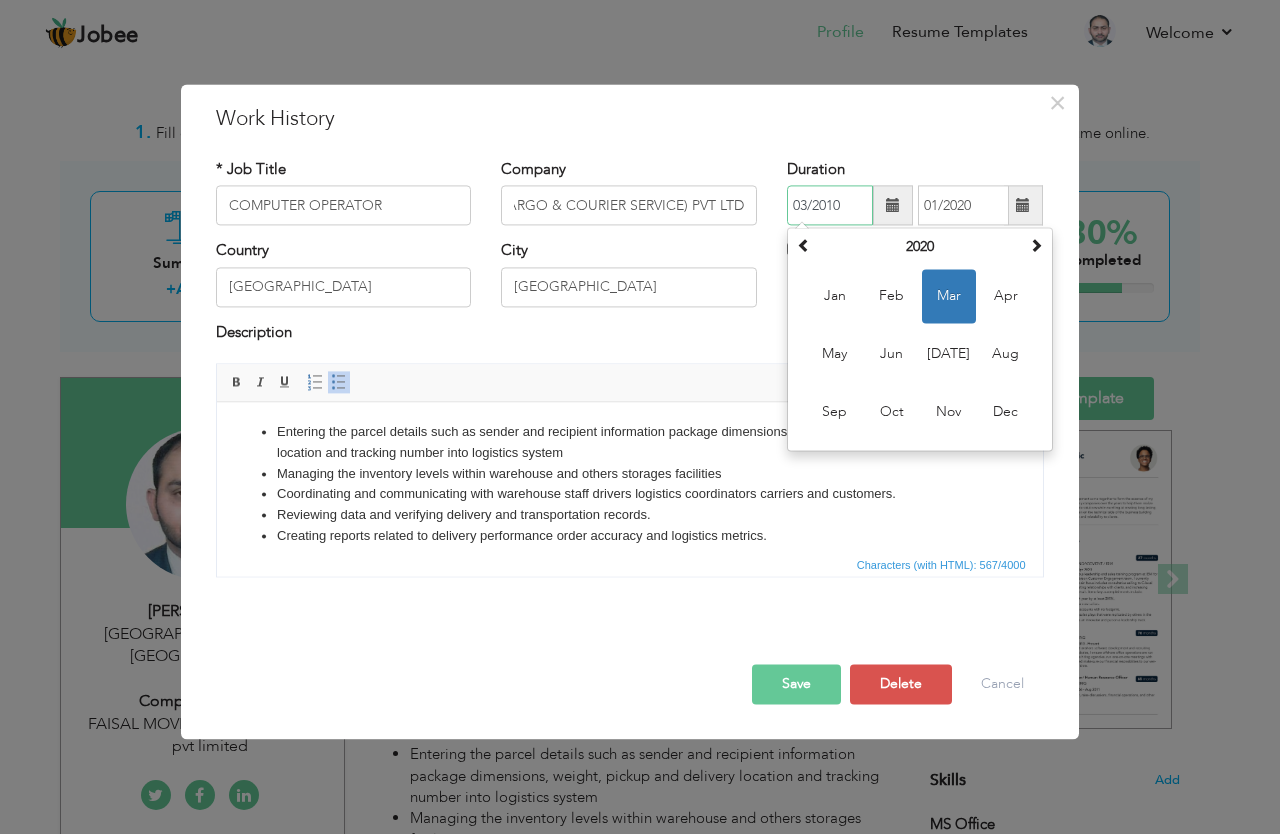 type on "03/2010" 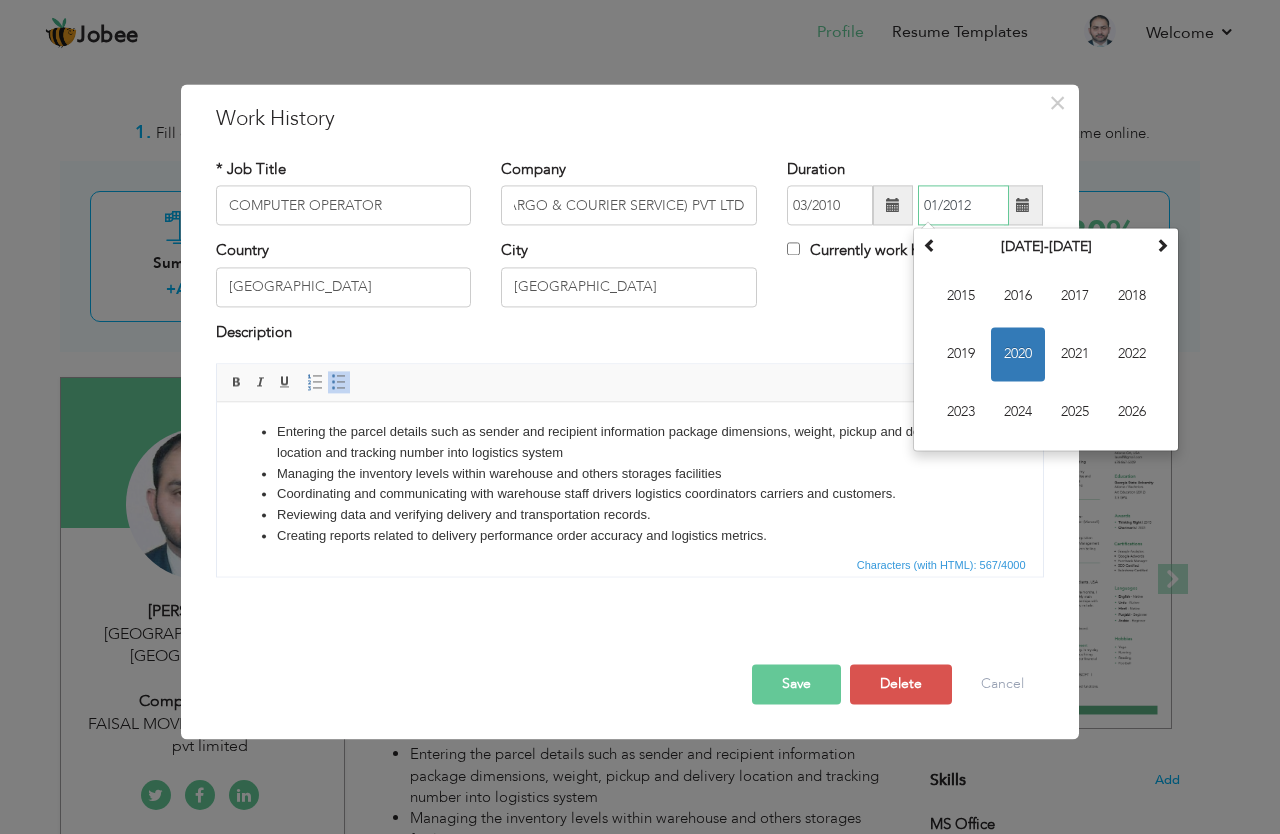 click on "01/2012" at bounding box center (963, 206) 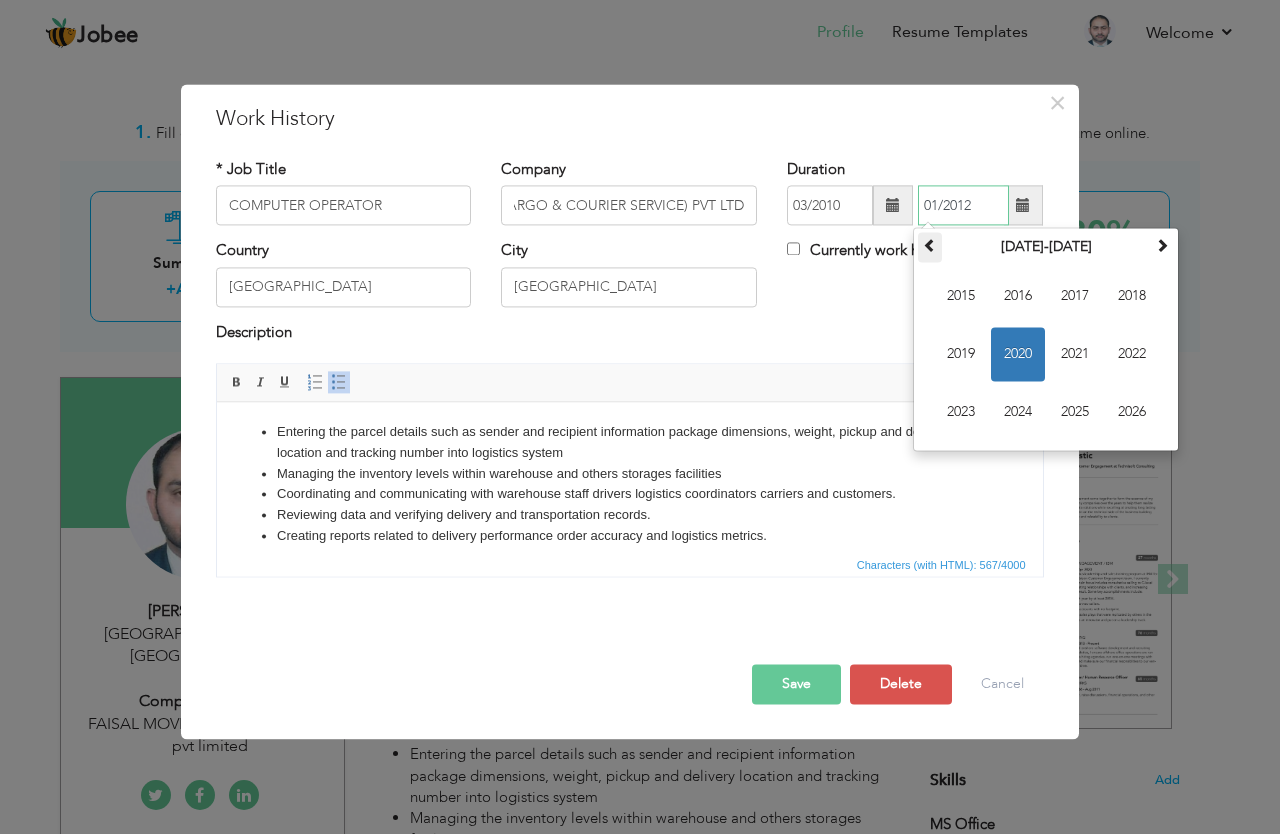 click at bounding box center (930, 246) 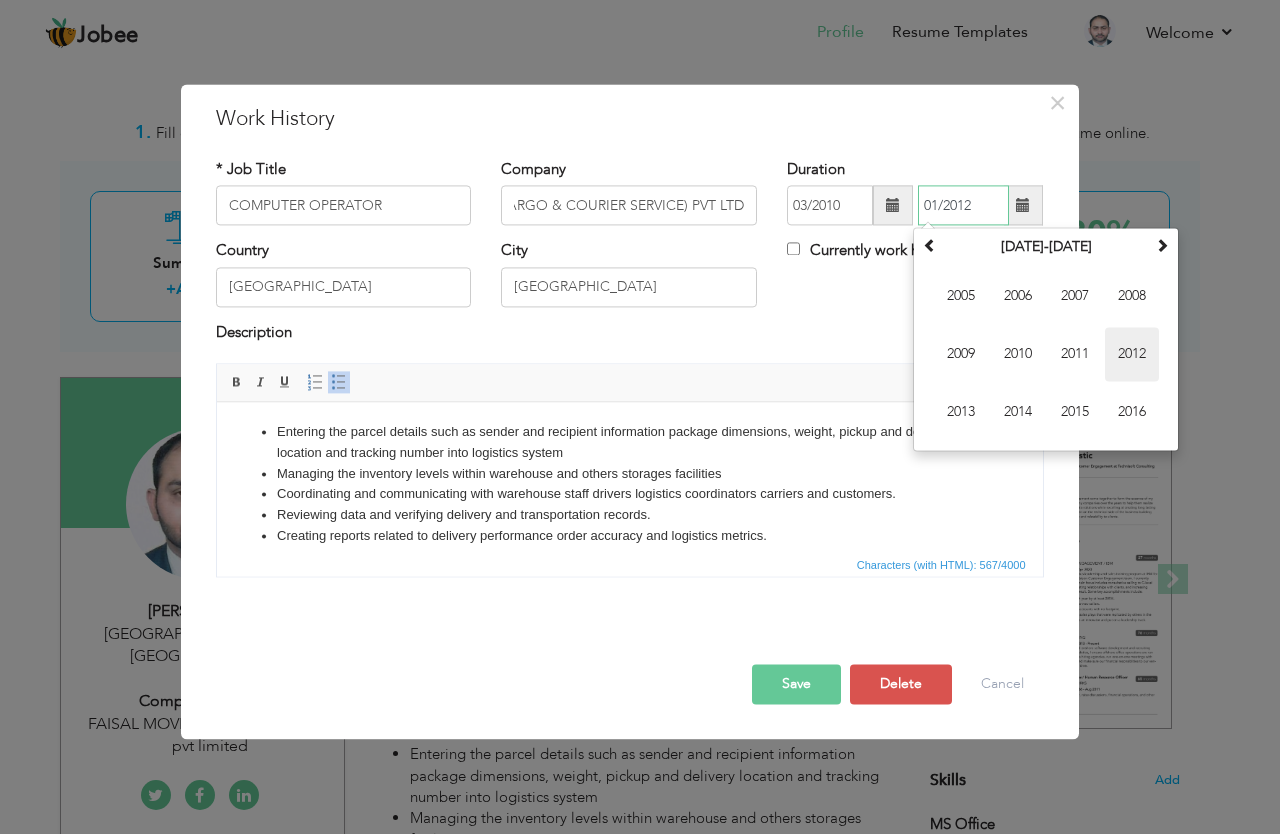 click on "2012" at bounding box center (1132, 355) 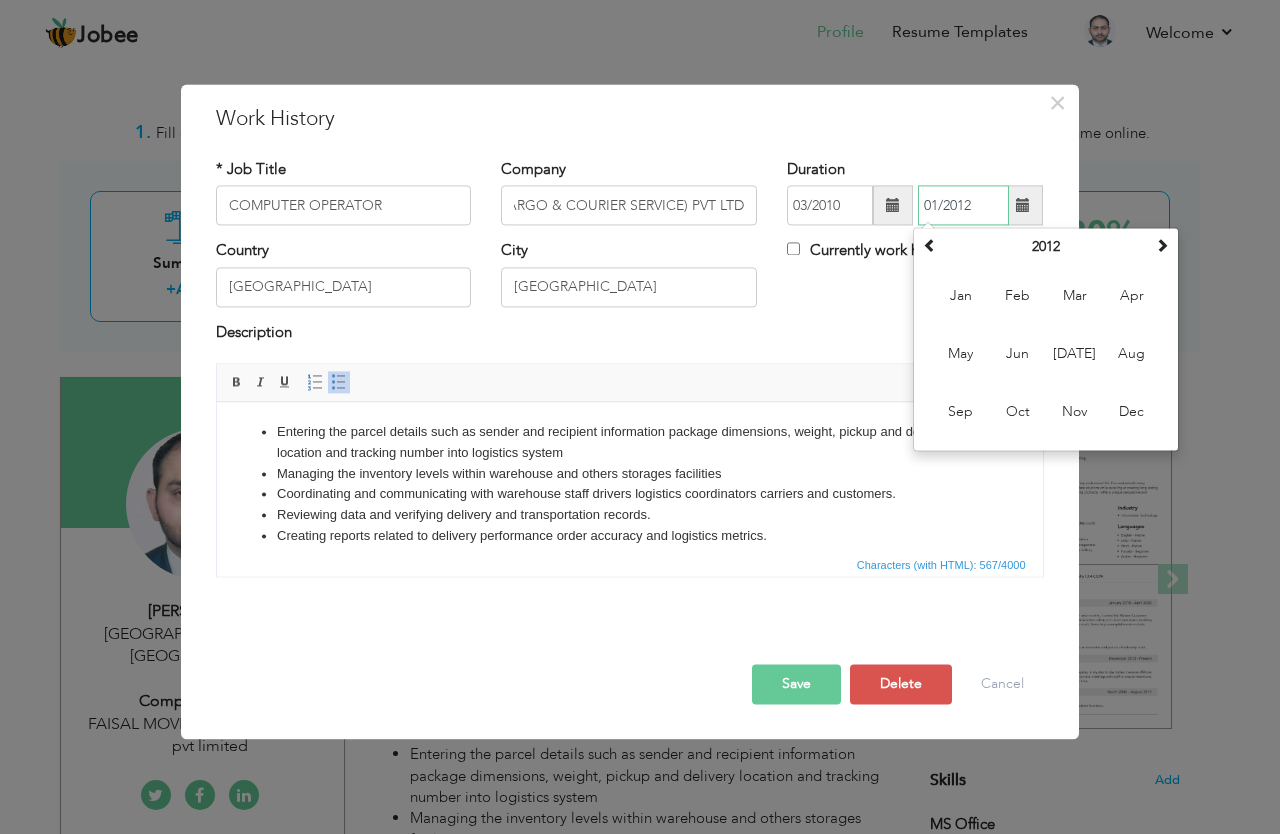 type on "01/2012" 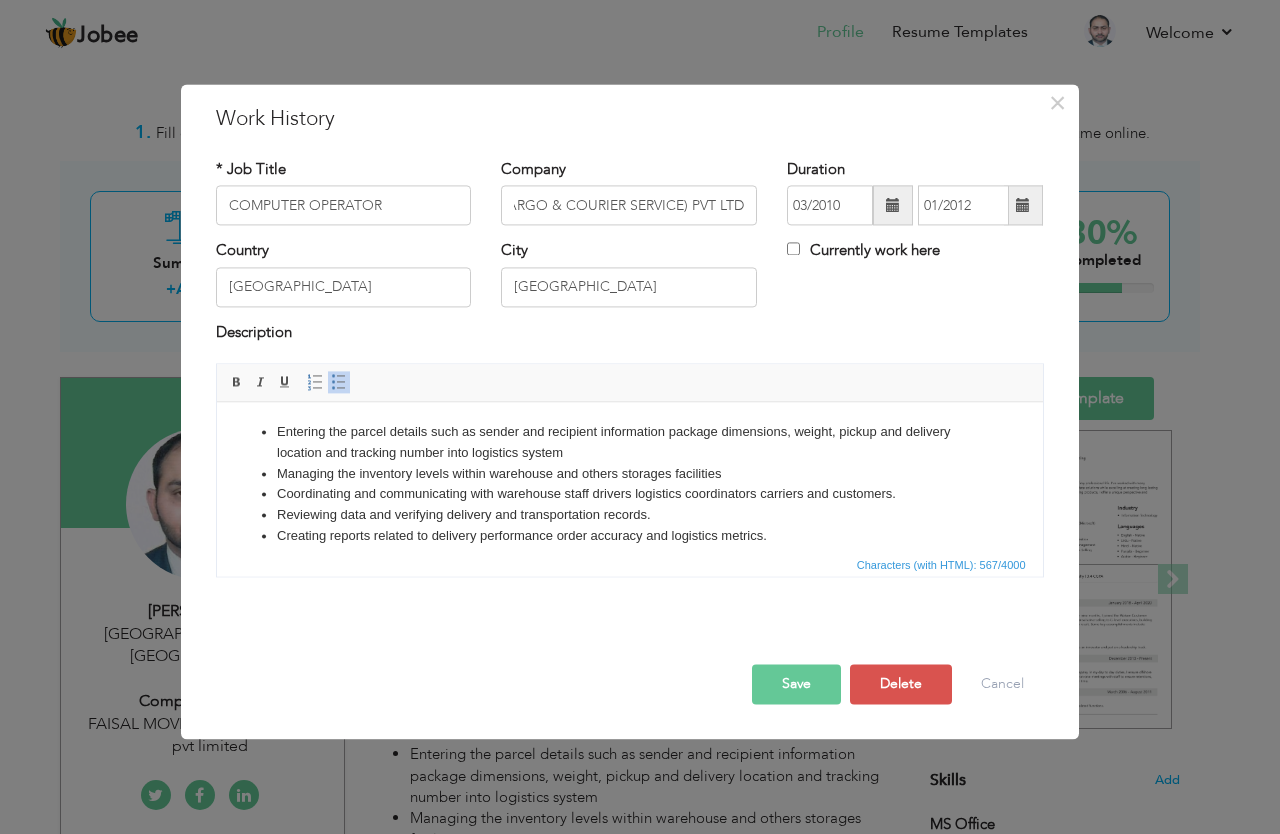 click on "Description" at bounding box center [630, 335] 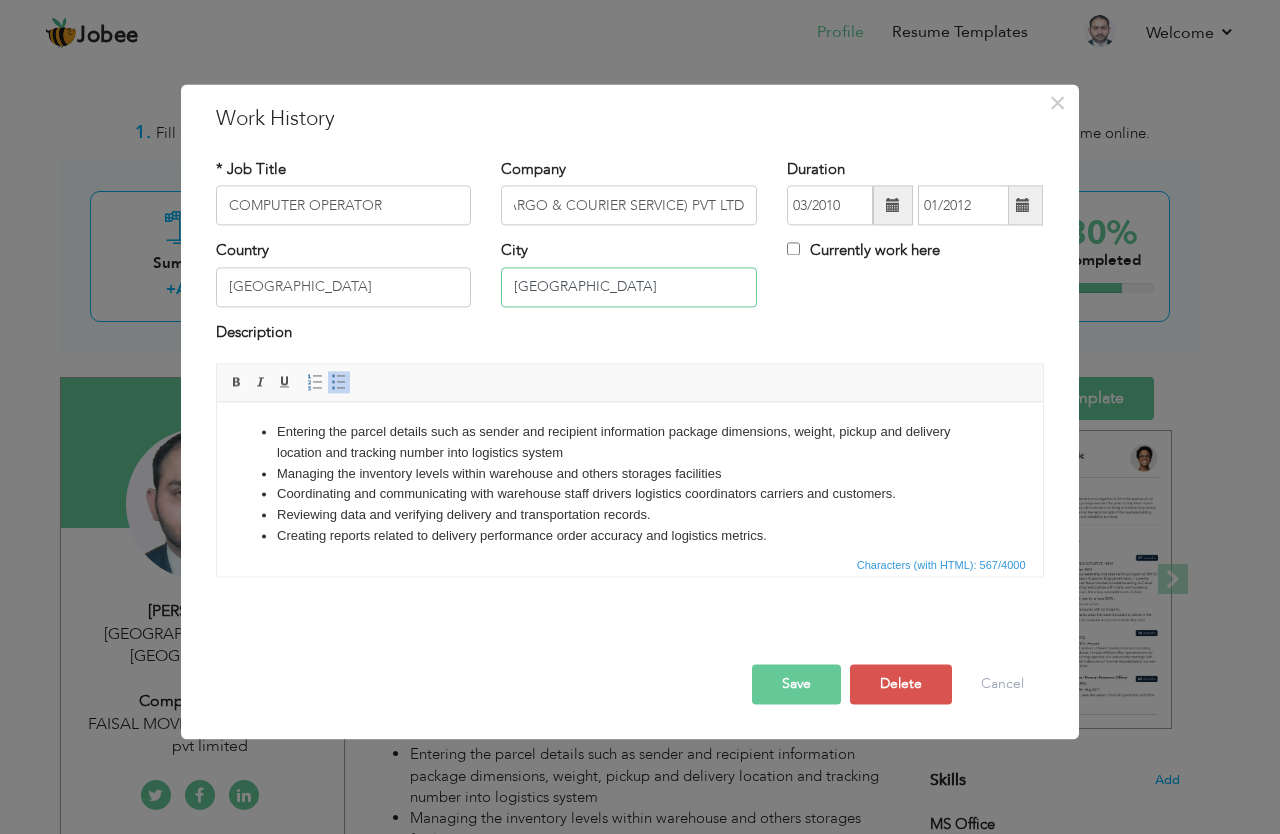 click on "[GEOGRAPHIC_DATA]" at bounding box center [629, 287] 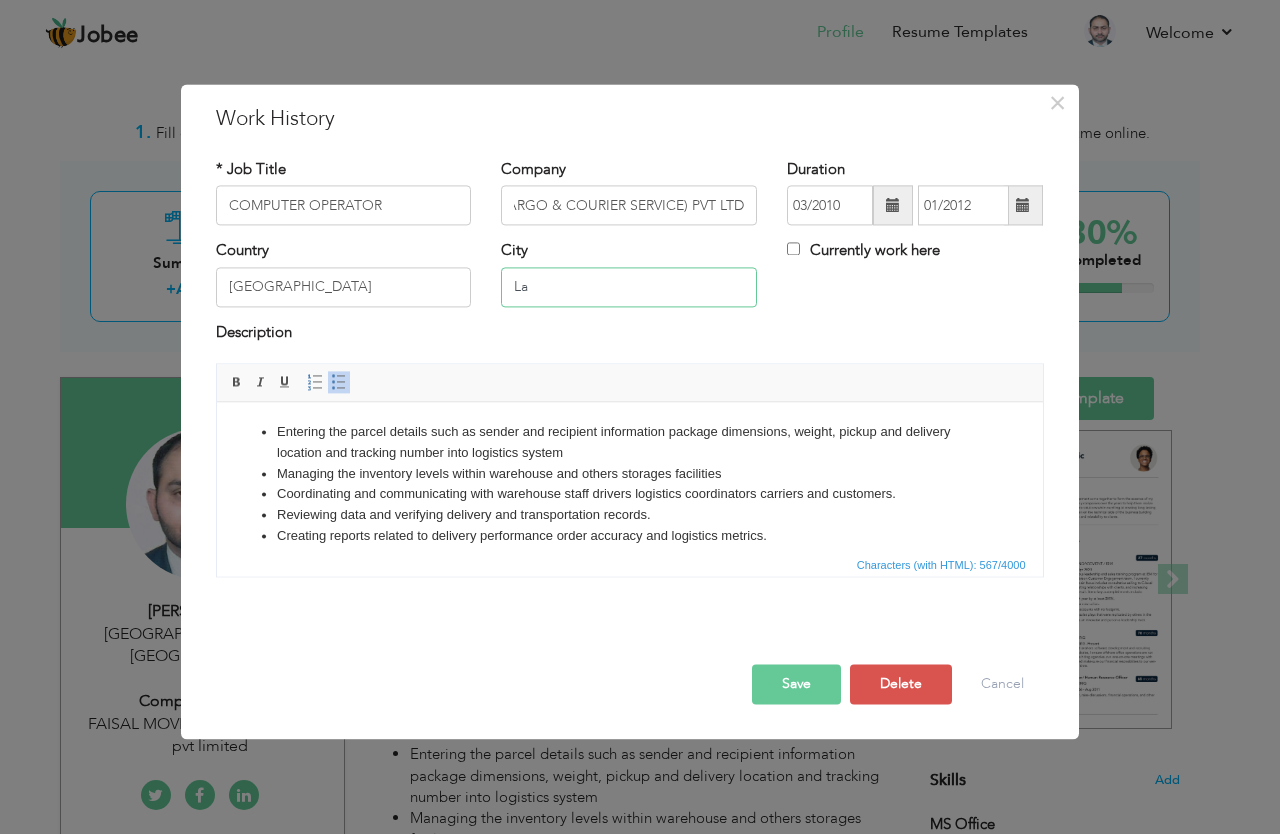 type on "L" 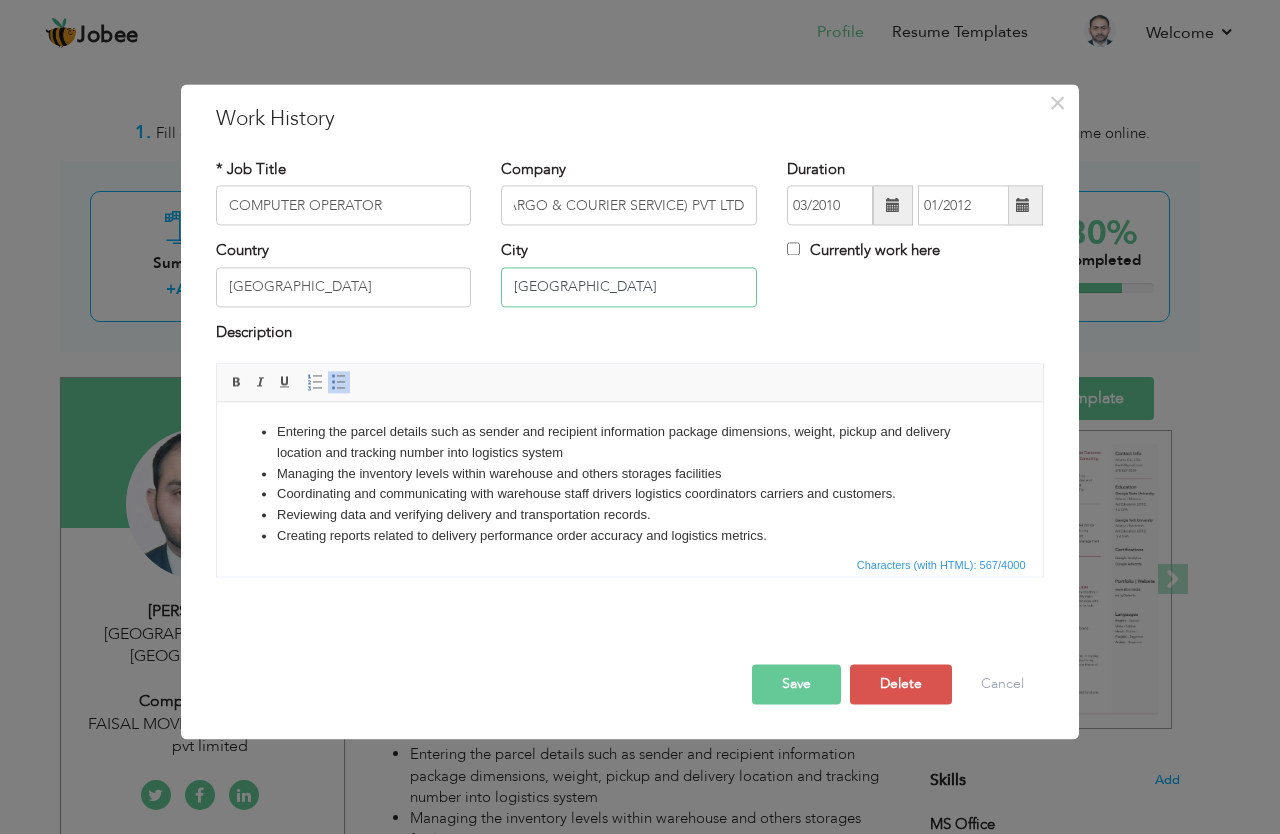 type on "[GEOGRAPHIC_DATA]" 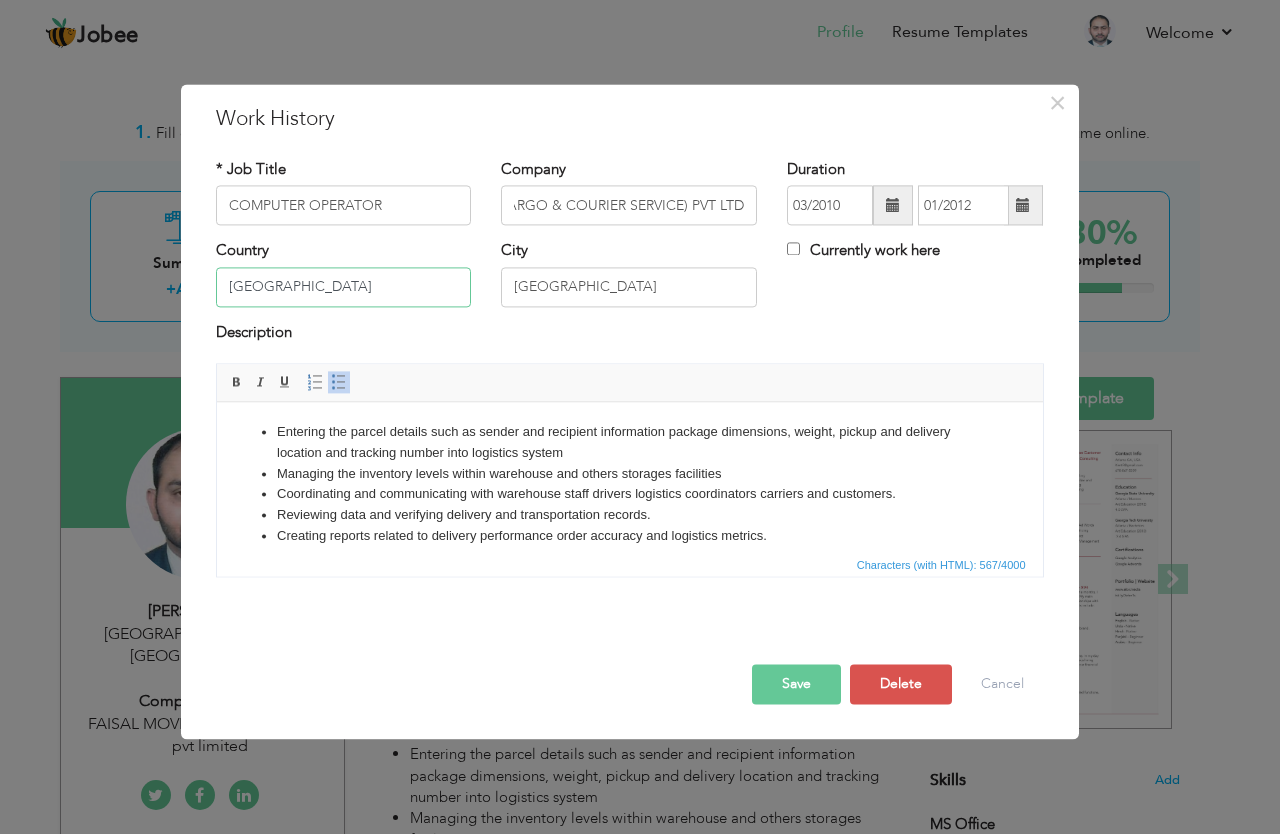 click on "[GEOGRAPHIC_DATA]" at bounding box center (344, 287) 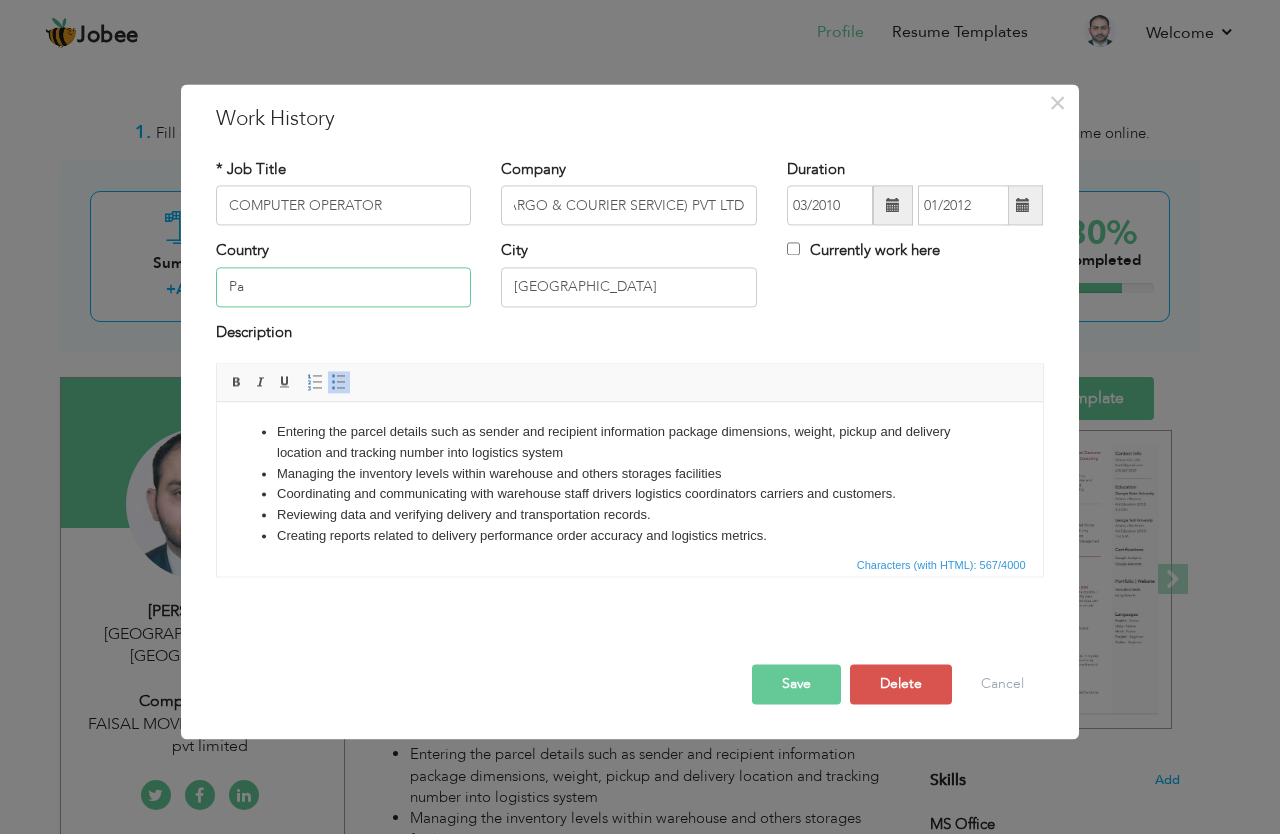 type on "P" 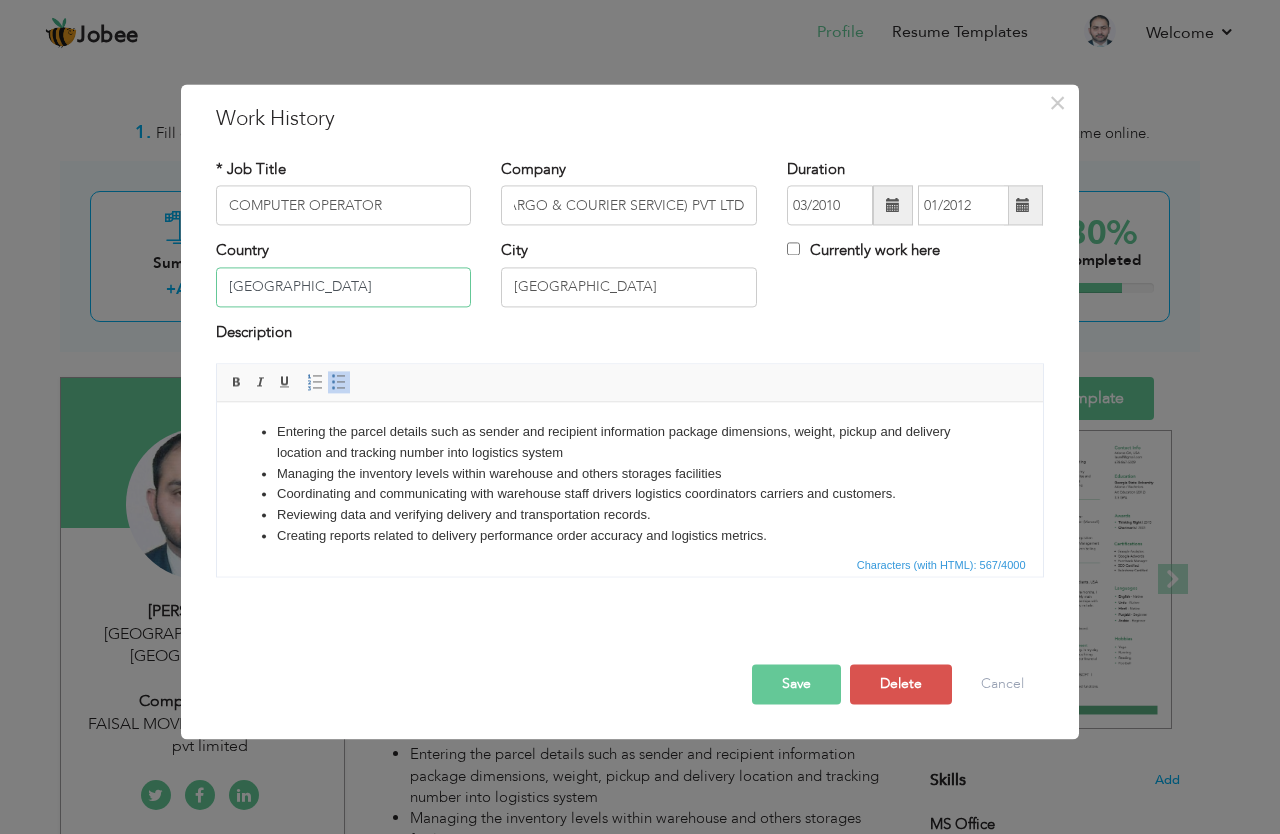 scroll, scrollTop: 15, scrollLeft: 0, axis: vertical 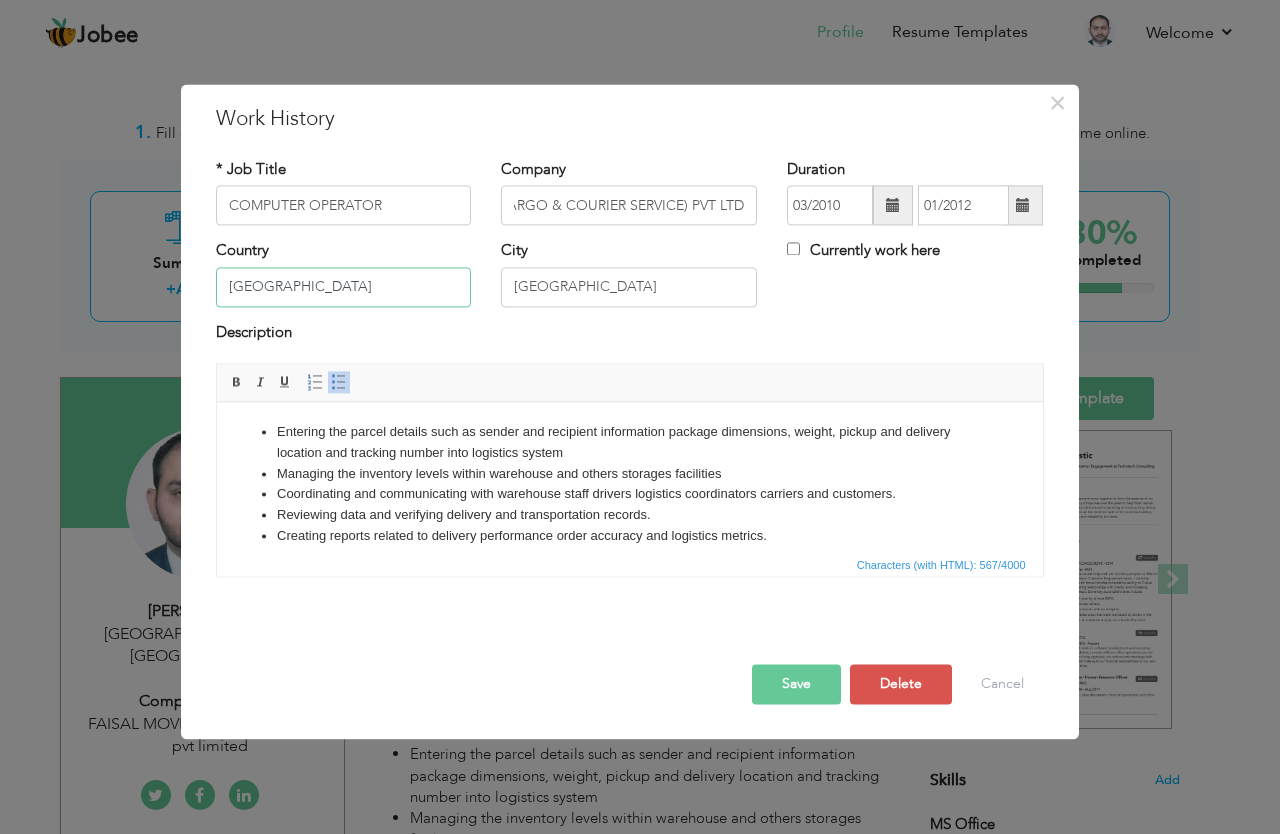type on "[GEOGRAPHIC_DATA]" 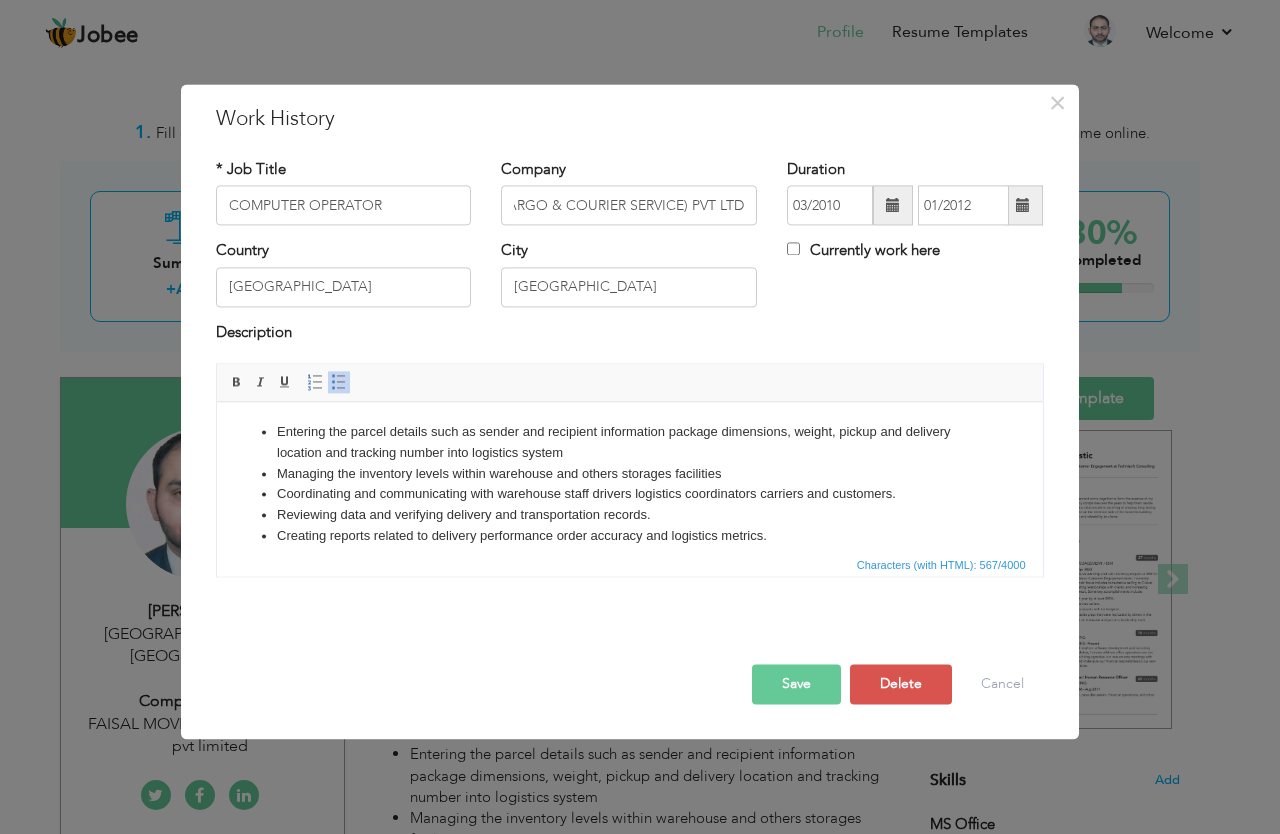 click on "Save" at bounding box center [796, 685] 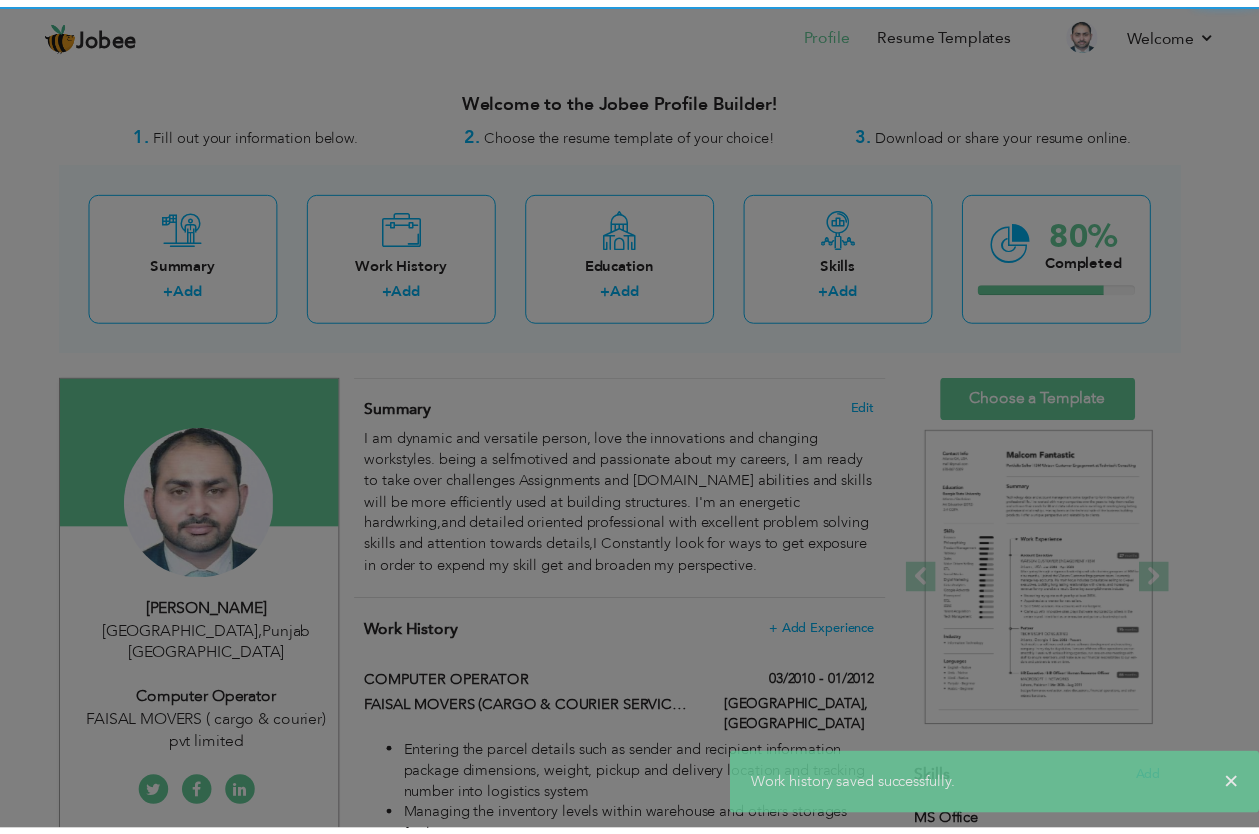 scroll, scrollTop: 0, scrollLeft: 0, axis: both 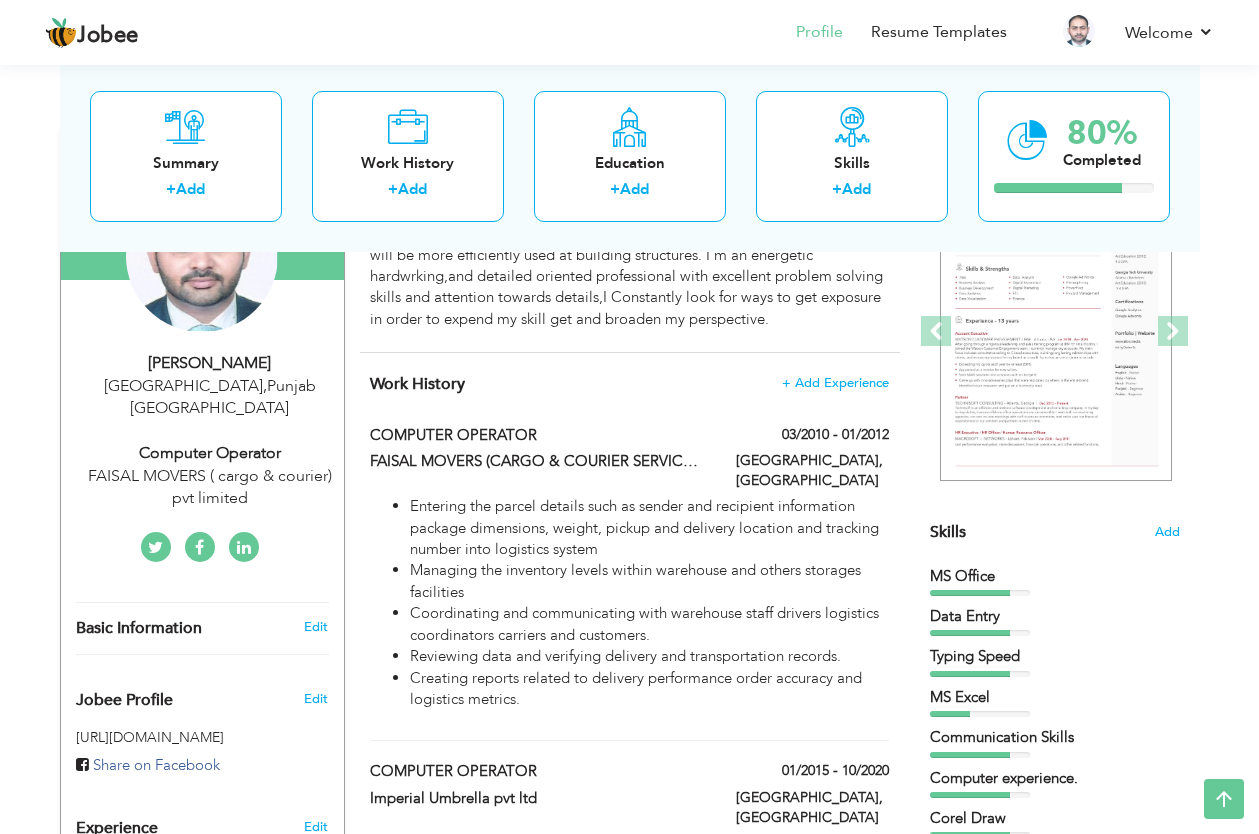 drag, startPoint x: 1266, startPoint y: 354, endPoint x: 1260, endPoint y: 474, distance: 120.14991 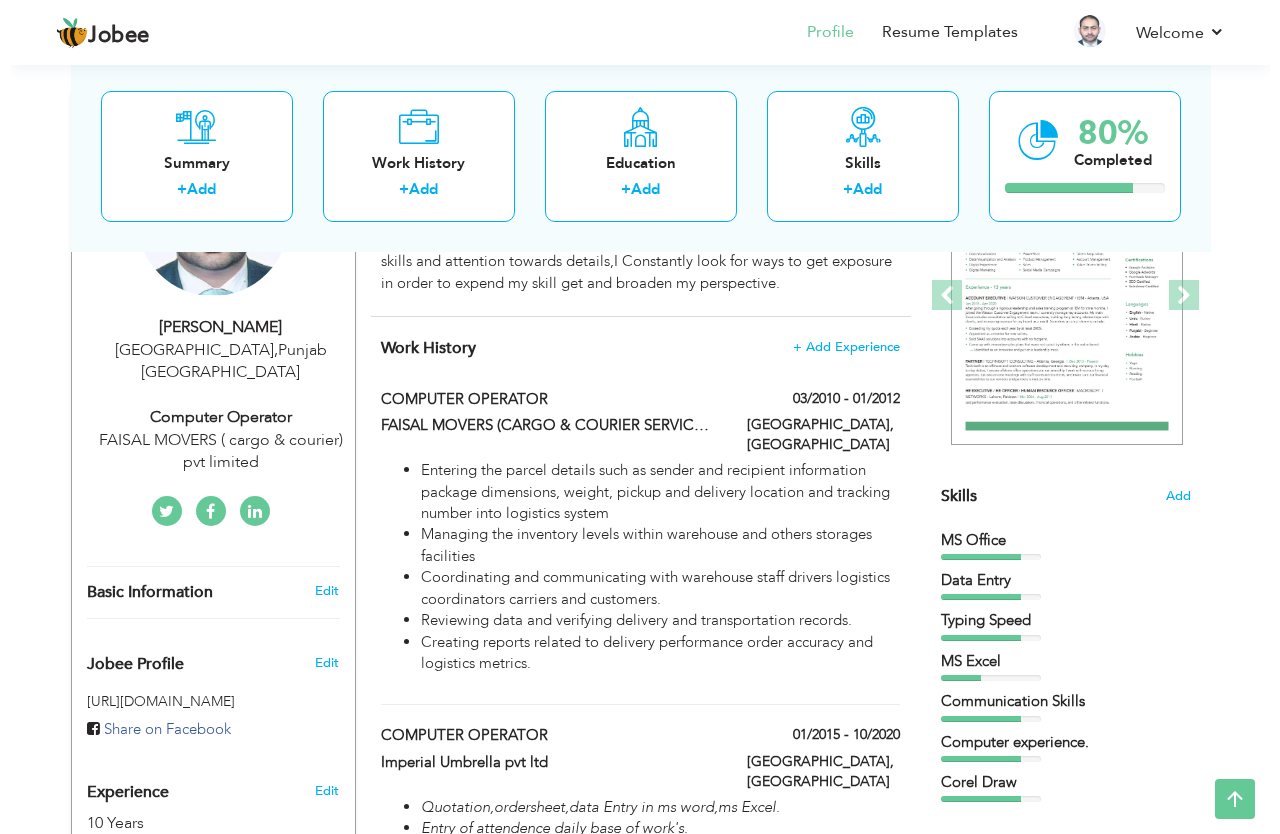 scroll, scrollTop: 388, scrollLeft: 0, axis: vertical 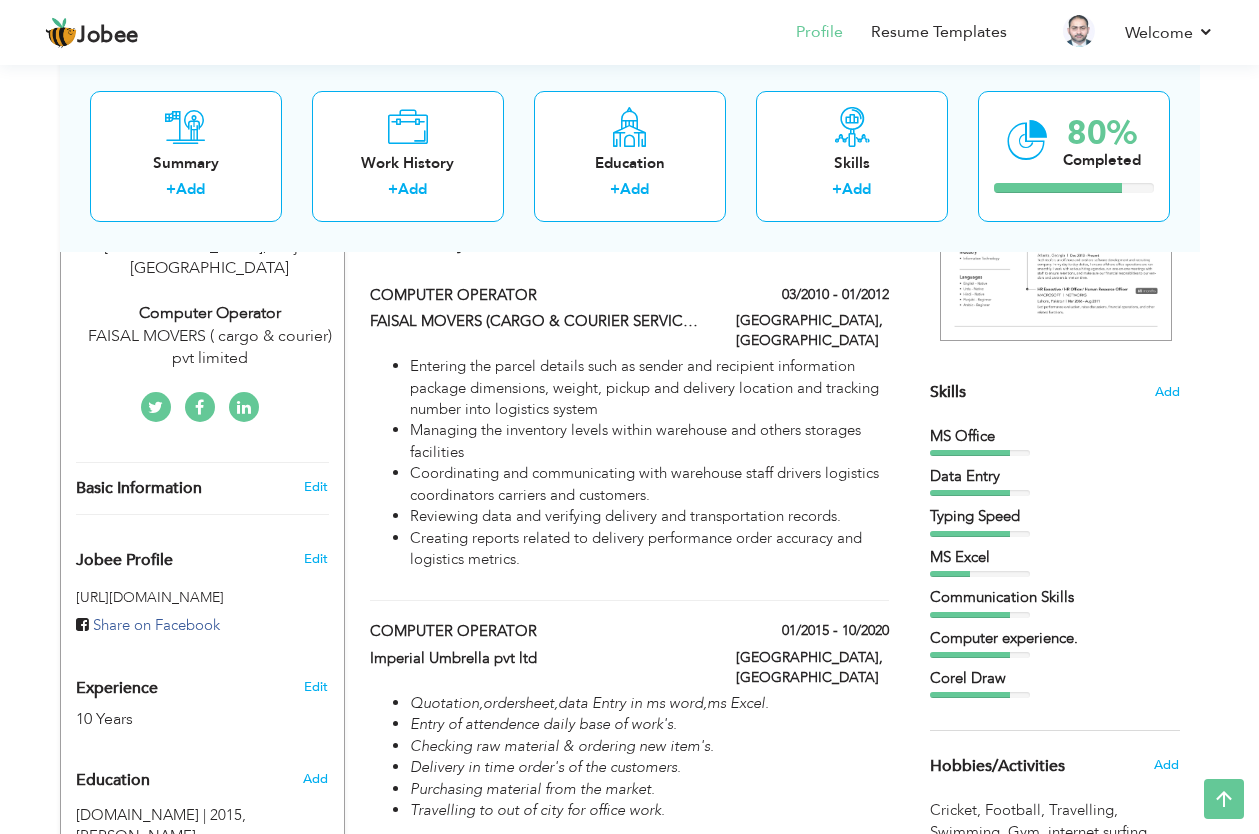 drag, startPoint x: 1265, startPoint y: 468, endPoint x: 1266, endPoint y: 535, distance: 67.00746 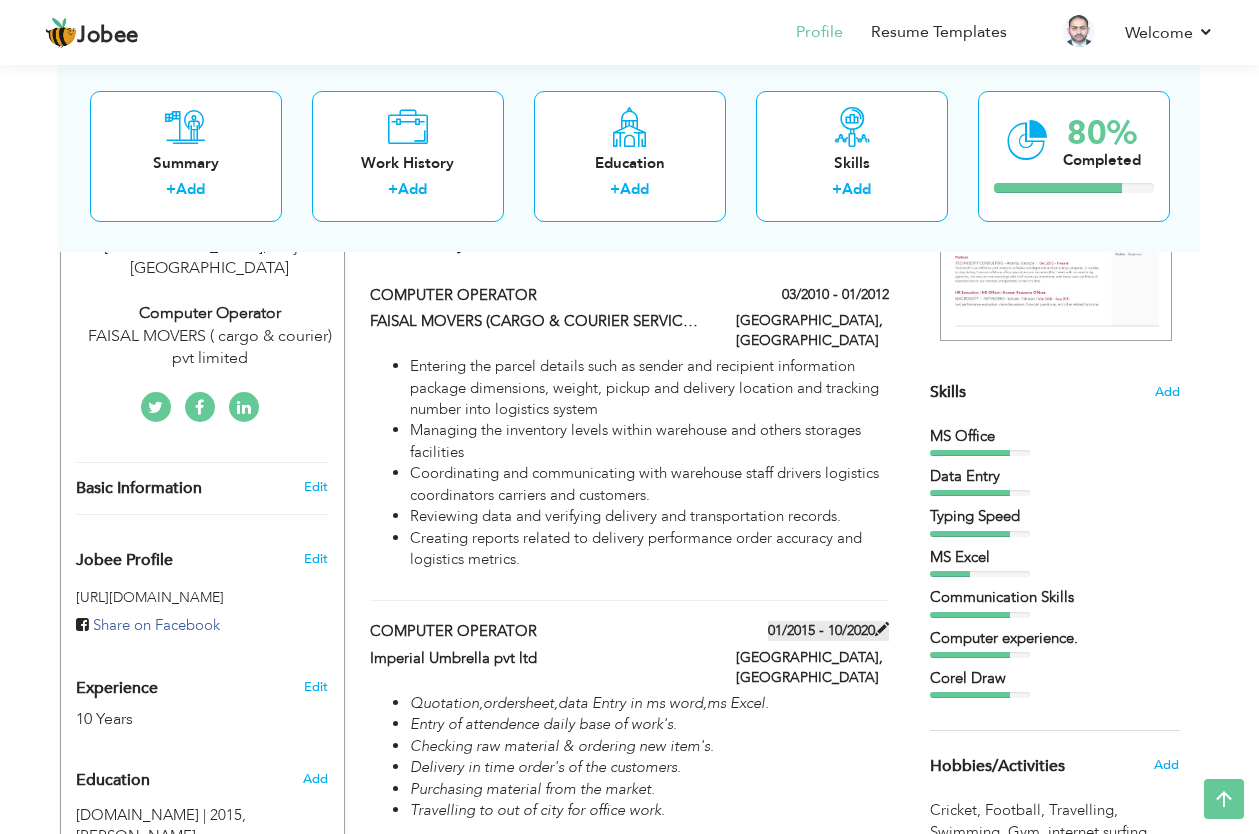 click on "01/2015 - 10/2020" at bounding box center [828, 631] 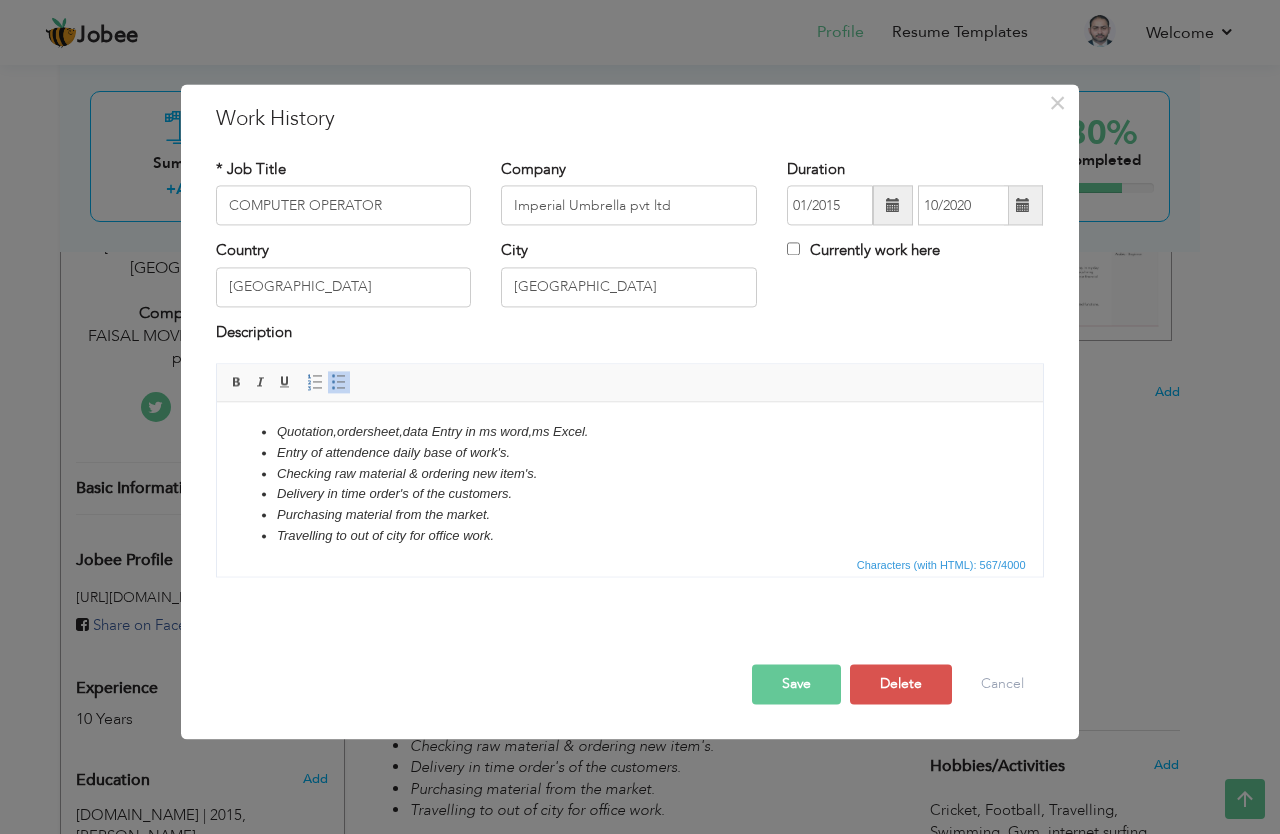 scroll, scrollTop: 0, scrollLeft: 0, axis: both 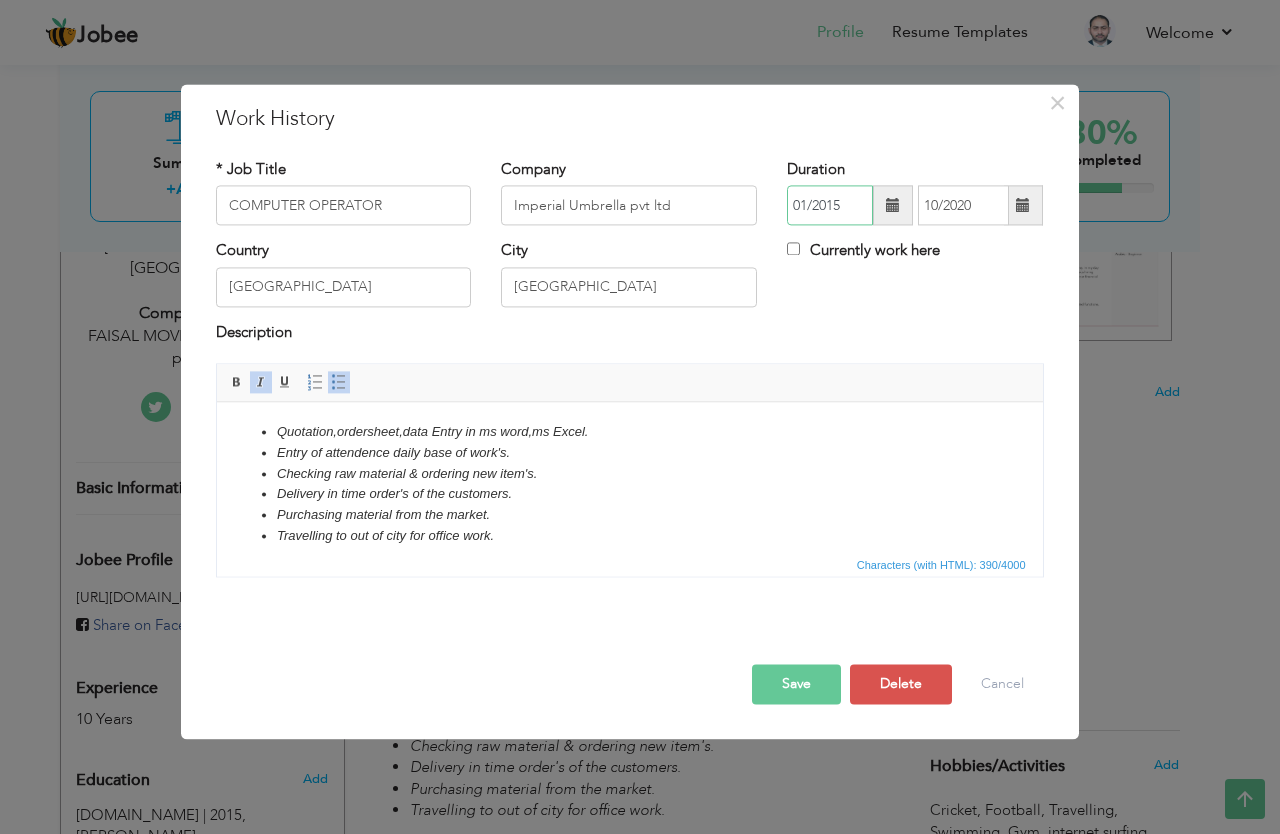 click on "01/2015" at bounding box center [830, 206] 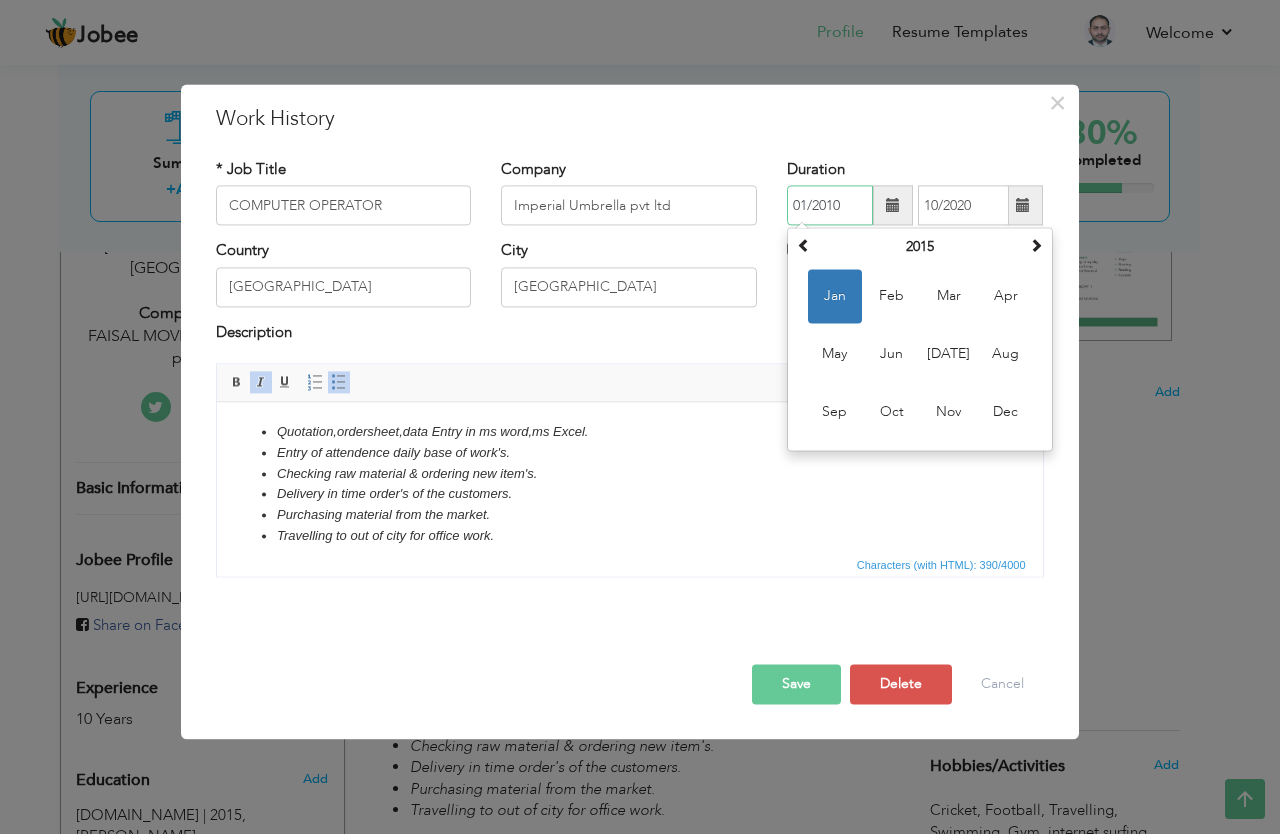 type on "01/2010" 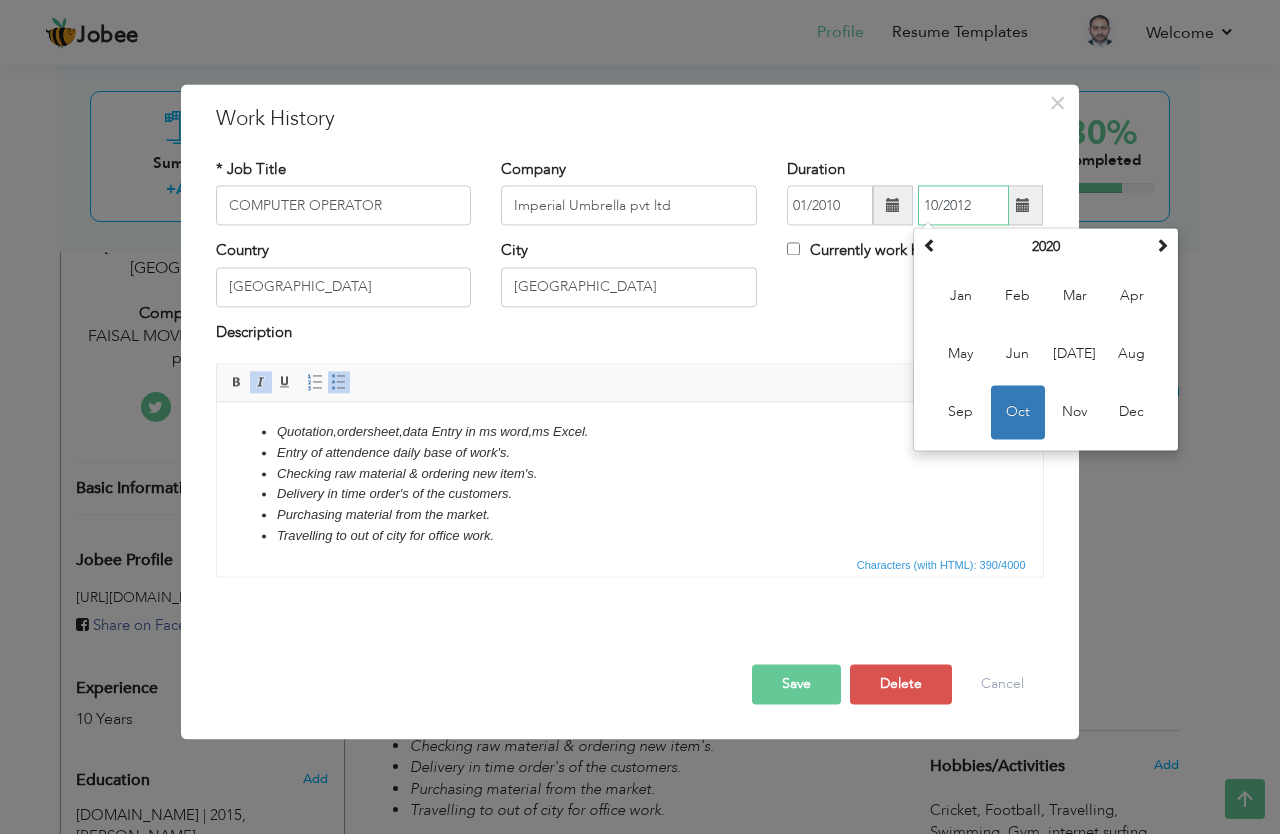 type on "10/2012" 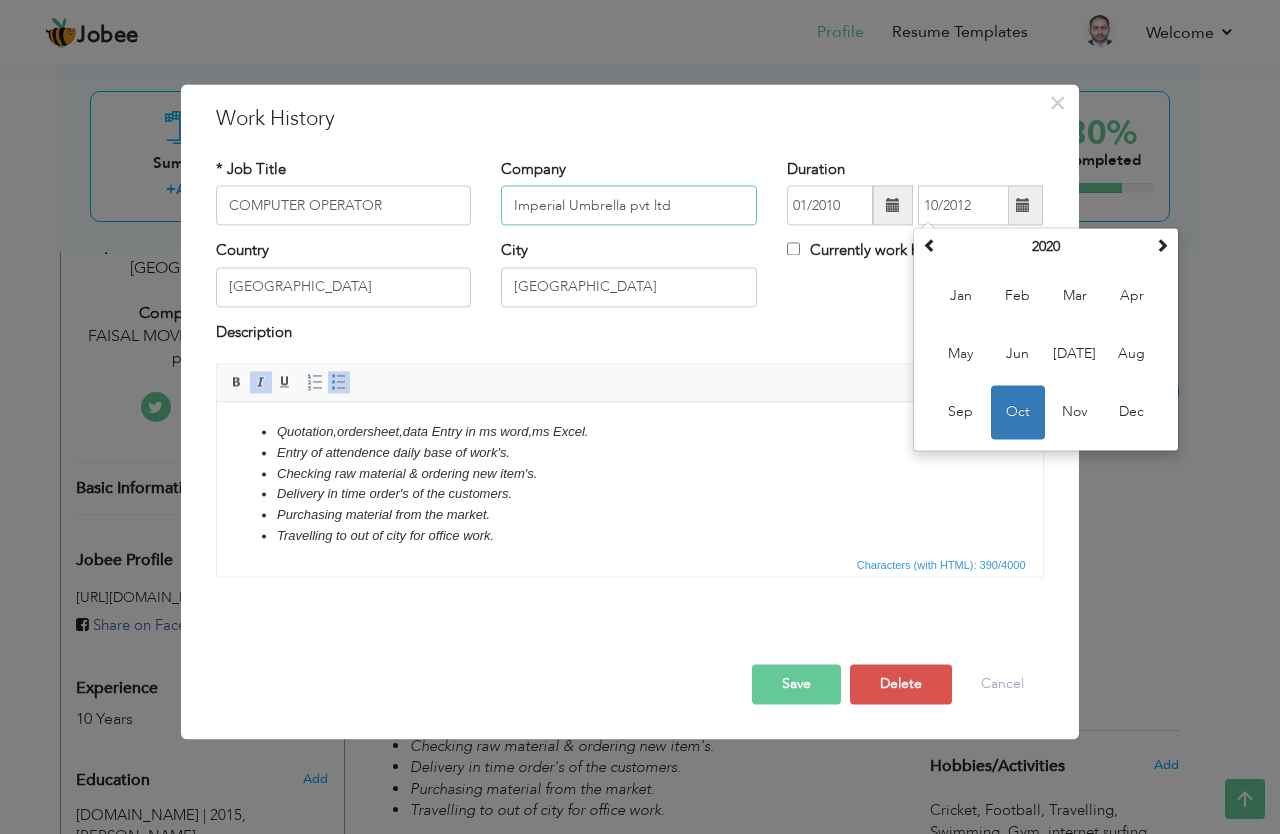 click on "Imperial Umbrella pvt ltd" at bounding box center (629, 206) 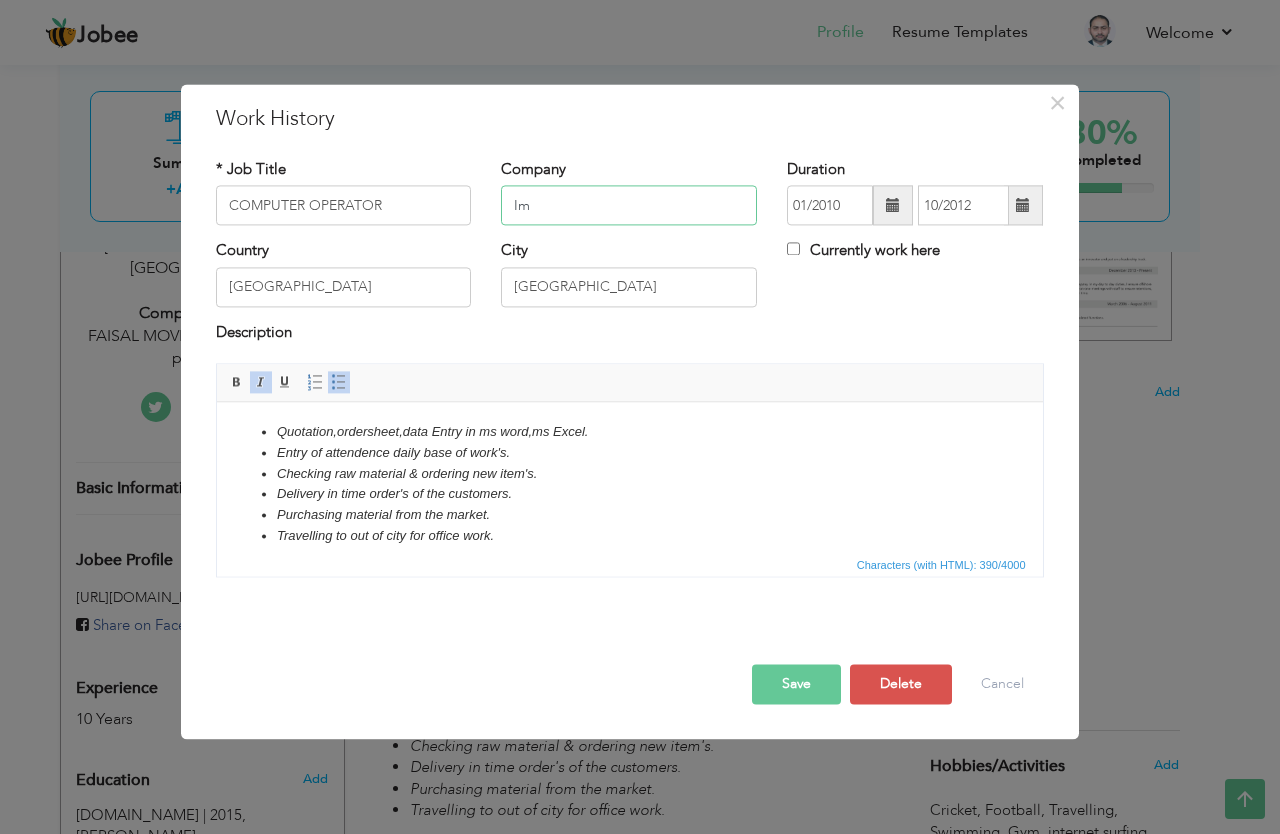 type on "I" 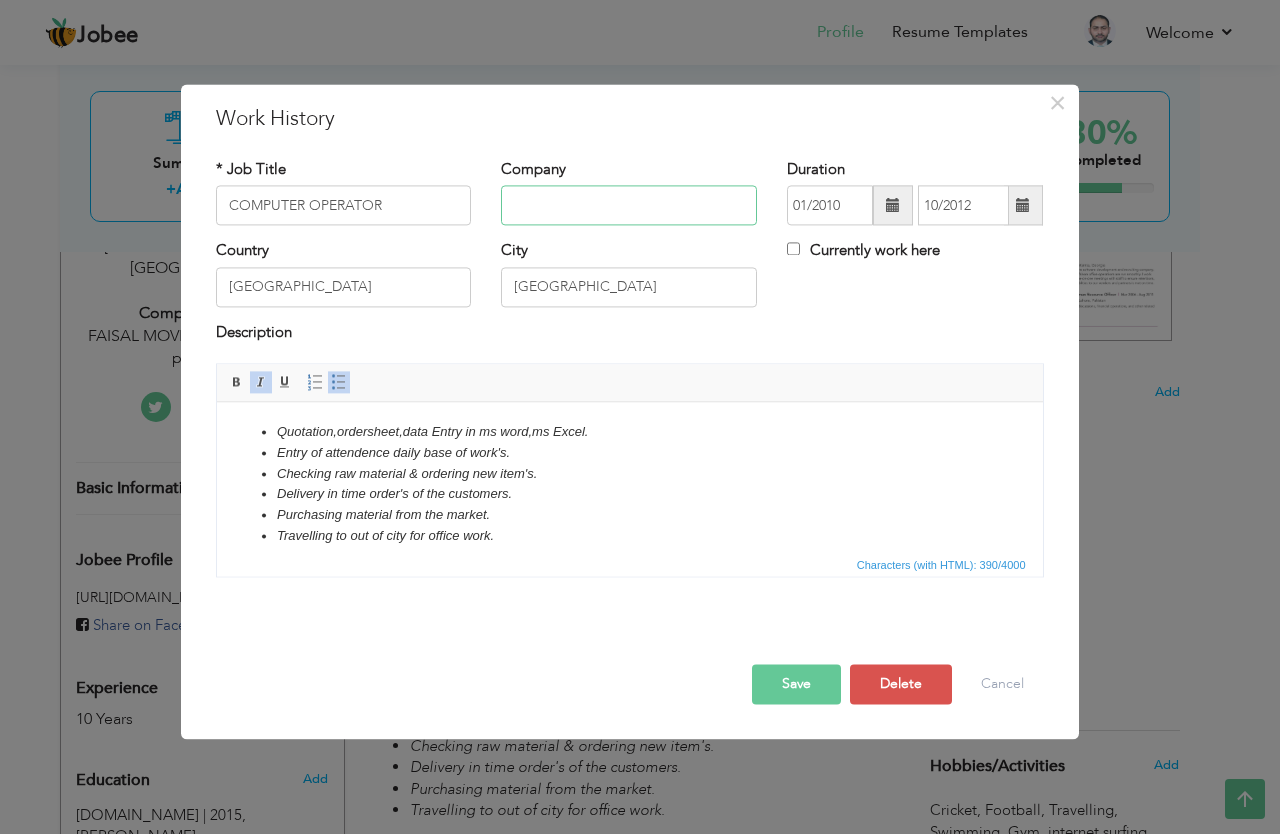 type 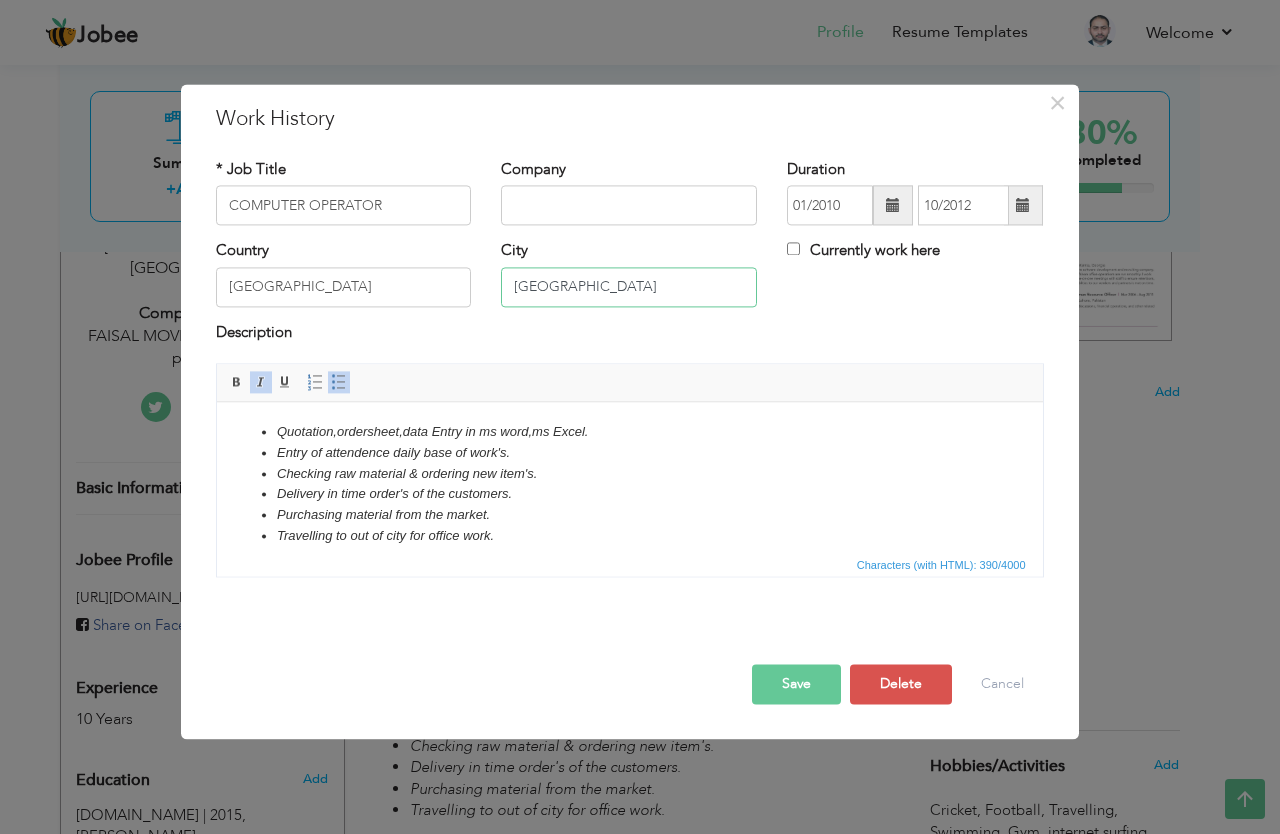 click on "[GEOGRAPHIC_DATA]" at bounding box center (629, 287) 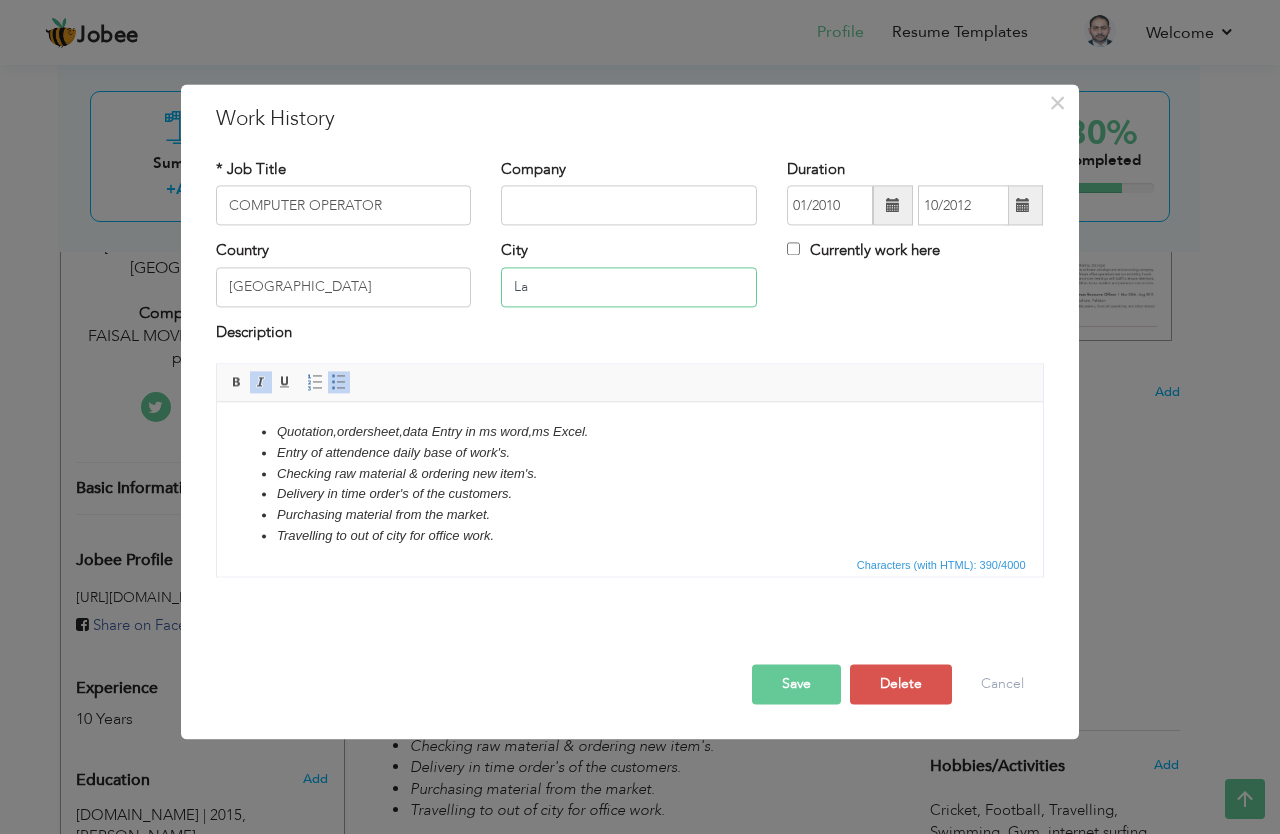 type on "L" 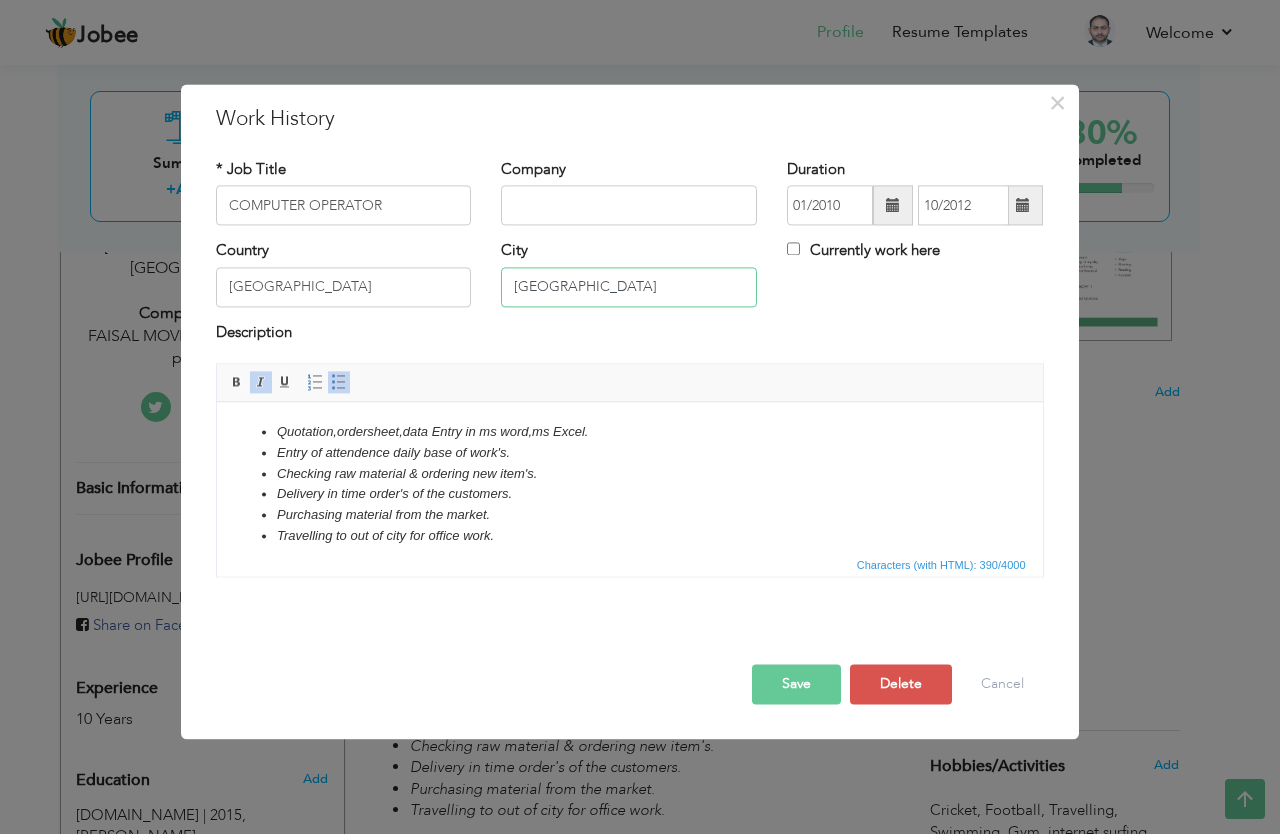 type on "[GEOGRAPHIC_DATA]" 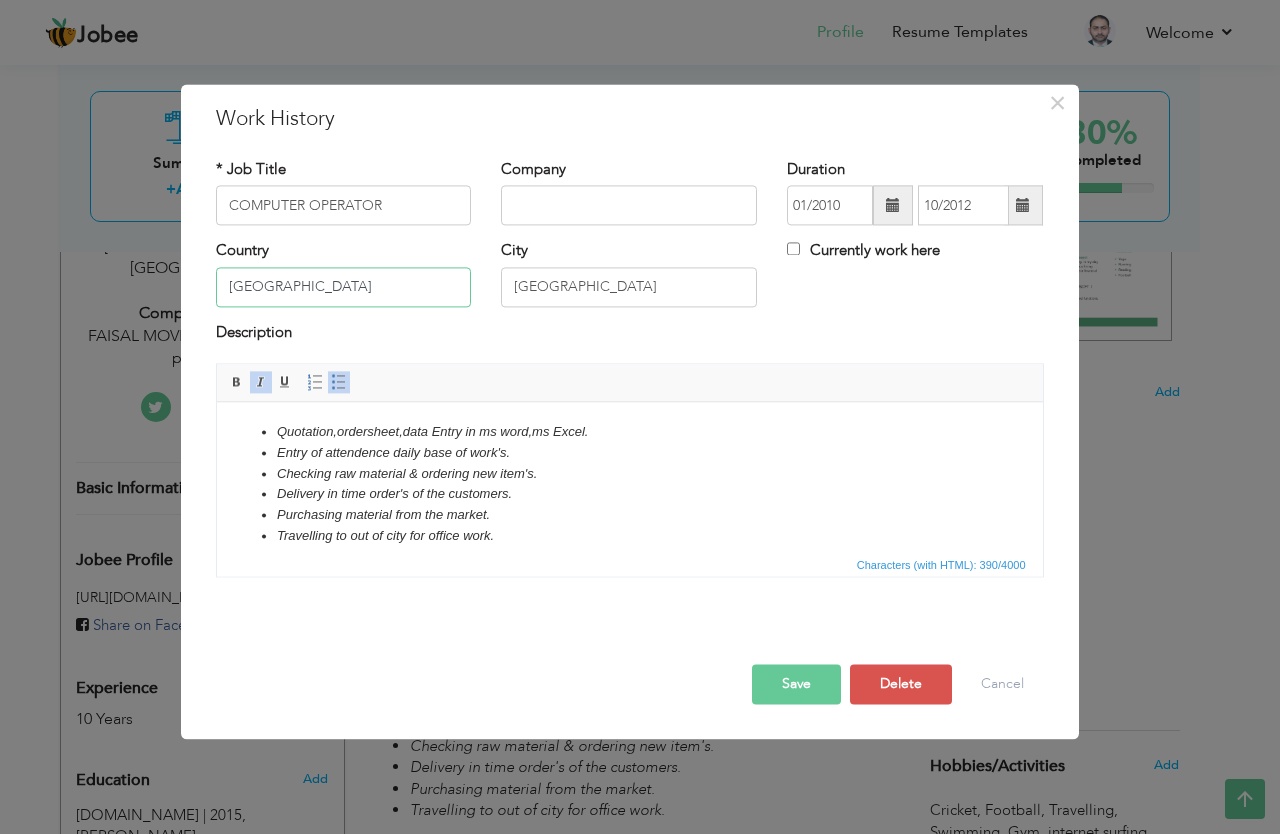 click on "[GEOGRAPHIC_DATA]" at bounding box center (344, 287) 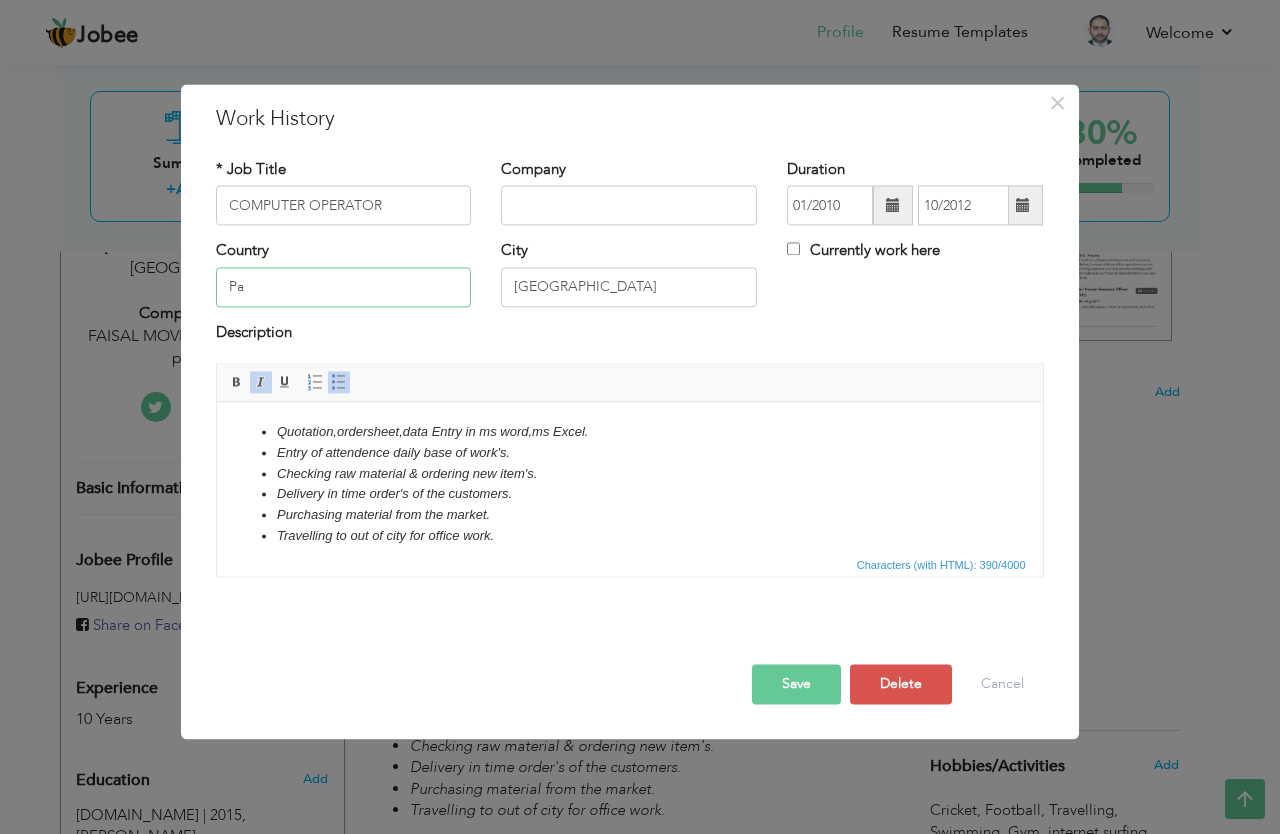 type on "P" 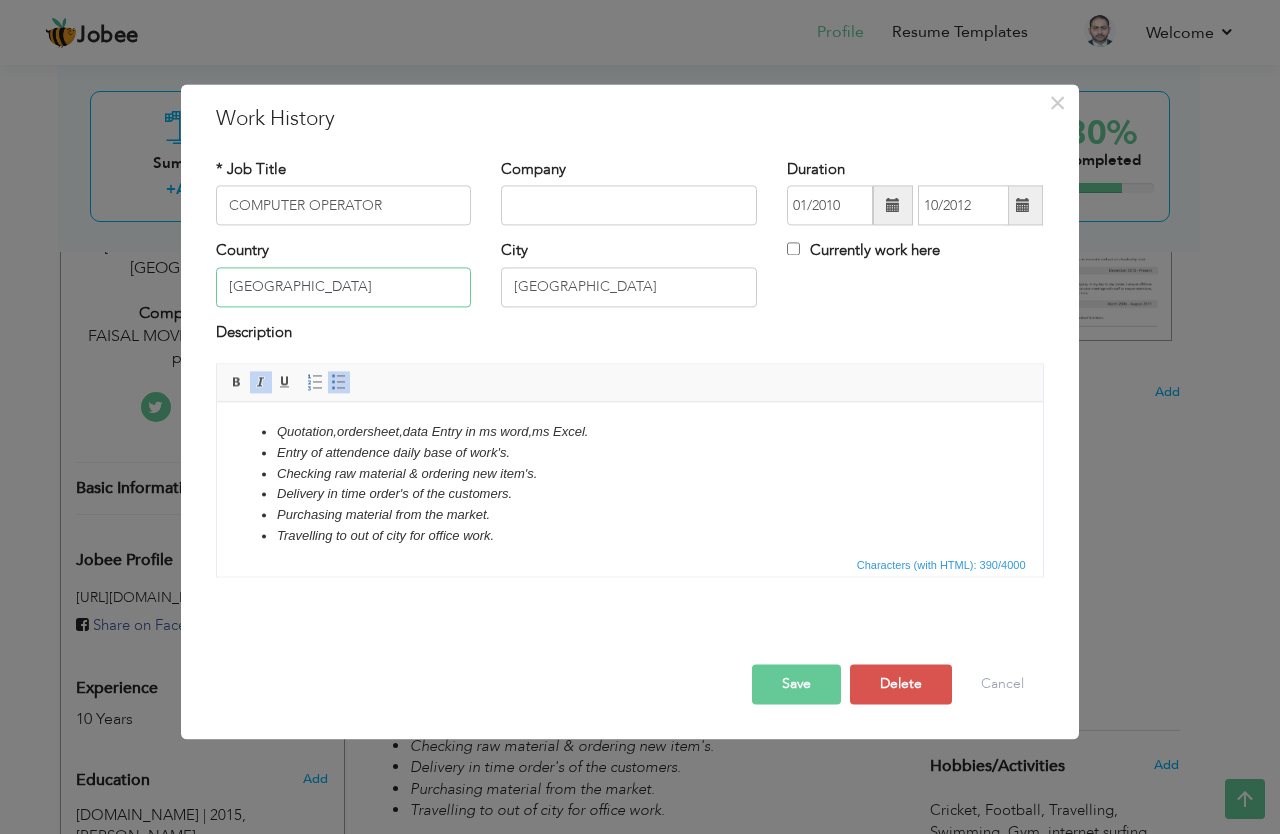 type on "[GEOGRAPHIC_DATA]" 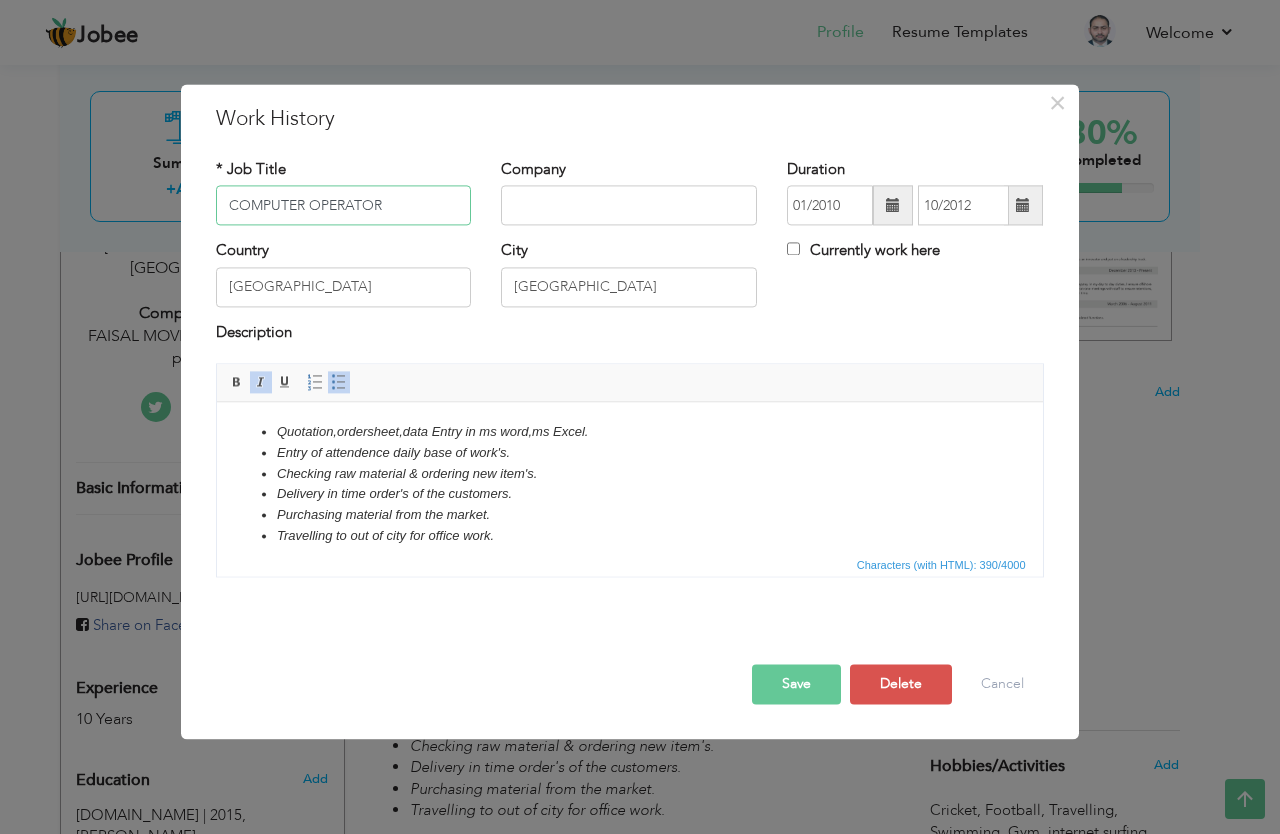 click on "COMPUTER OPERATOR" at bounding box center (344, 206) 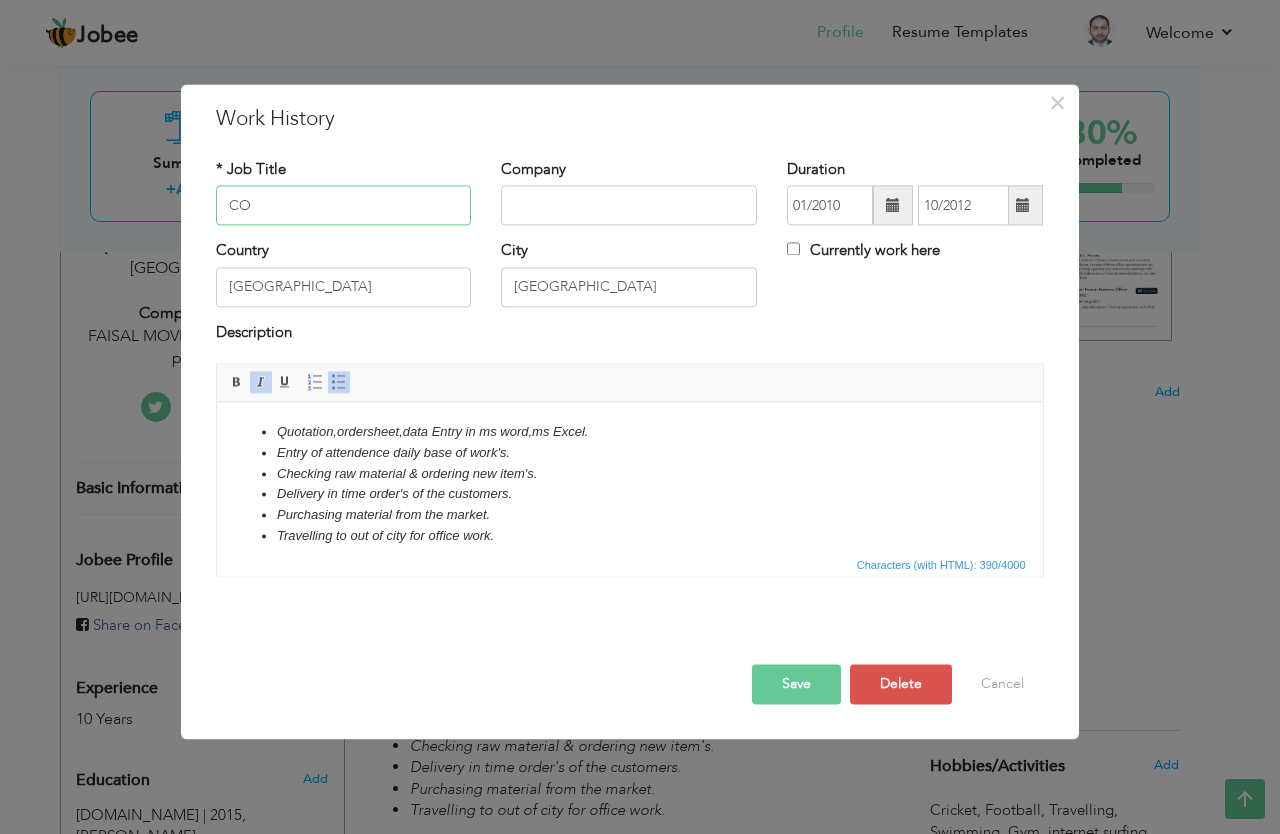 type on "C" 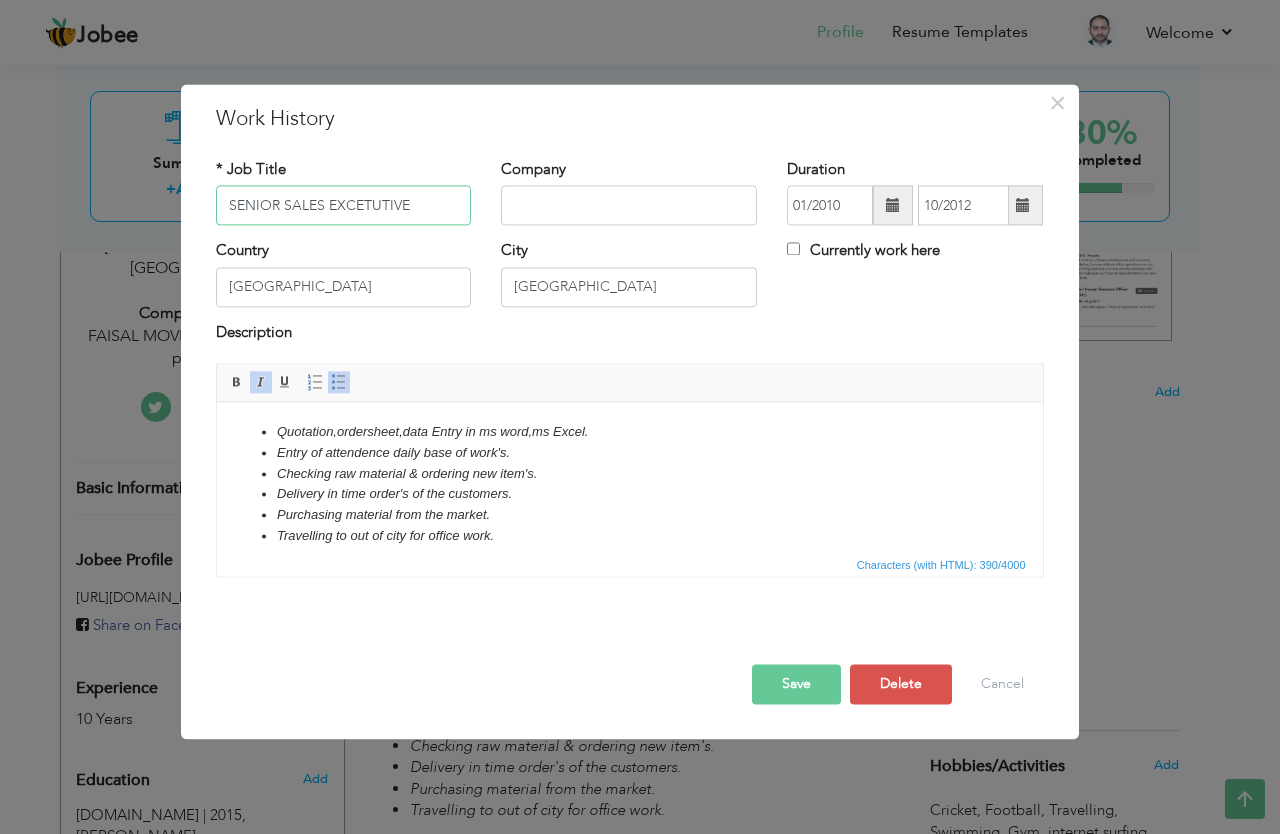click on "SENIOR SALES EXCETUTIVE" at bounding box center (344, 206) 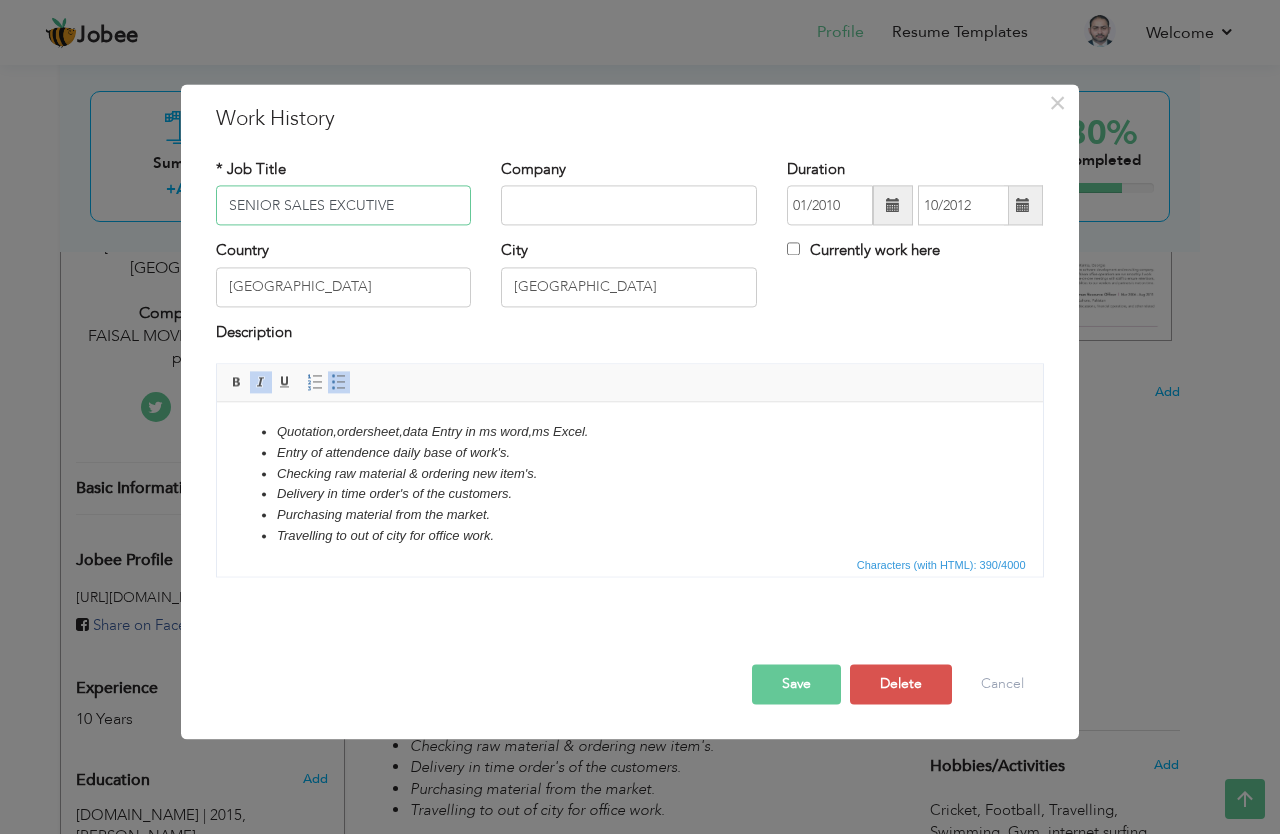 click on "SENIOR SALES EXCUTIVE" at bounding box center [344, 206] 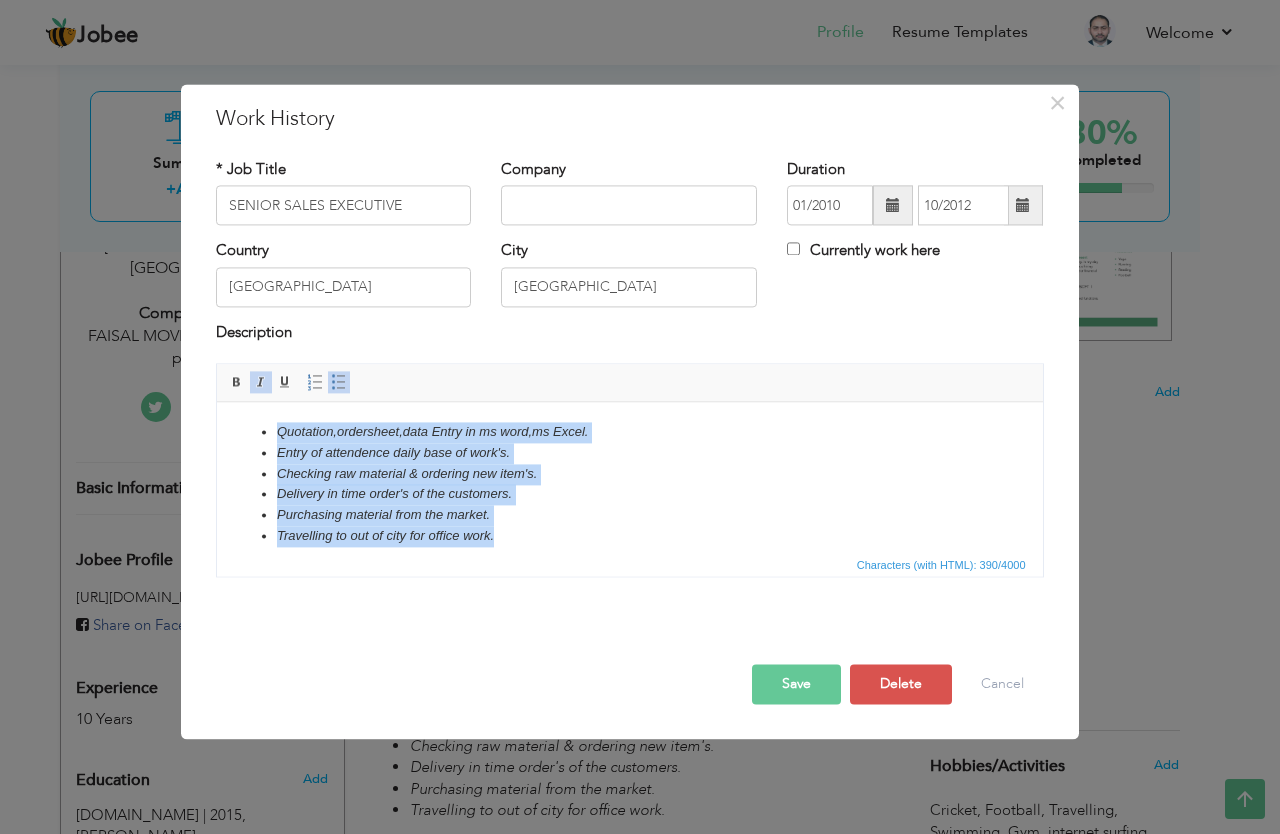 scroll, scrollTop: 15, scrollLeft: 0, axis: vertical 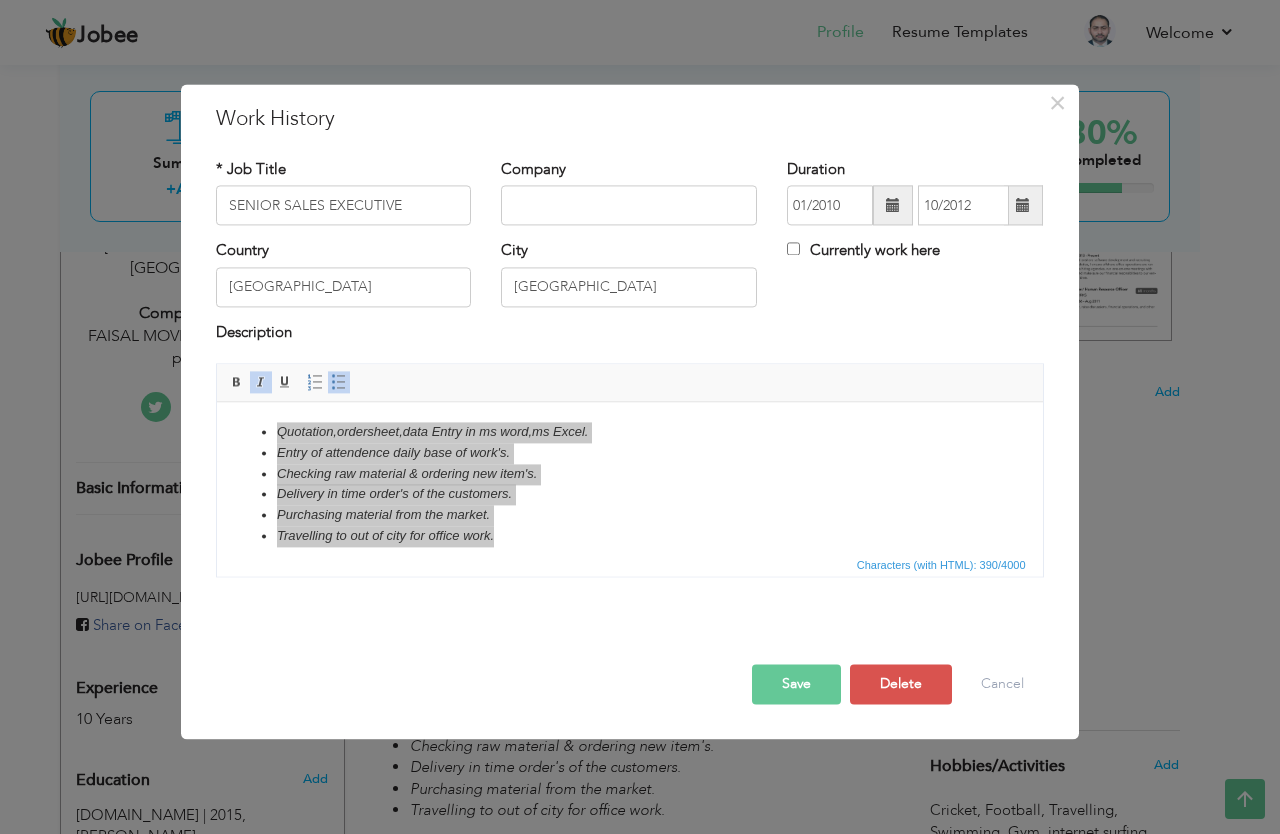 click on "Save" at bounding box center (796, 685) 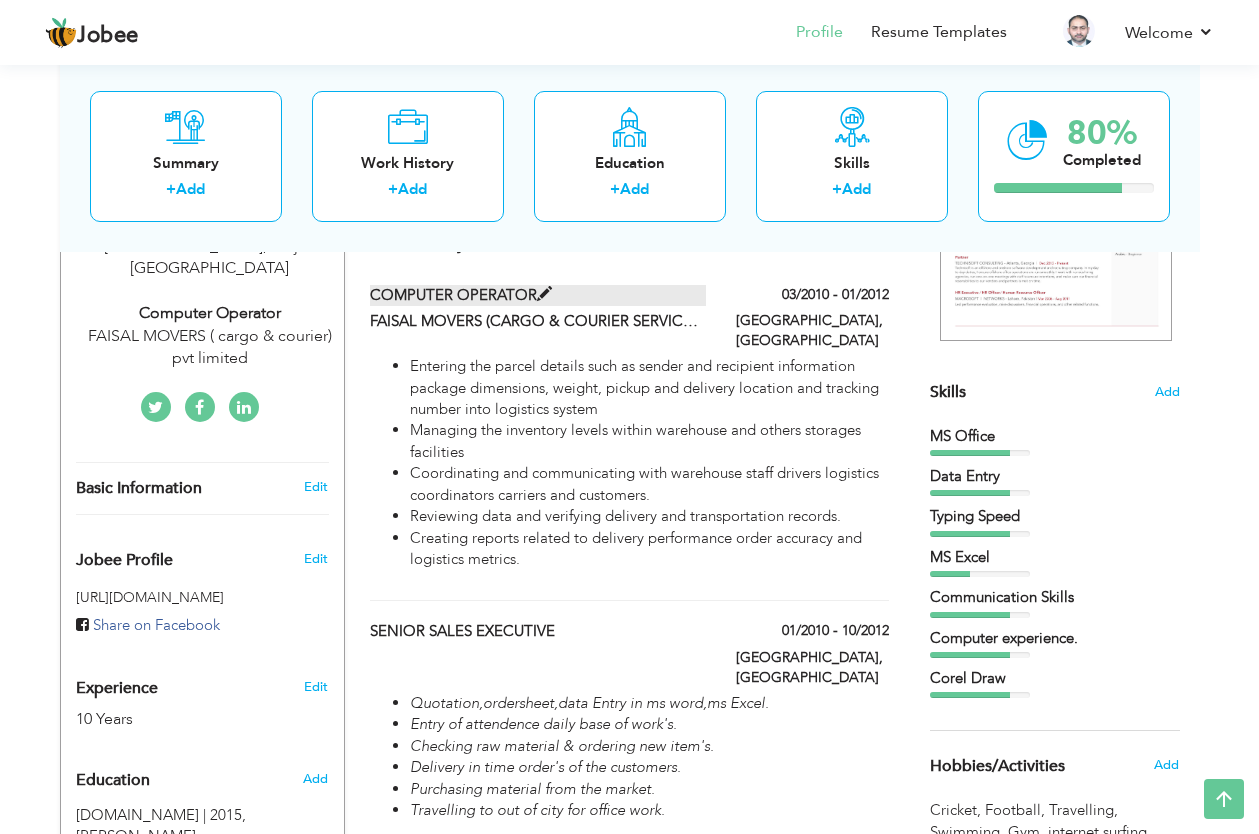 click on "COMPUTER OPERATOR" at bounding box center [538, 295] 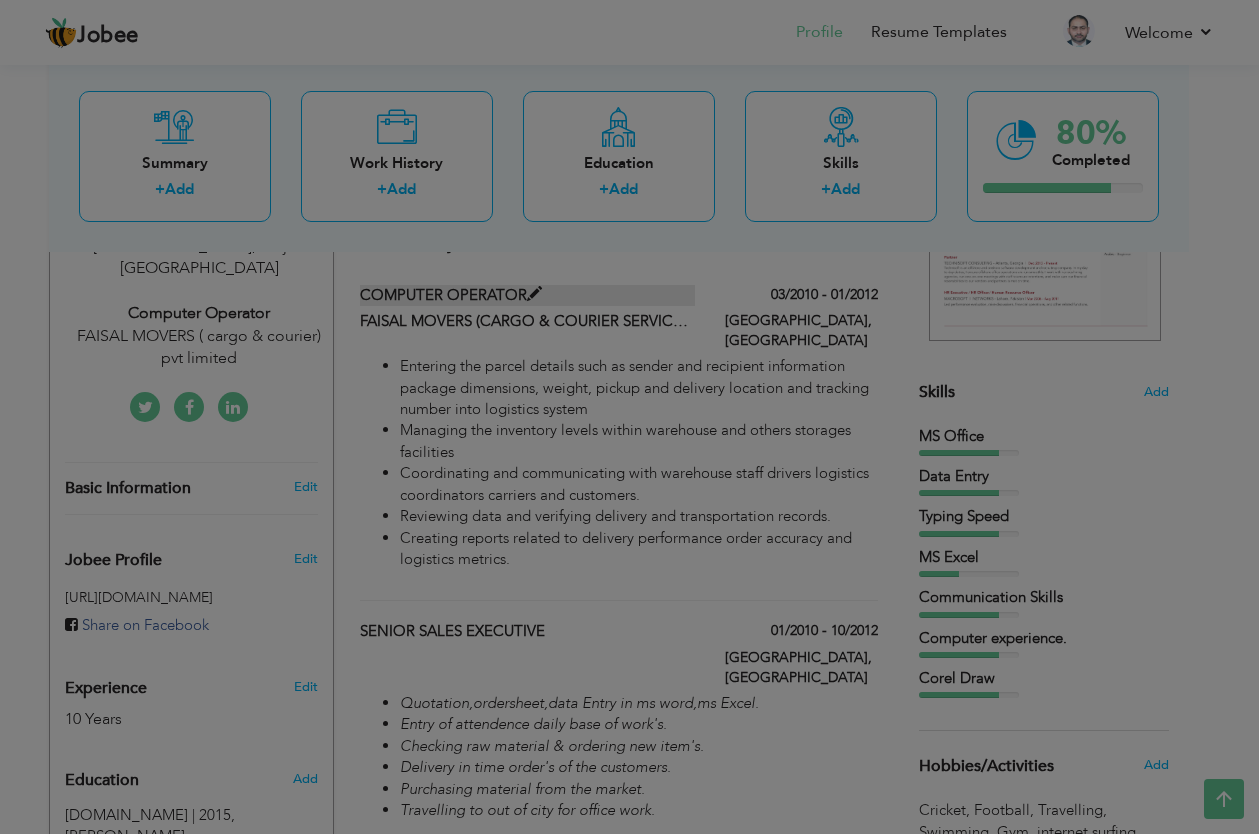 type on "COMPUTER OPERATOR" 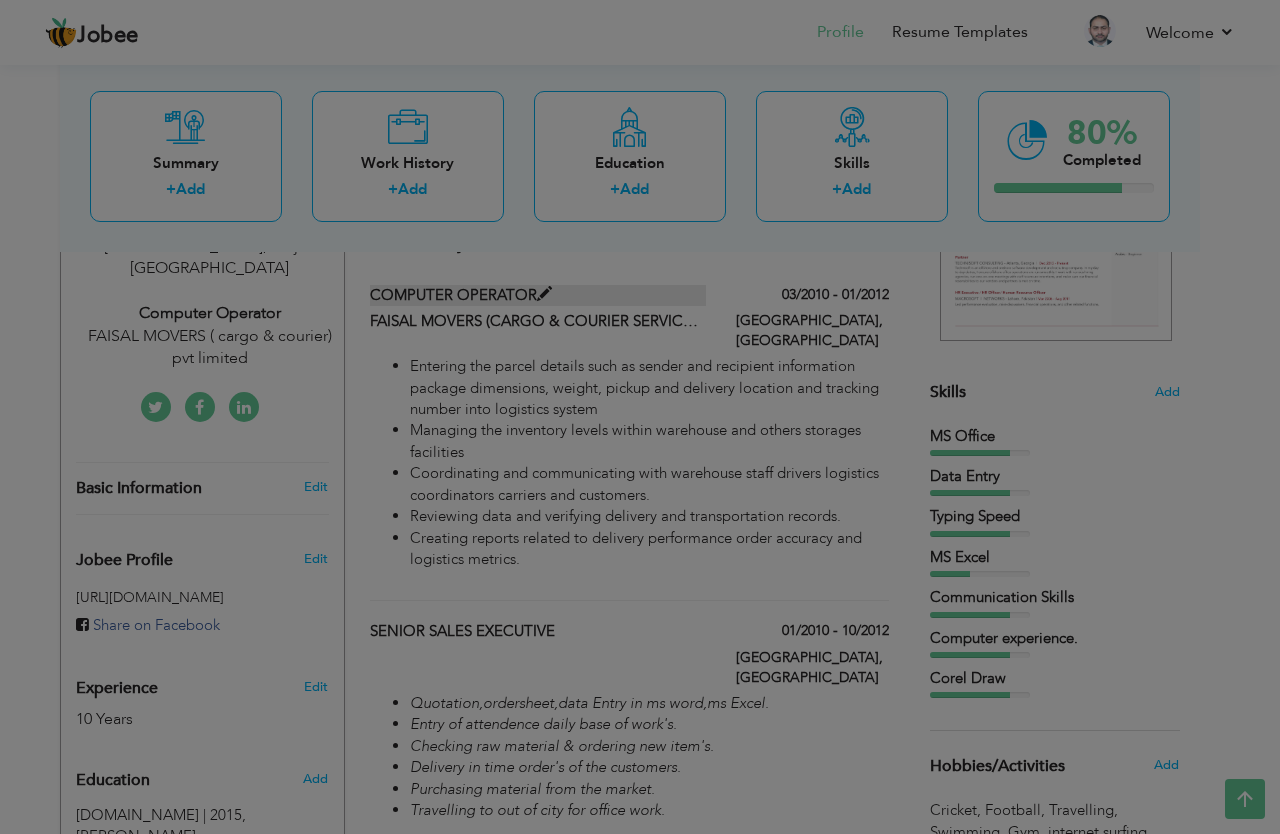 scroll, scrollTop: 0, scrollLeft: 0, axis: both 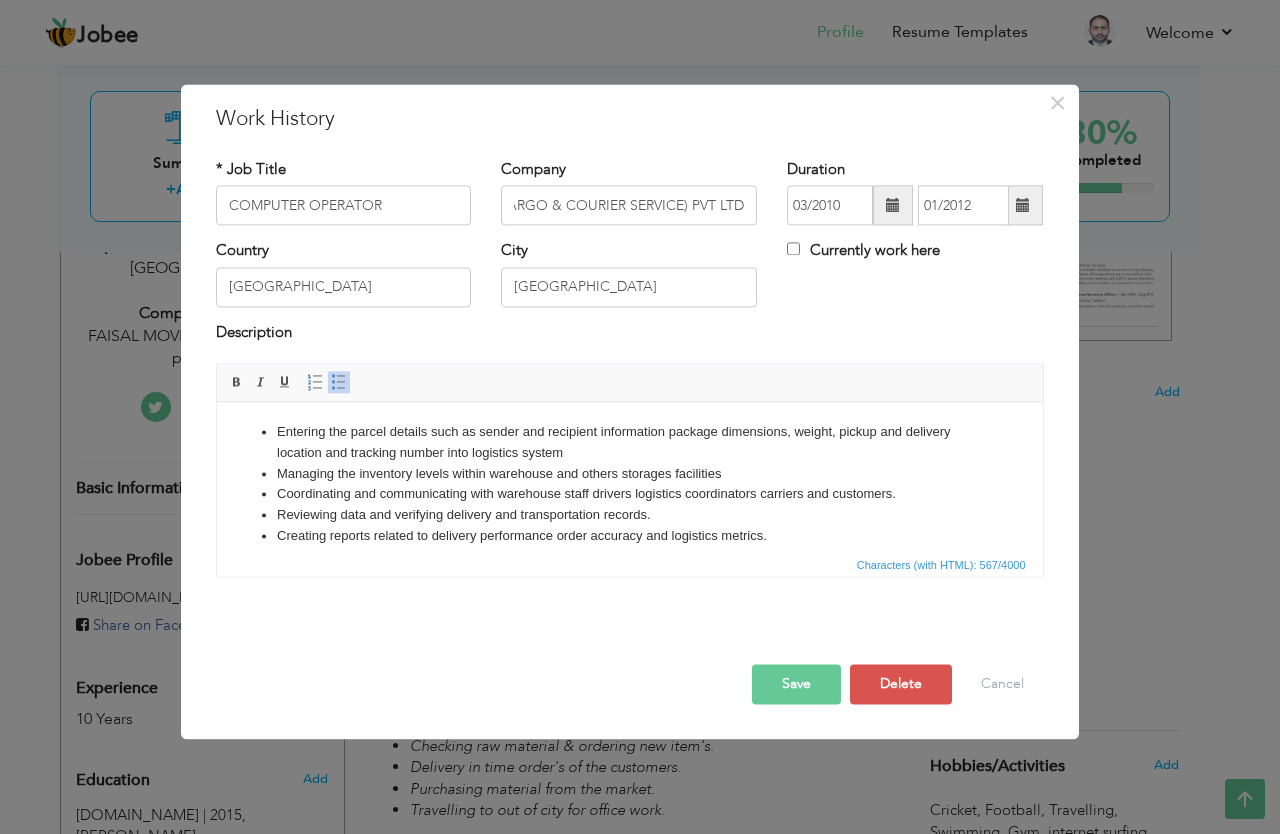 click on "Creating reports related to delivery performance order accuracy and logistics metrics." at bounding box center (629, 536) 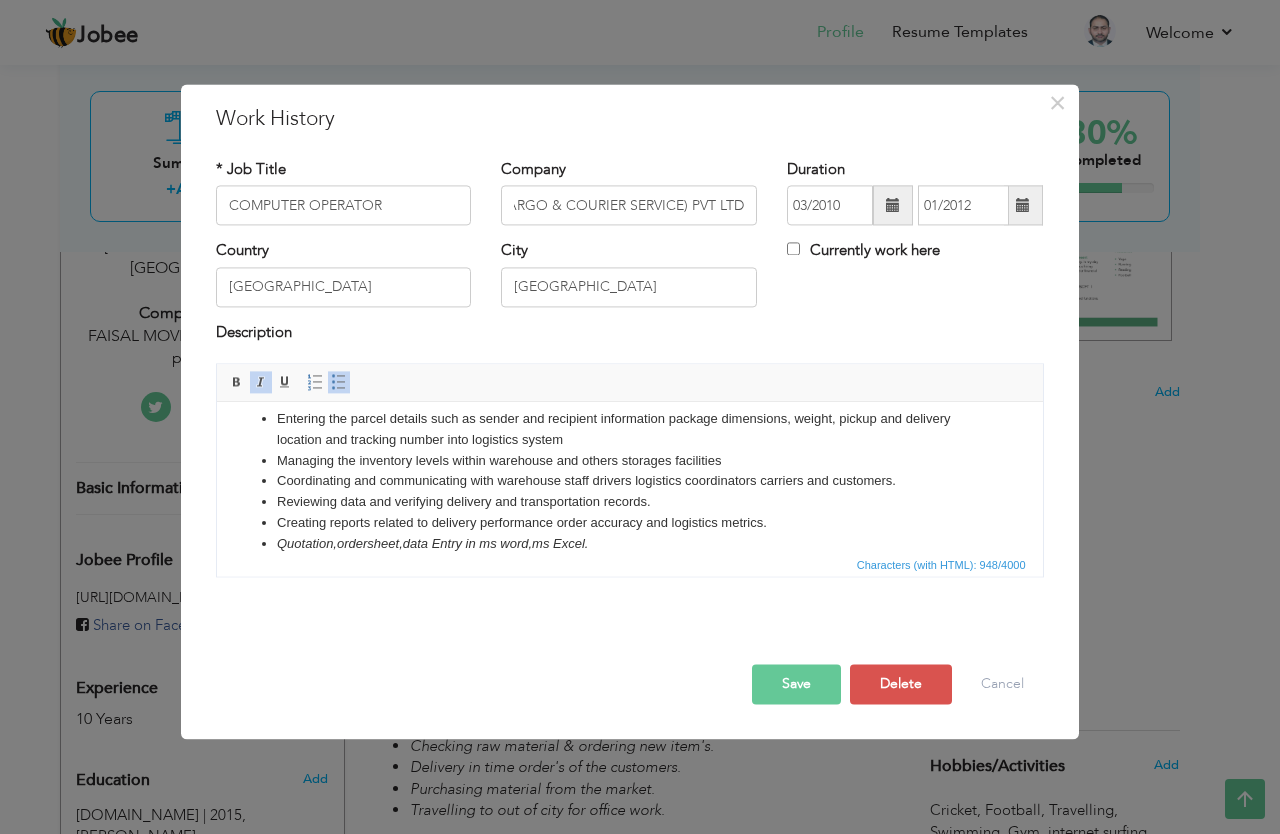 scroll, scrollTop: 117, scrollLeft: 0, axis: vertical 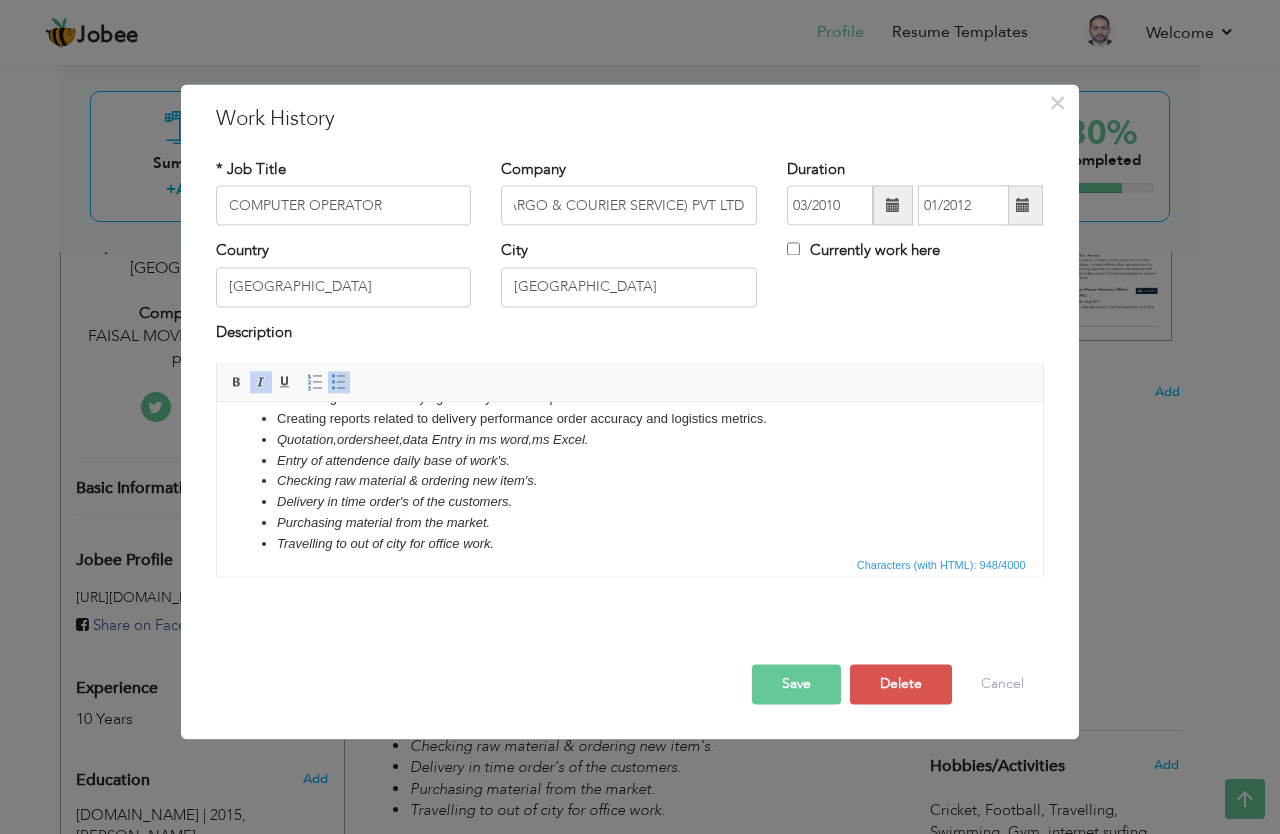 type 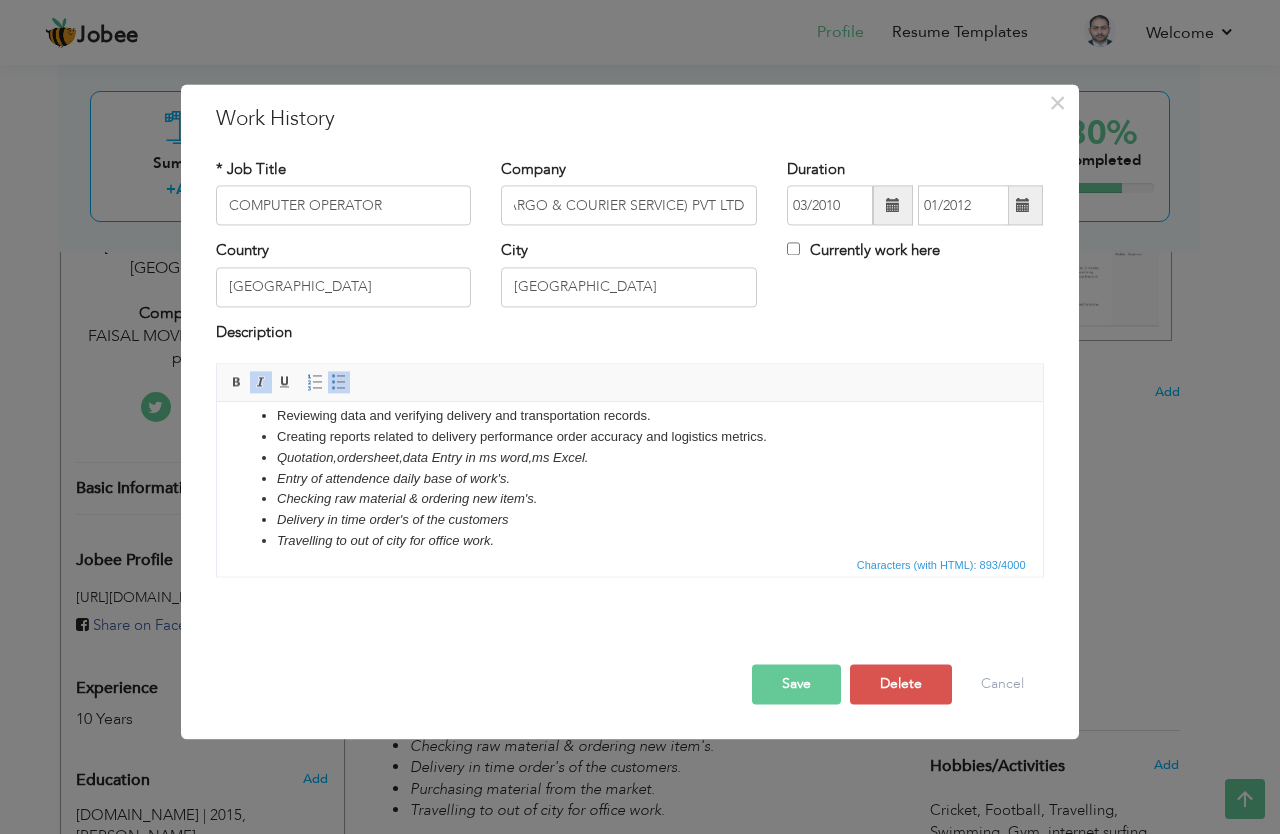 scroll, scrollTop: 61, scrollLeft: 0, axis: vertical 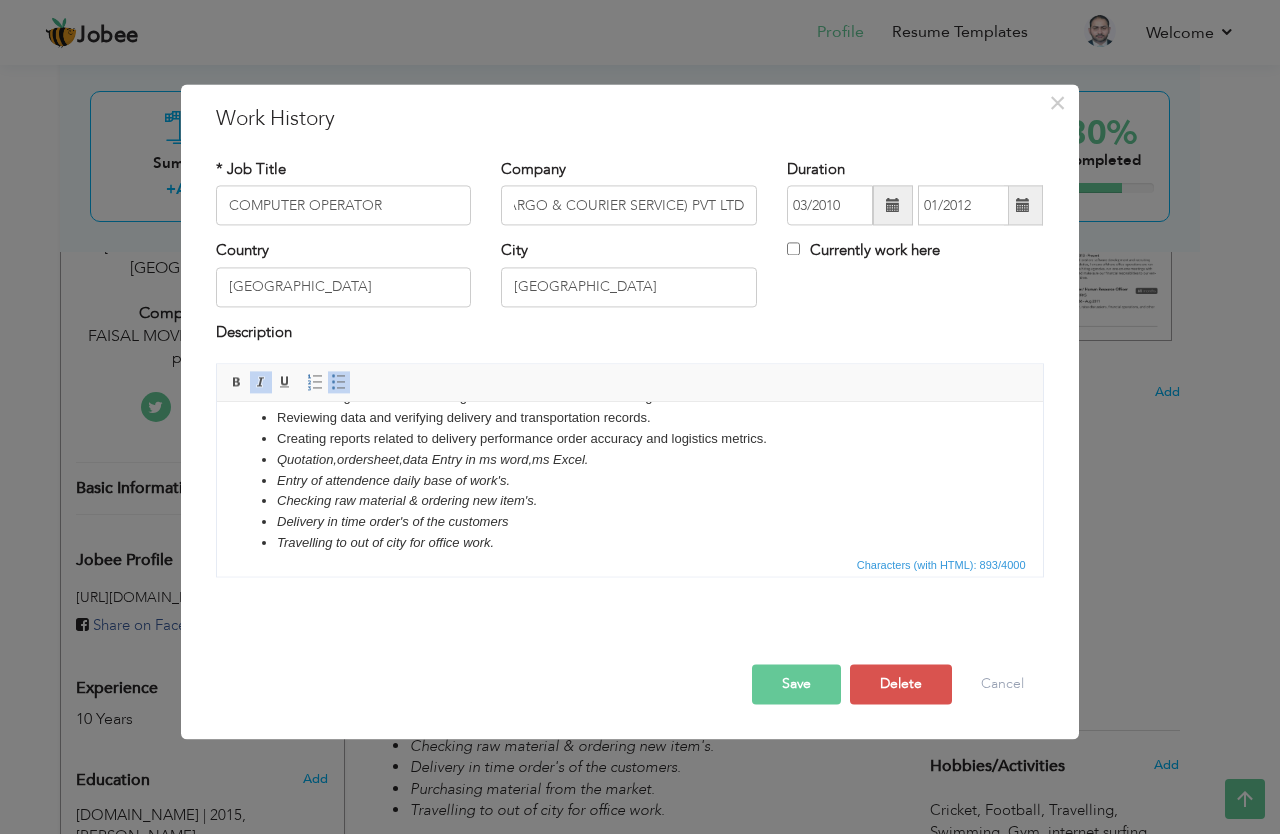 drag, startPoint x: 1029, startPoint y: 453, endPoint x: 1027, endPoint y: 497, distance: 44.04543 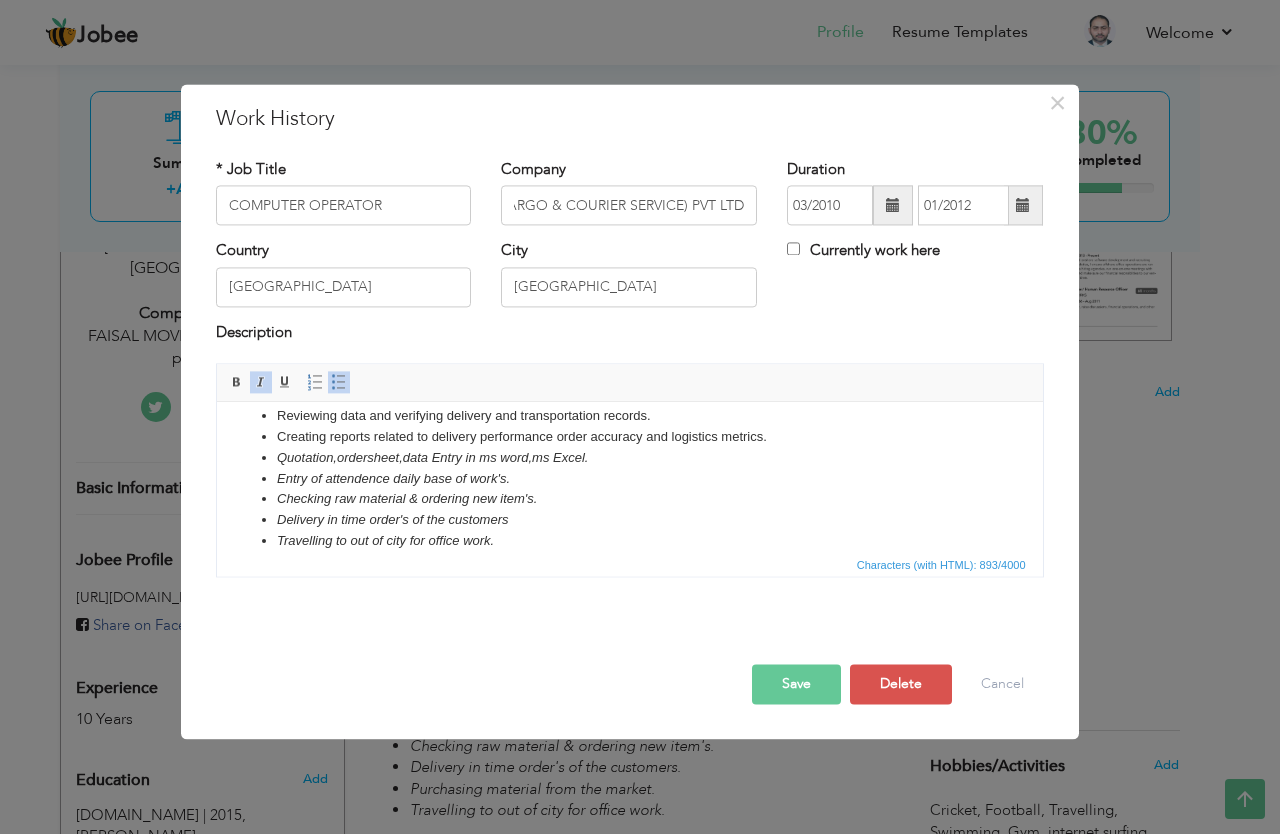 scroll, scrollTop: 113, scrollLeft: 0, axis: vertical 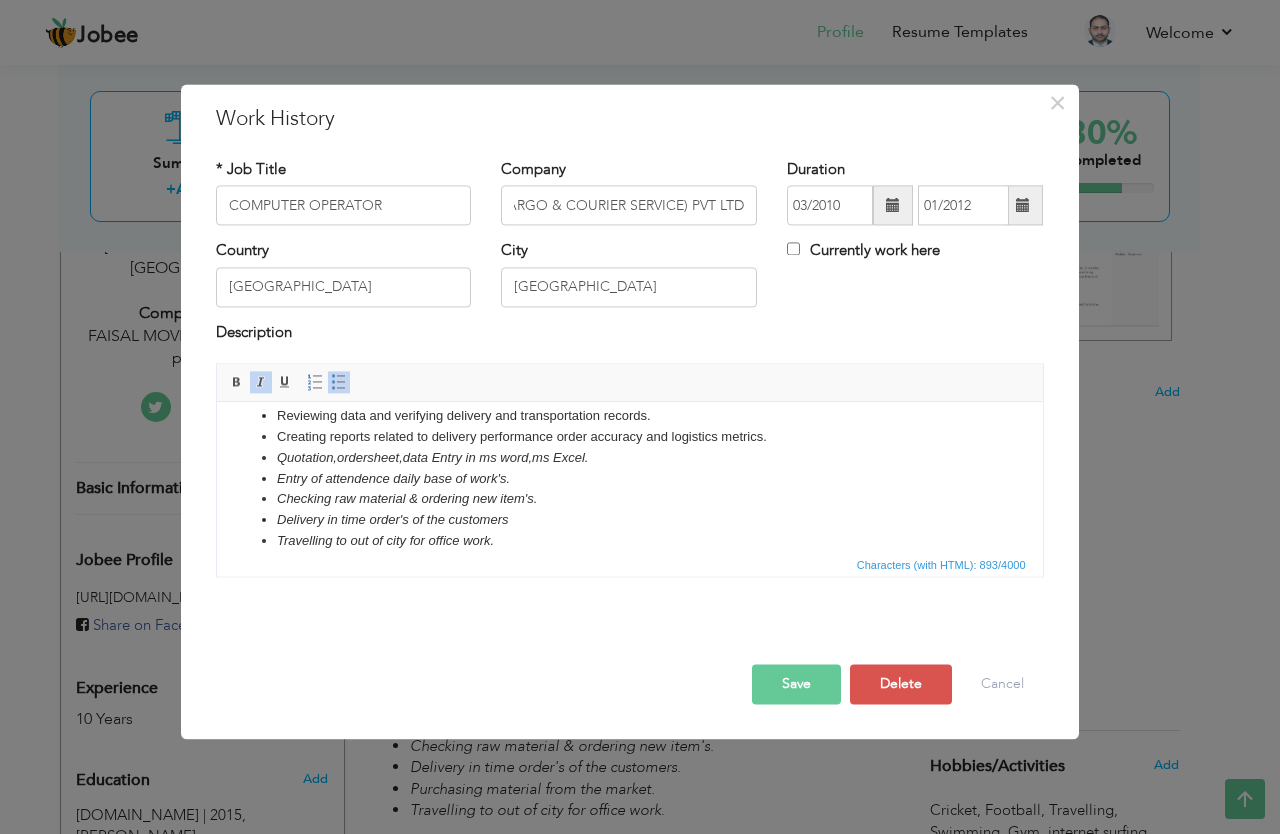 click on "Travelling to out of city for office work." at bounding box center (629, 541) 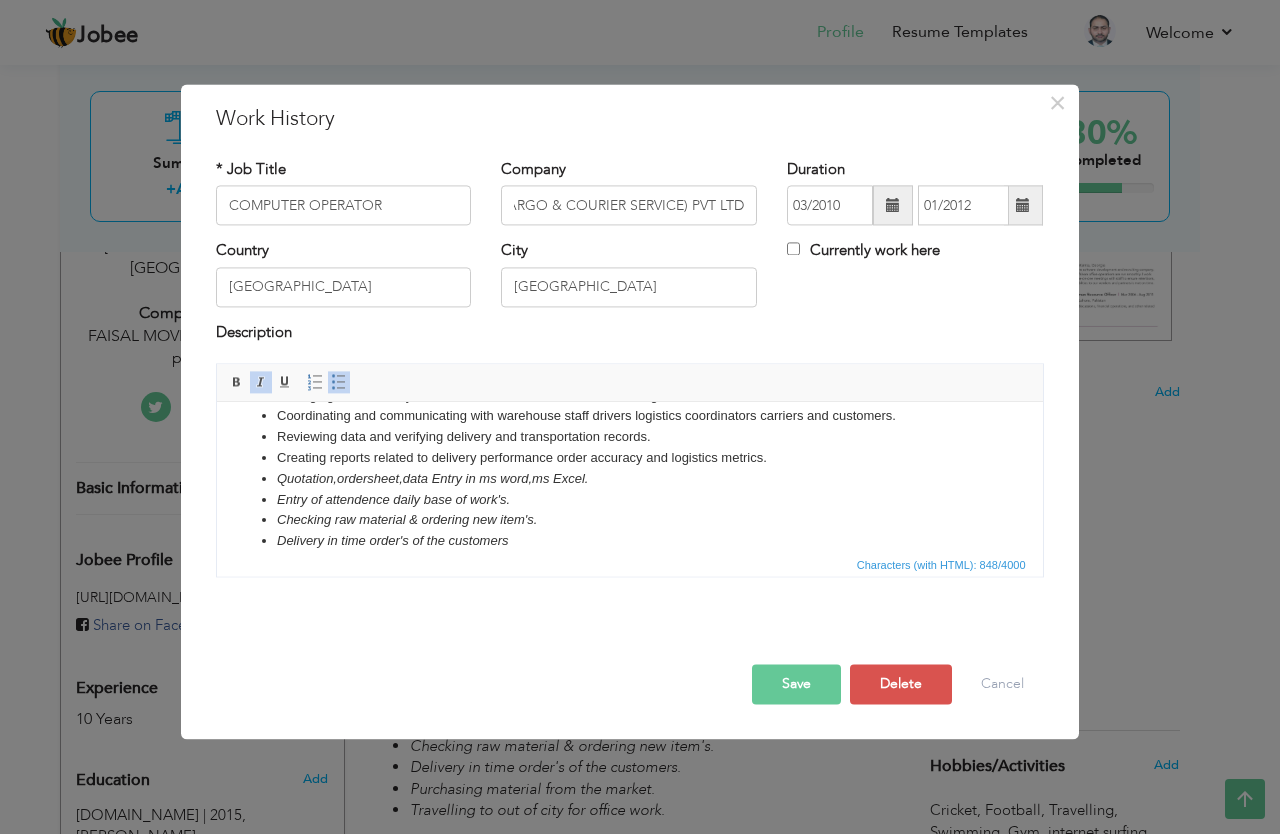 scroll, scrollTop: 99, scrollLeft: 0, axis: vertical 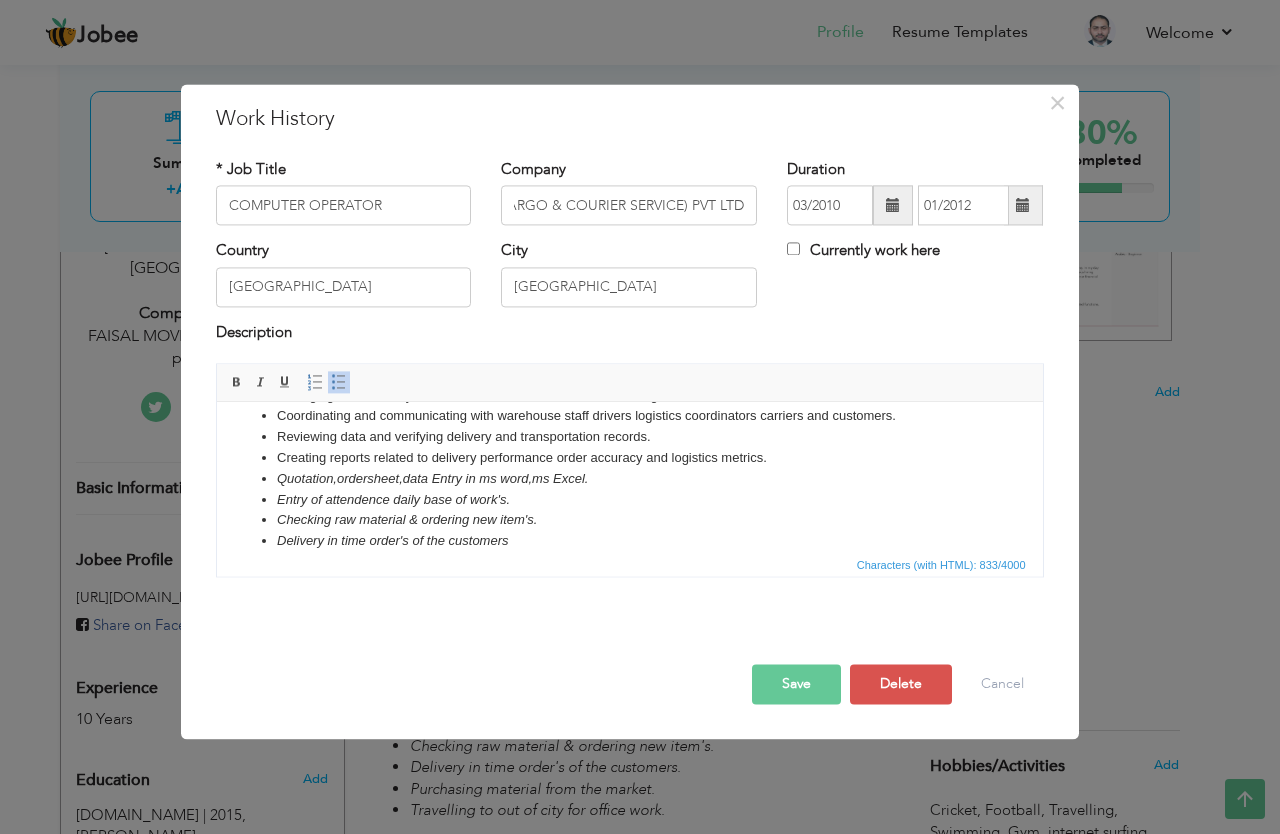 drag, startPoint x: 1032, startPoint y: 496, endPoint x: 1027, endPoint y: 511, distance: 15.811388 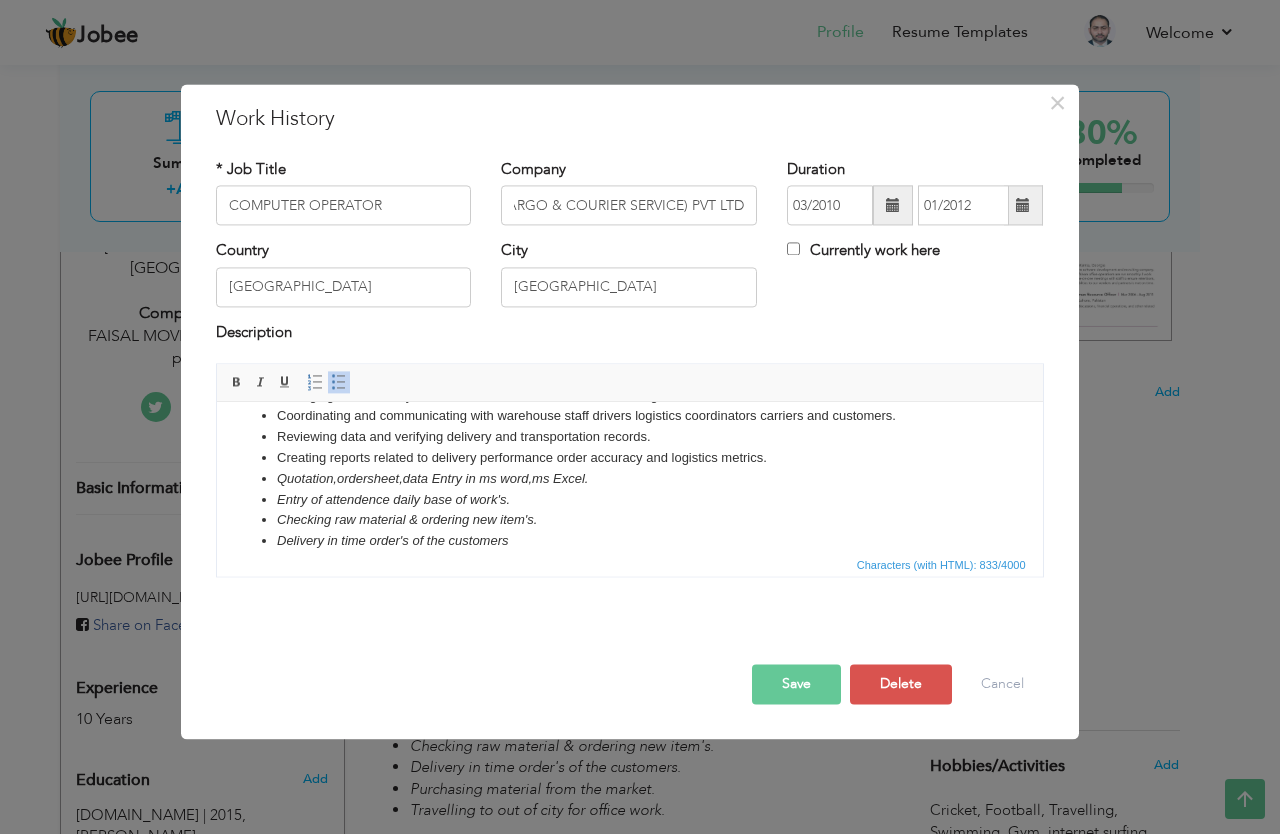 click on "03/2010" at bounding box center [830, 206] 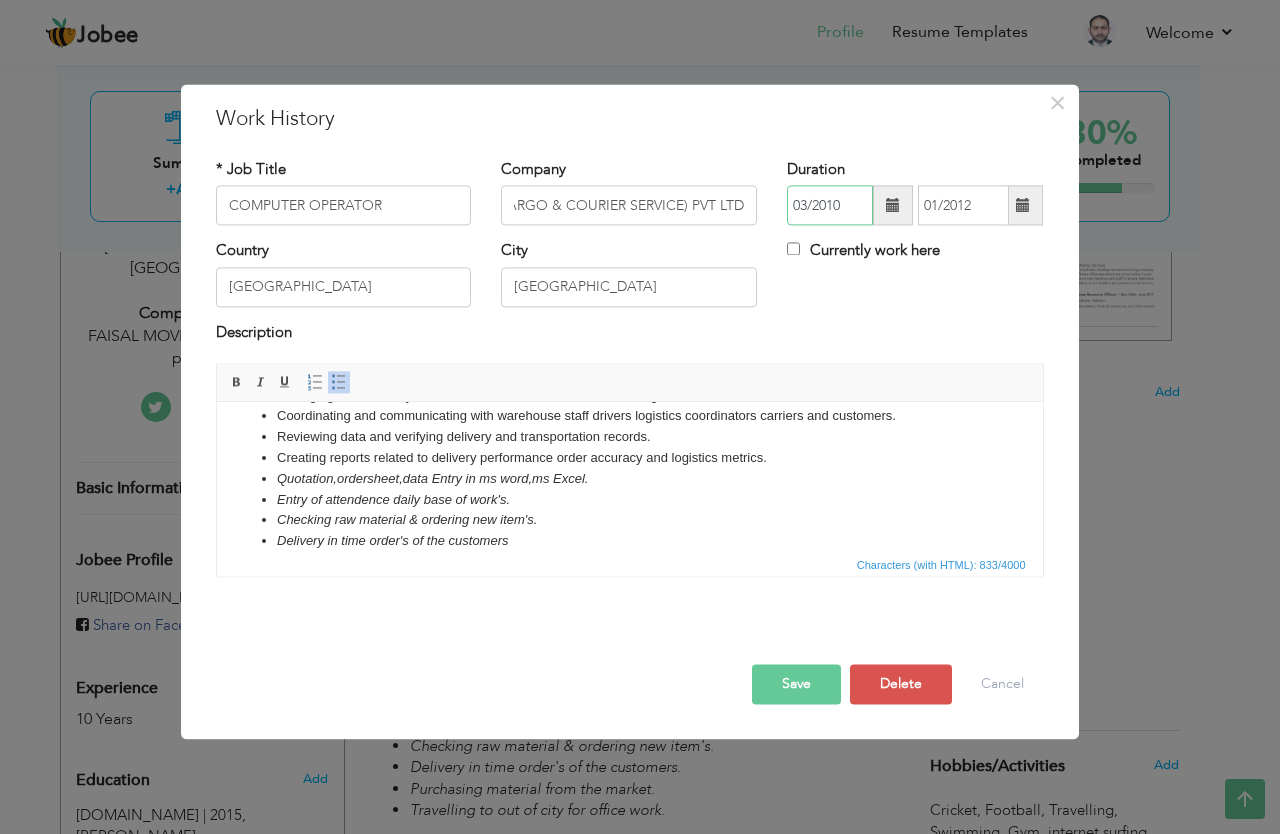 click on "03/2010" at bounding box center [830, 206] 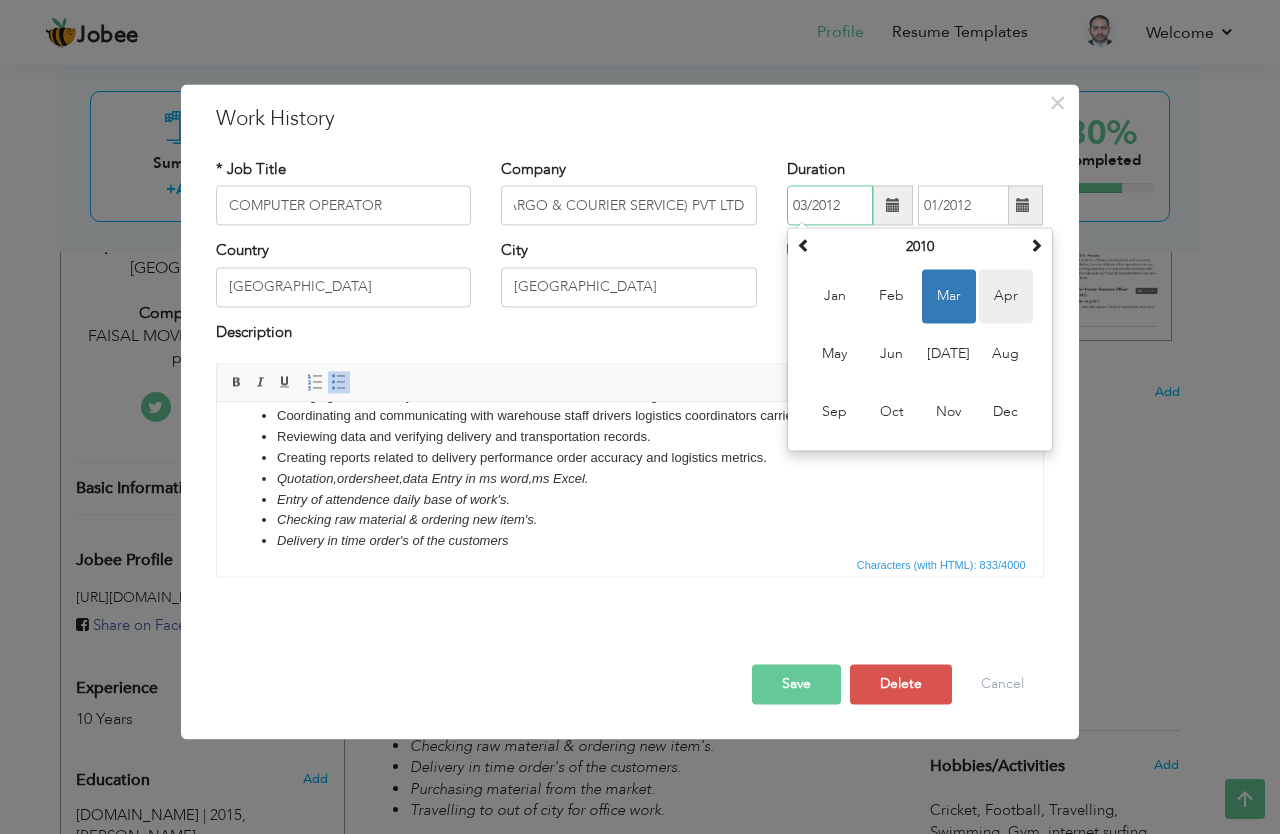 click on "Apr" at bounding box center [1006, 297] 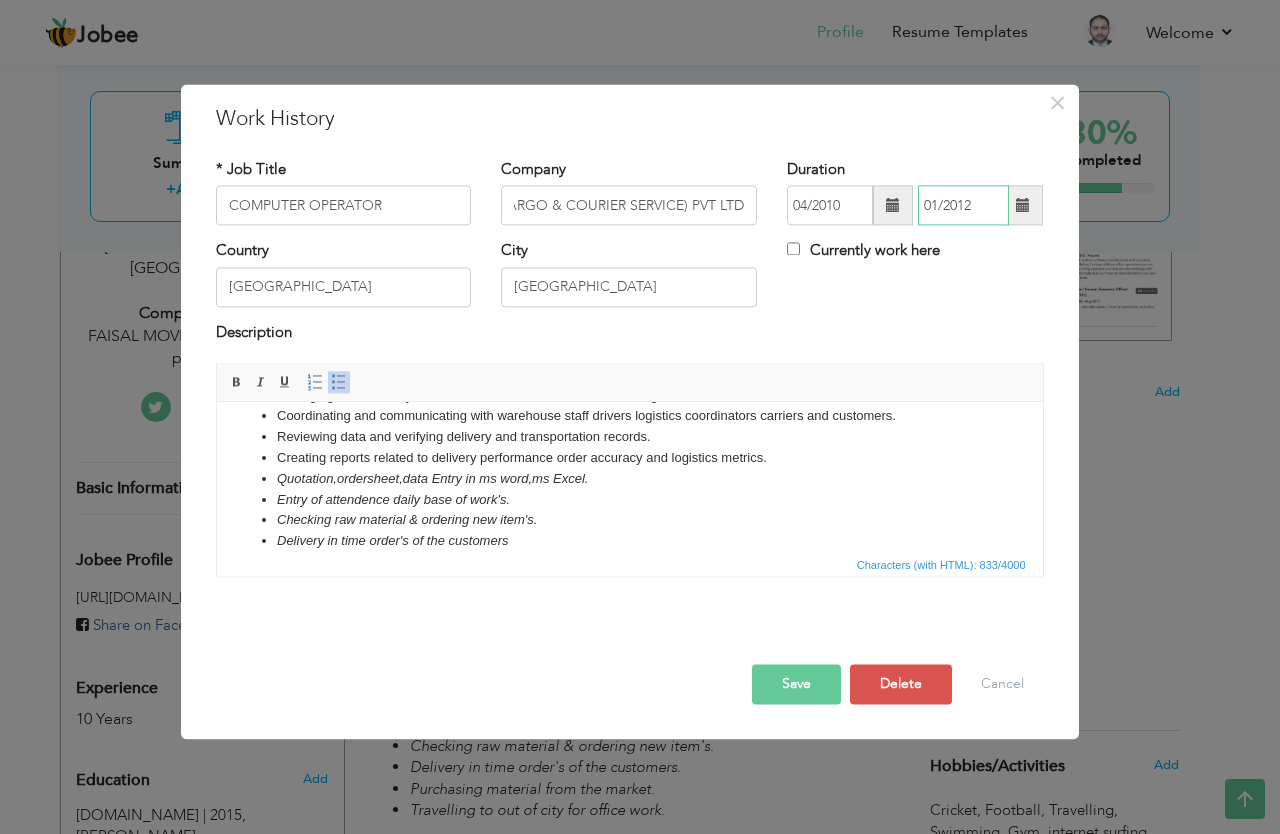 click on "01/2012" at bounding box center [963, 206] 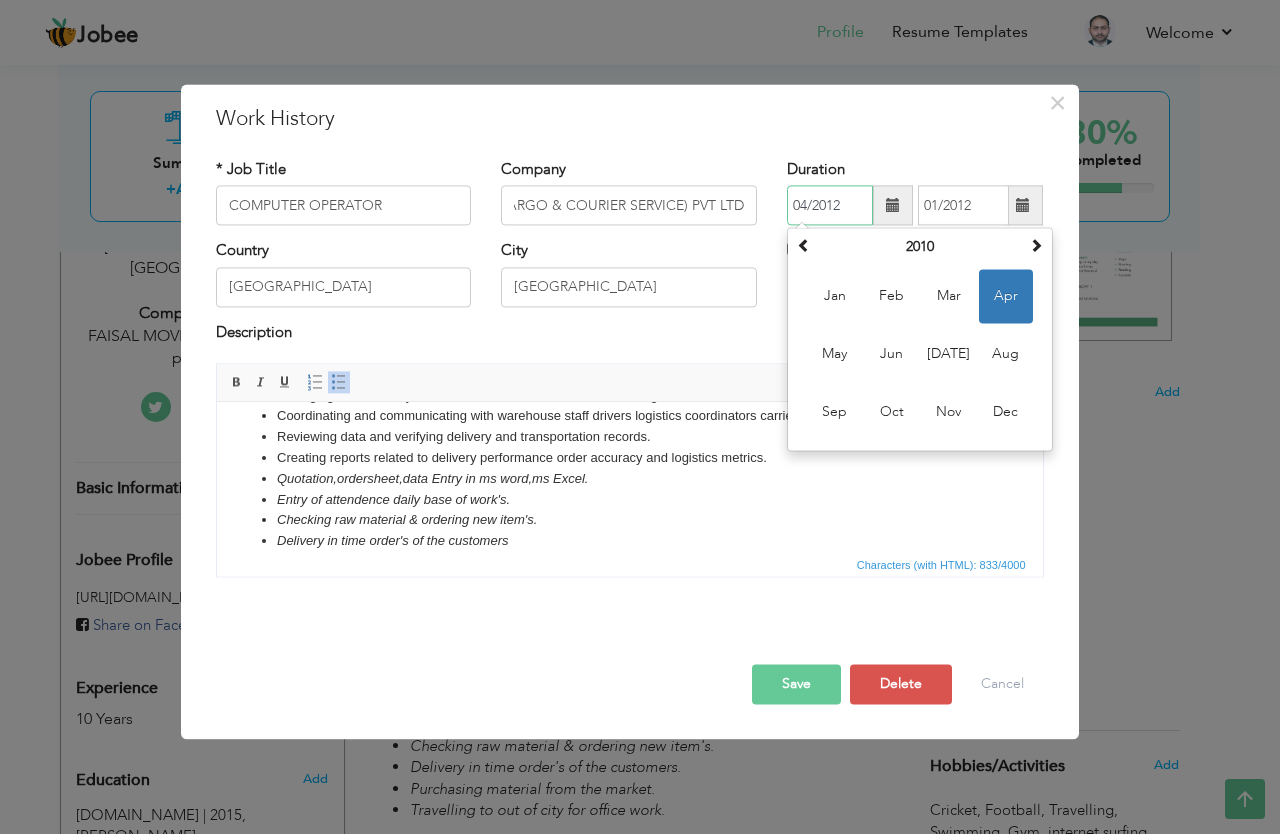 type on "04/2012" 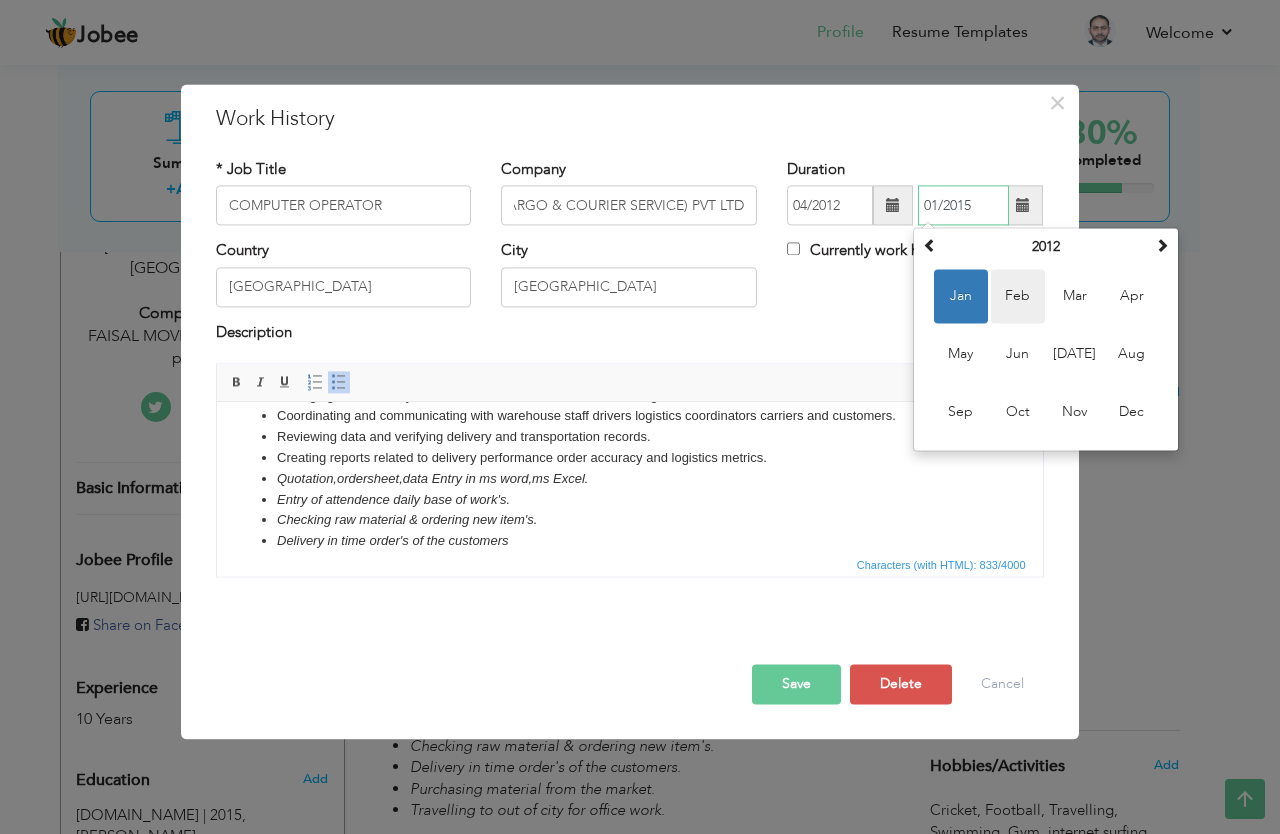 click on "Feb" at bounding box center (1018, 297) 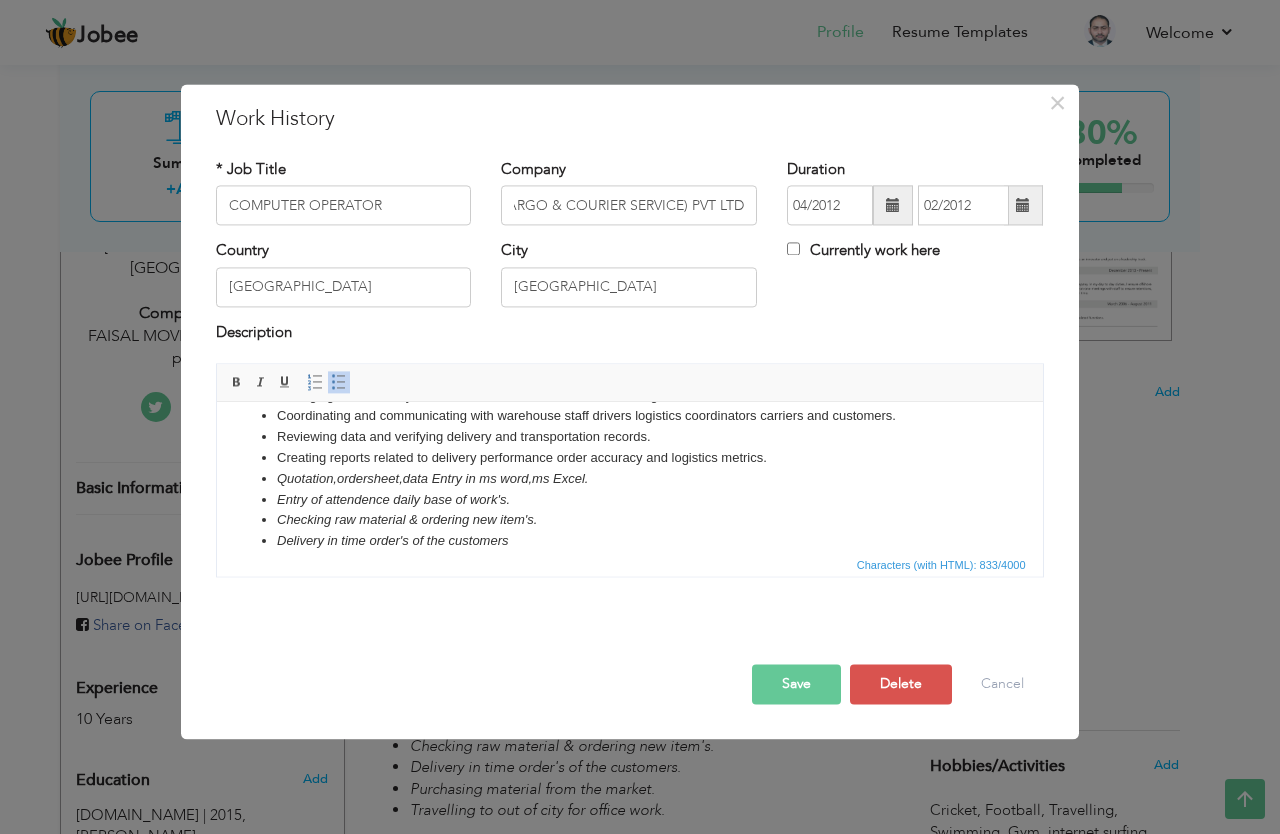click on "Country
[GEOGRAPHIC_DATA]
City
[GEOGRAPHIC_DATA]
Currently work here" at bounding box center (630, 281) 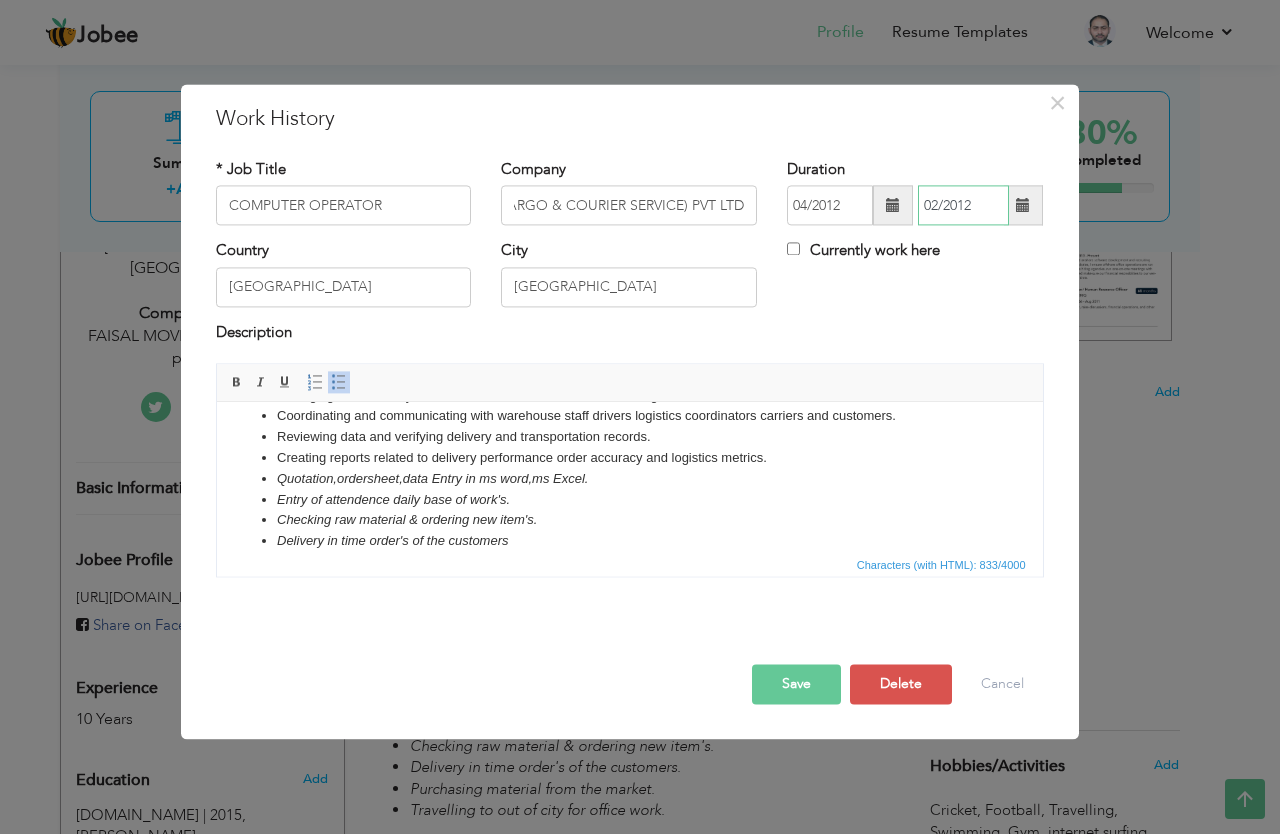 click on "02/2012" at bounding box center [963, 206] 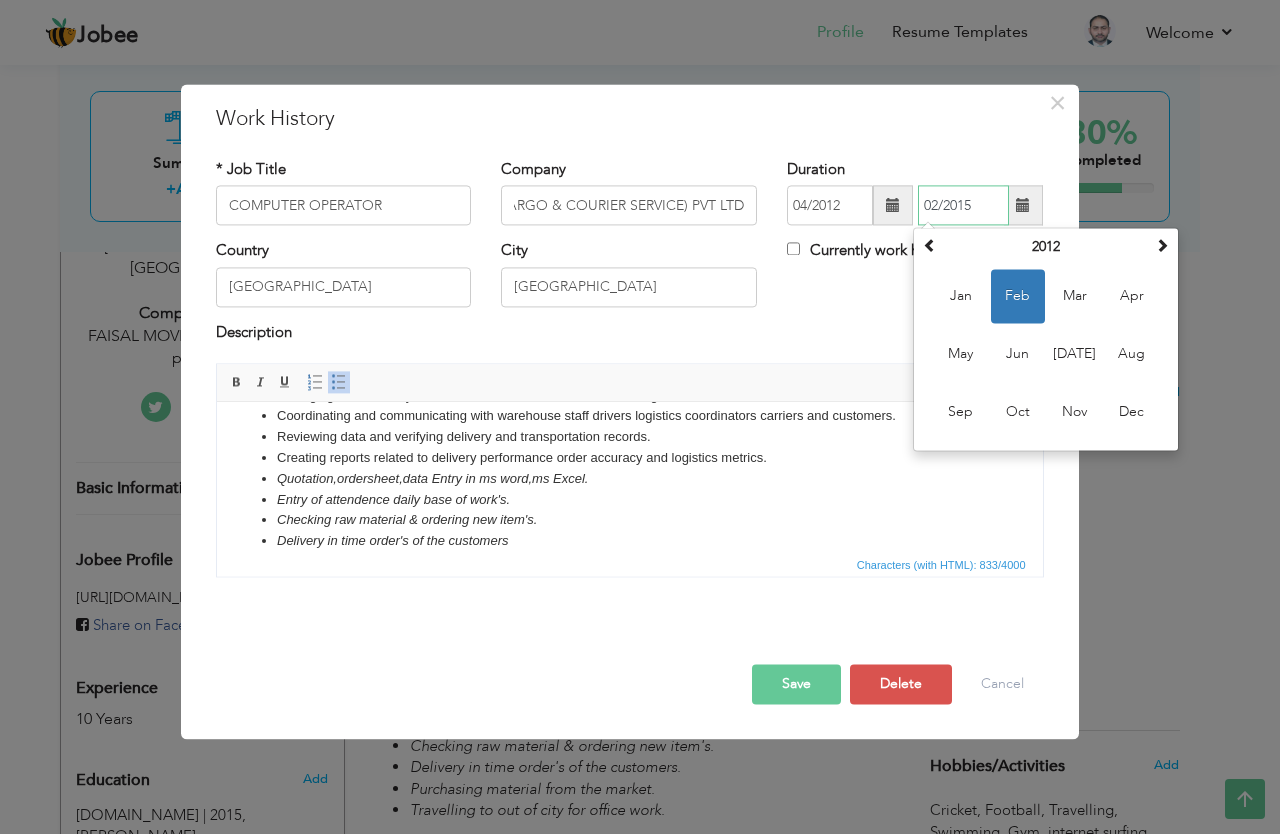 type on "02/2015" 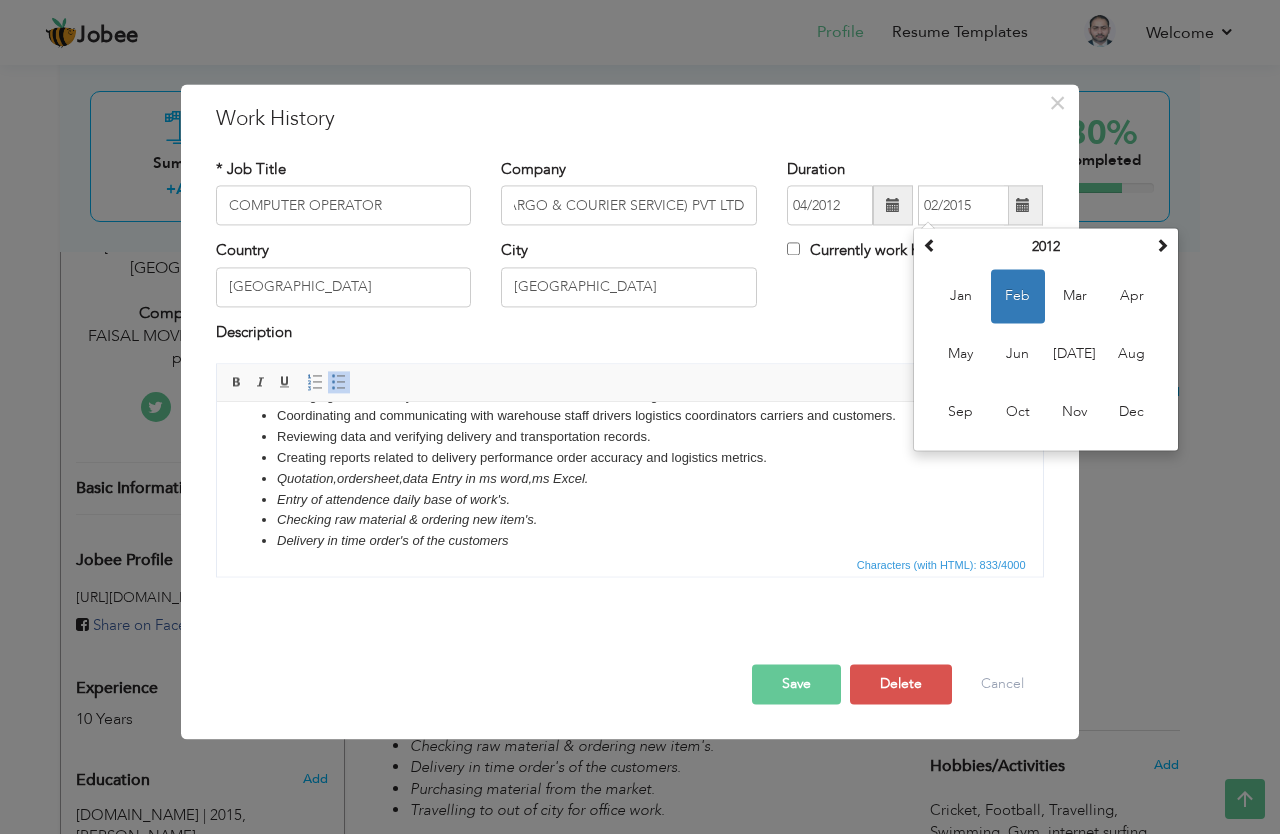 click on "Country
[GEOGRAPHIC_DATA]
City
[GEOGRAPHIC_DATA]
Currently work here" at bounding box center (630, 281) 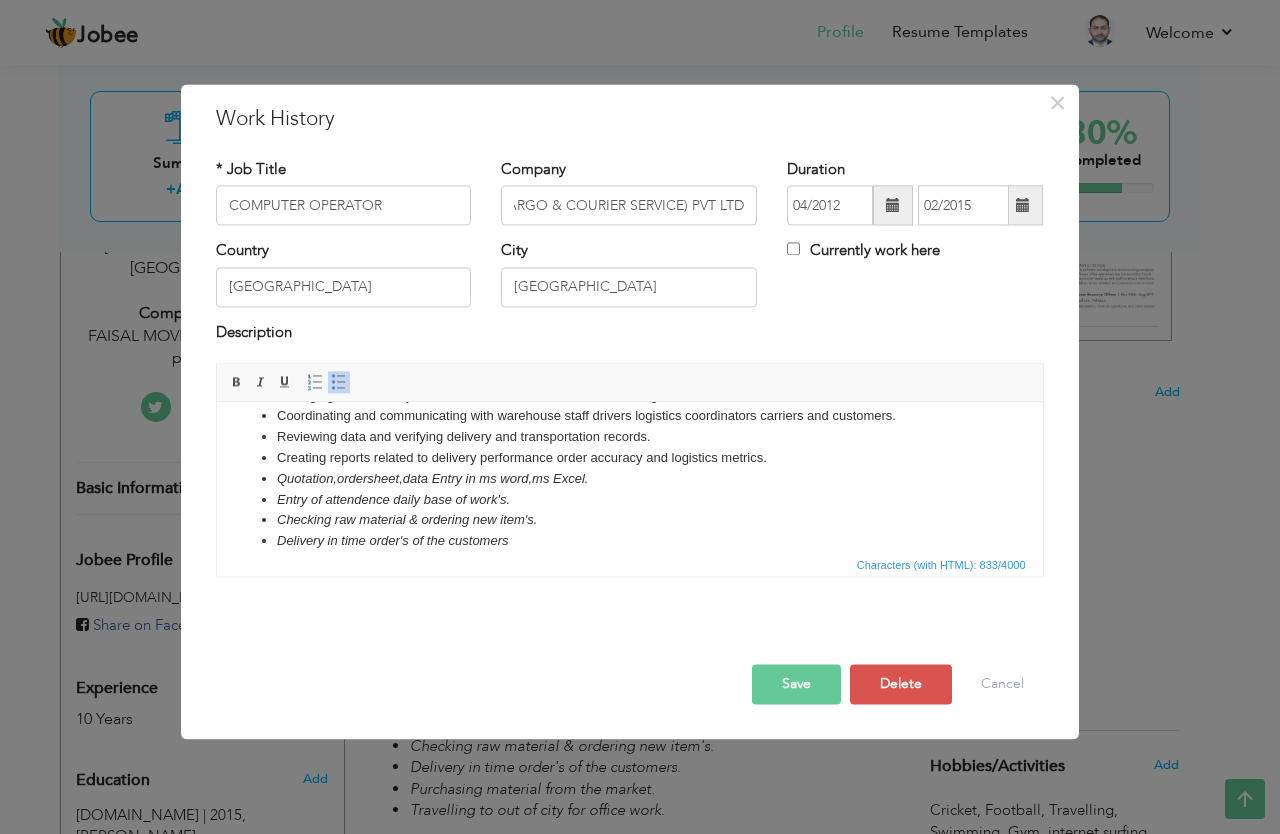 click on "Save" at bounding box center [796, 685] 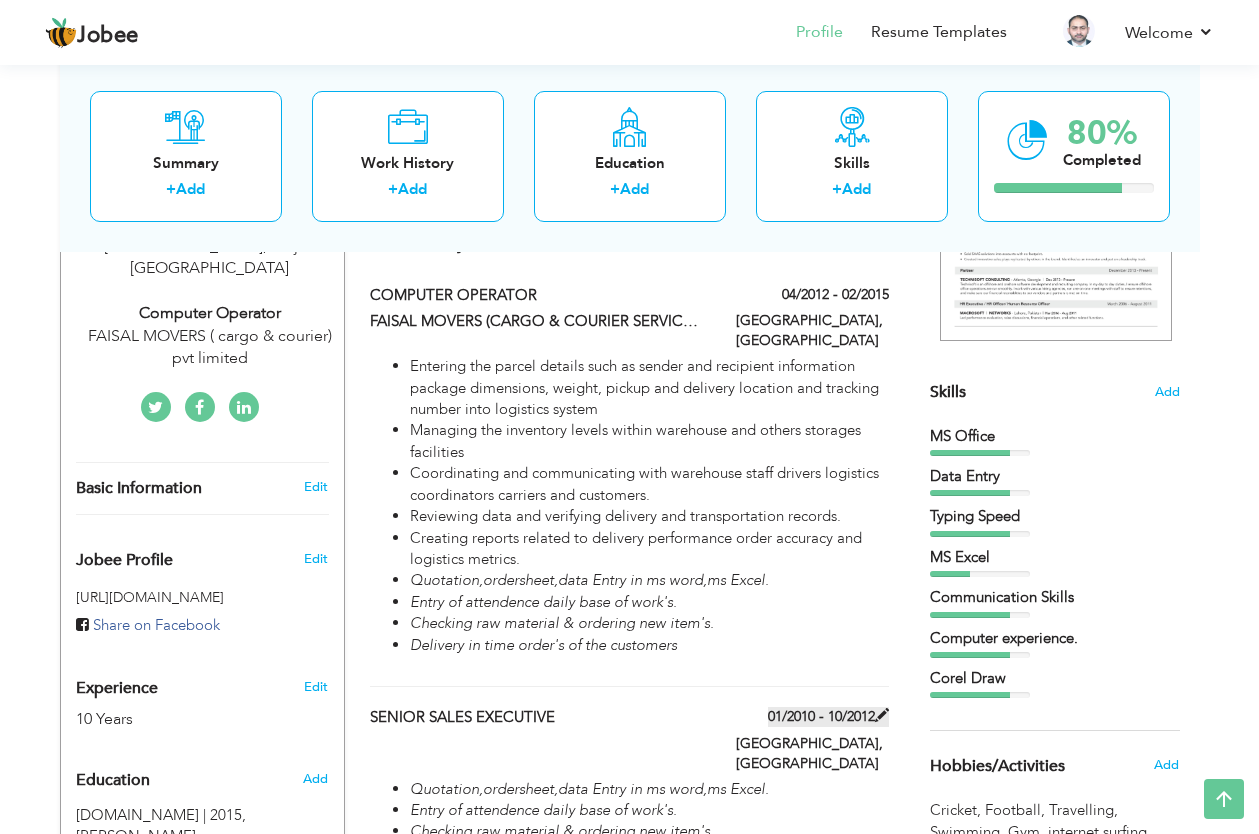 click on "01/2010 - 10/2012" at bounding box center [828, 717] 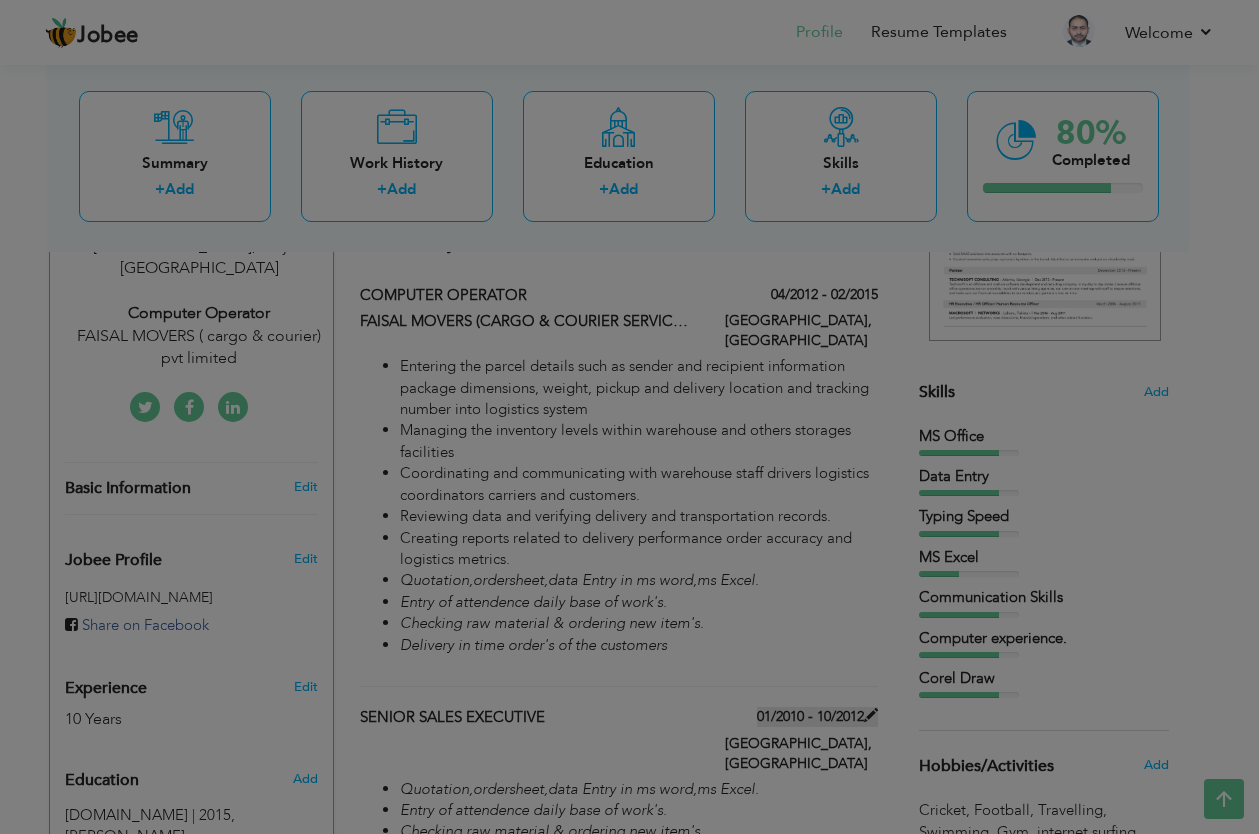 type on "SENIOR SALES EXECUTIVE" 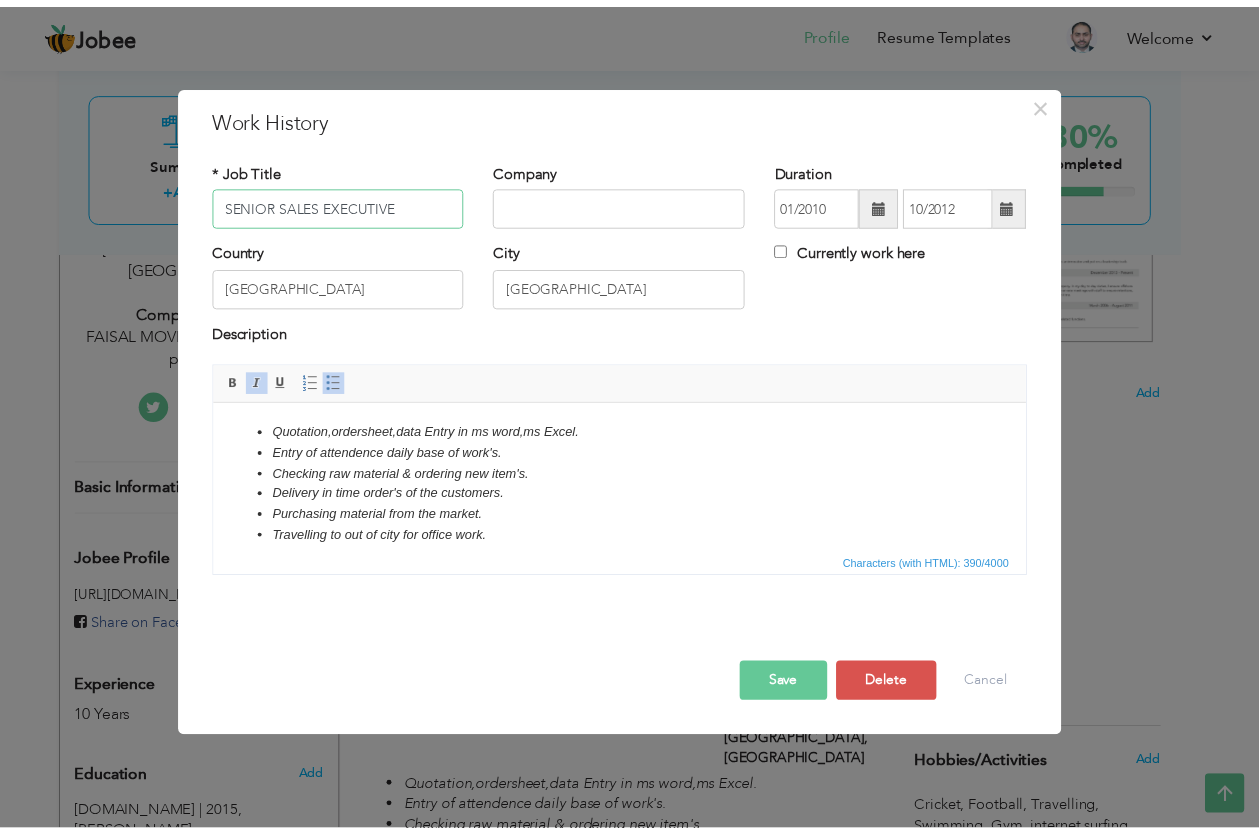 scroll, scrollTop: 0, scrollLeft: 0, axis: both 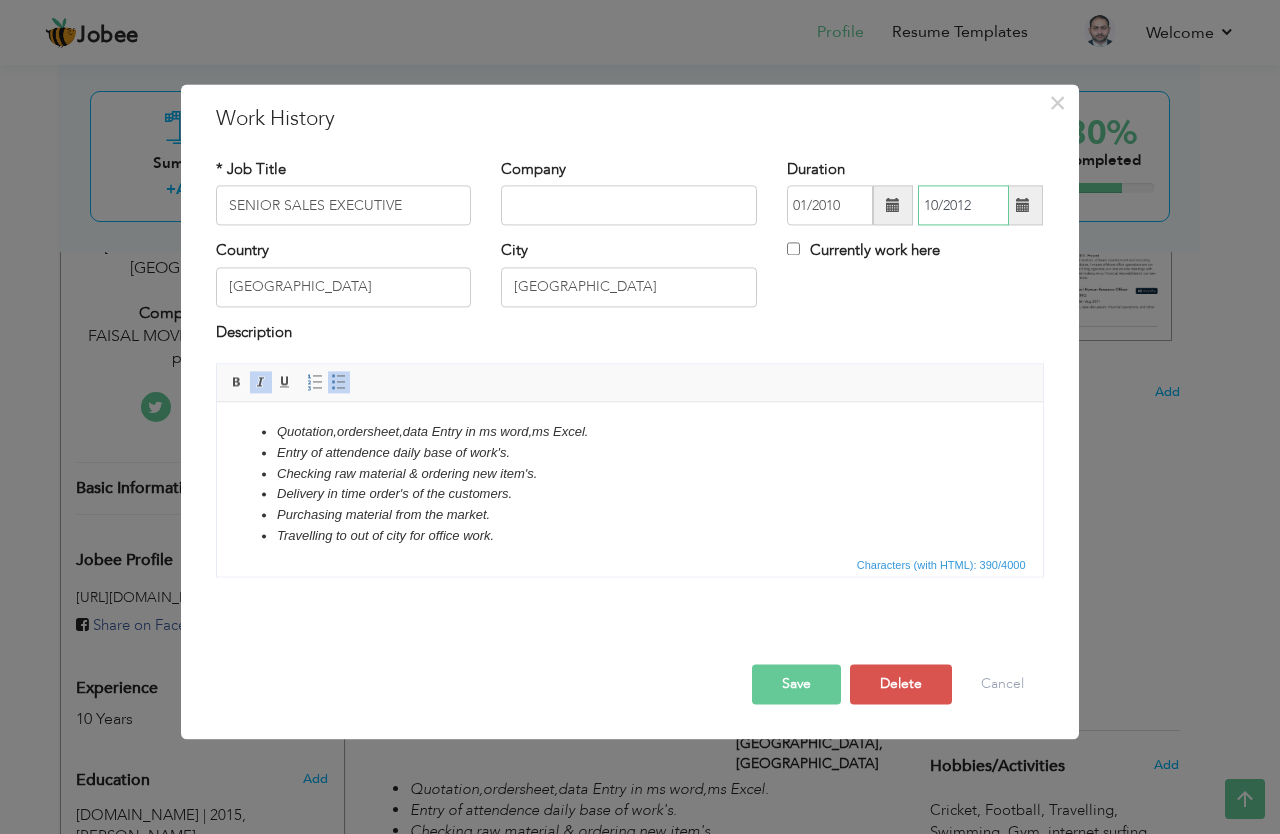 click on "10/2012" at bounding box center (963, 206) 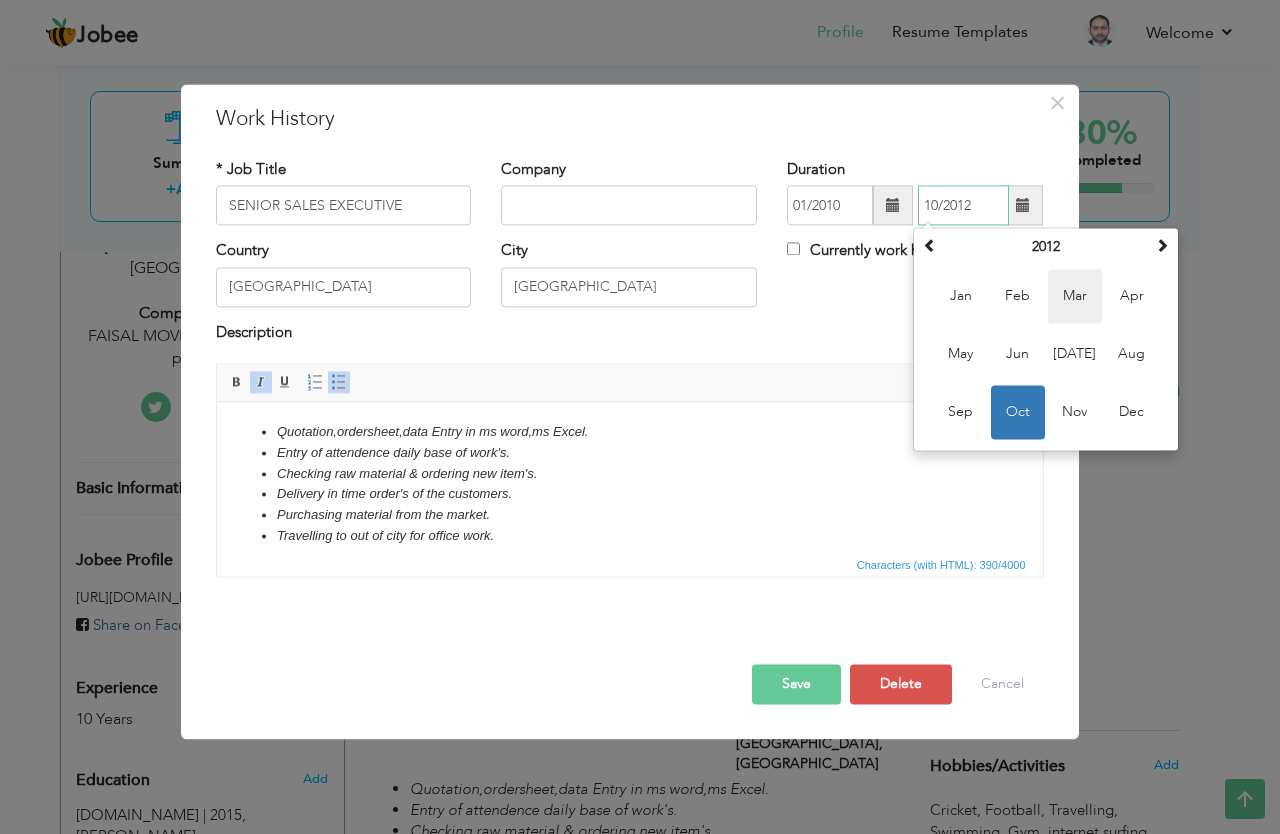 click on "Mar" at bounding box center (1075, 297) 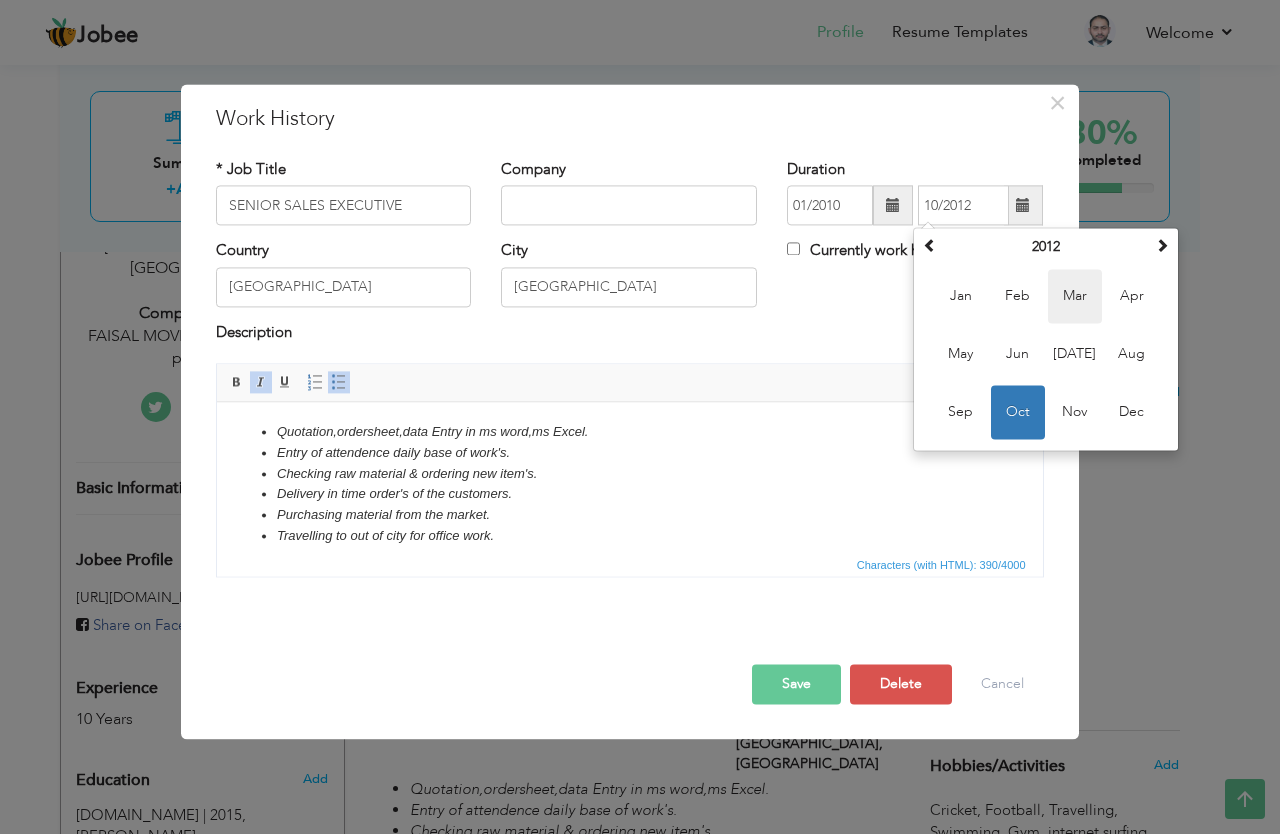 type on "03/2012" 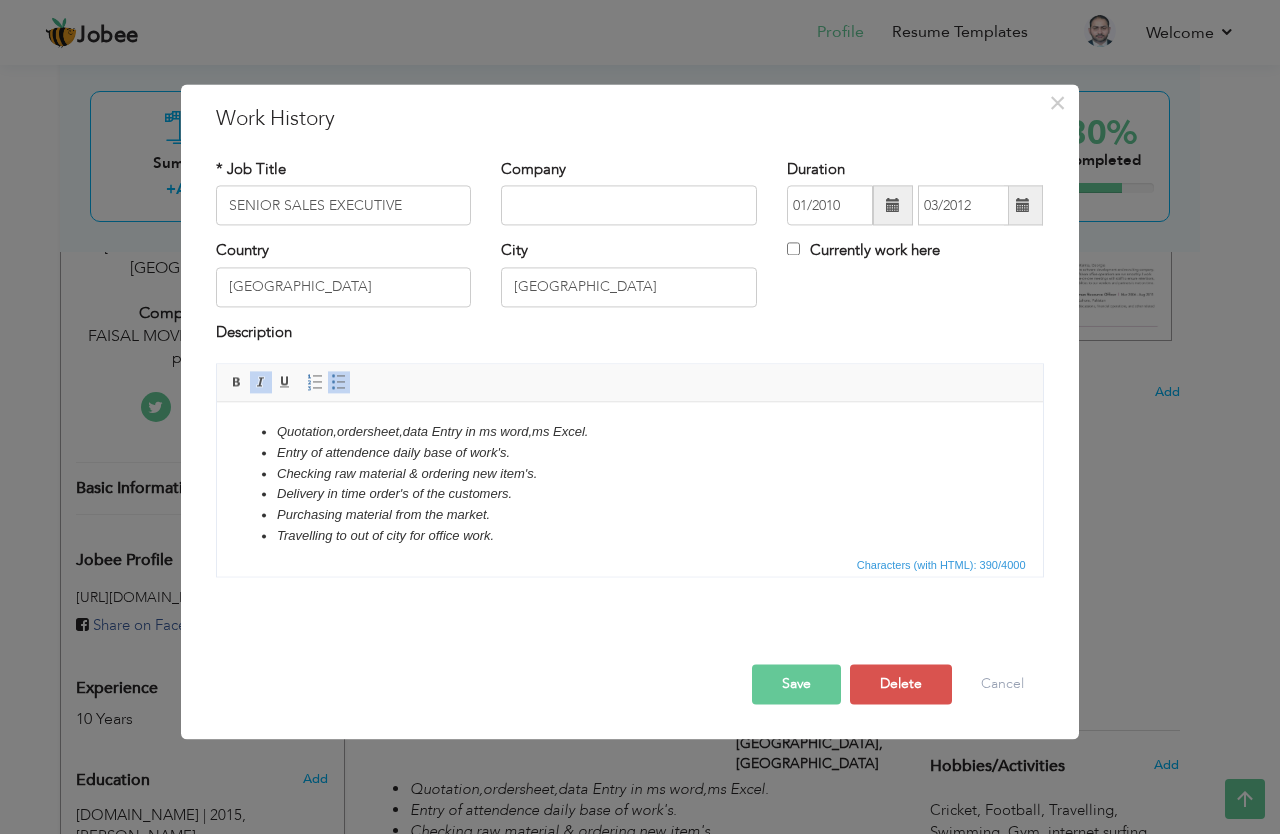 click on "Save" at bounding box center [796, 685] 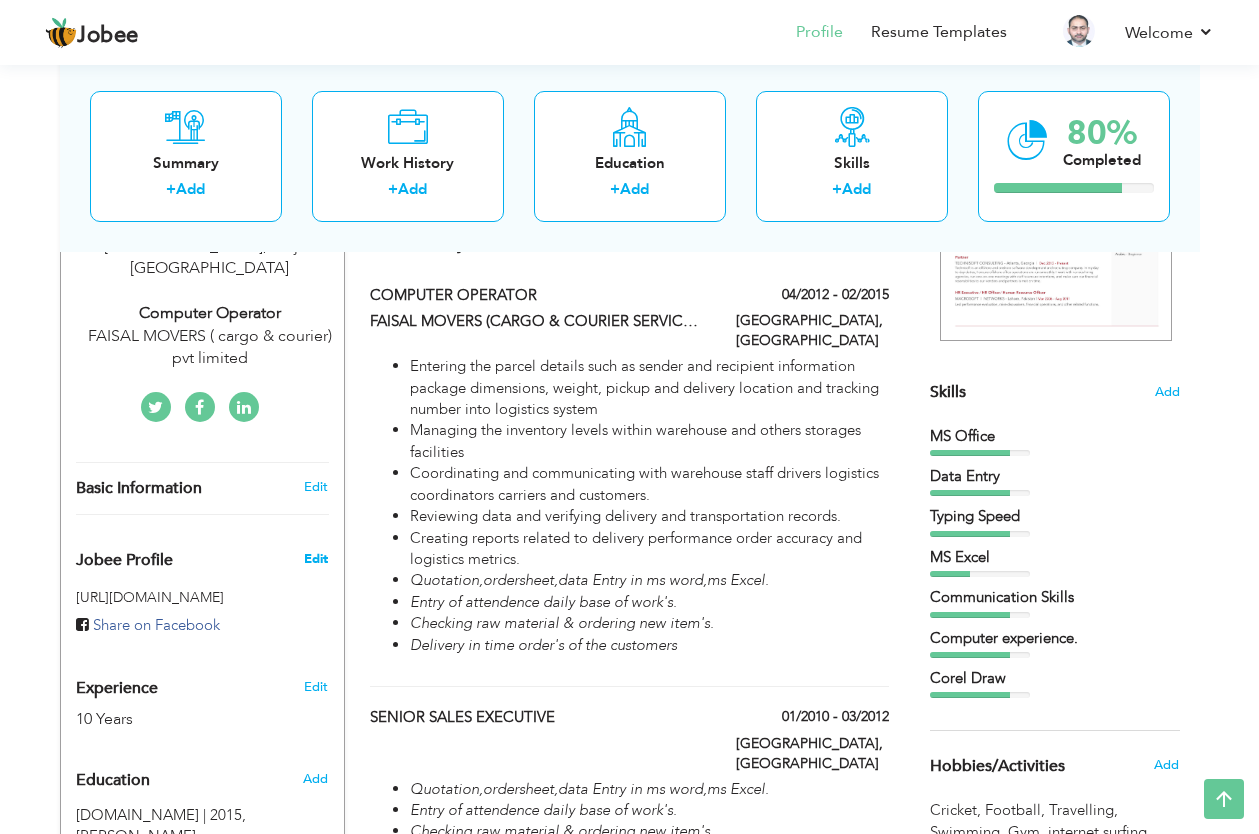 click on "Edit" at bounding box center (316, 559) 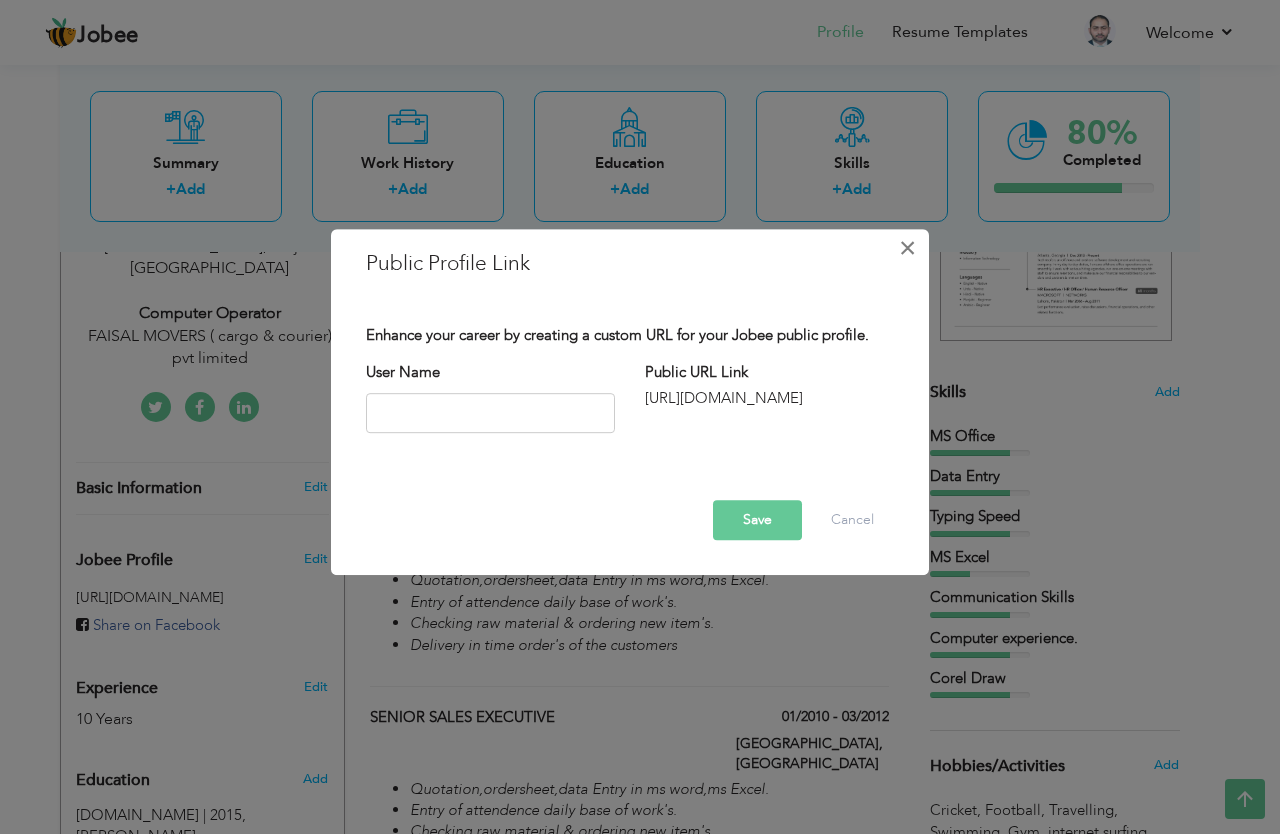 click on "×" at bounding box center (908, 248) 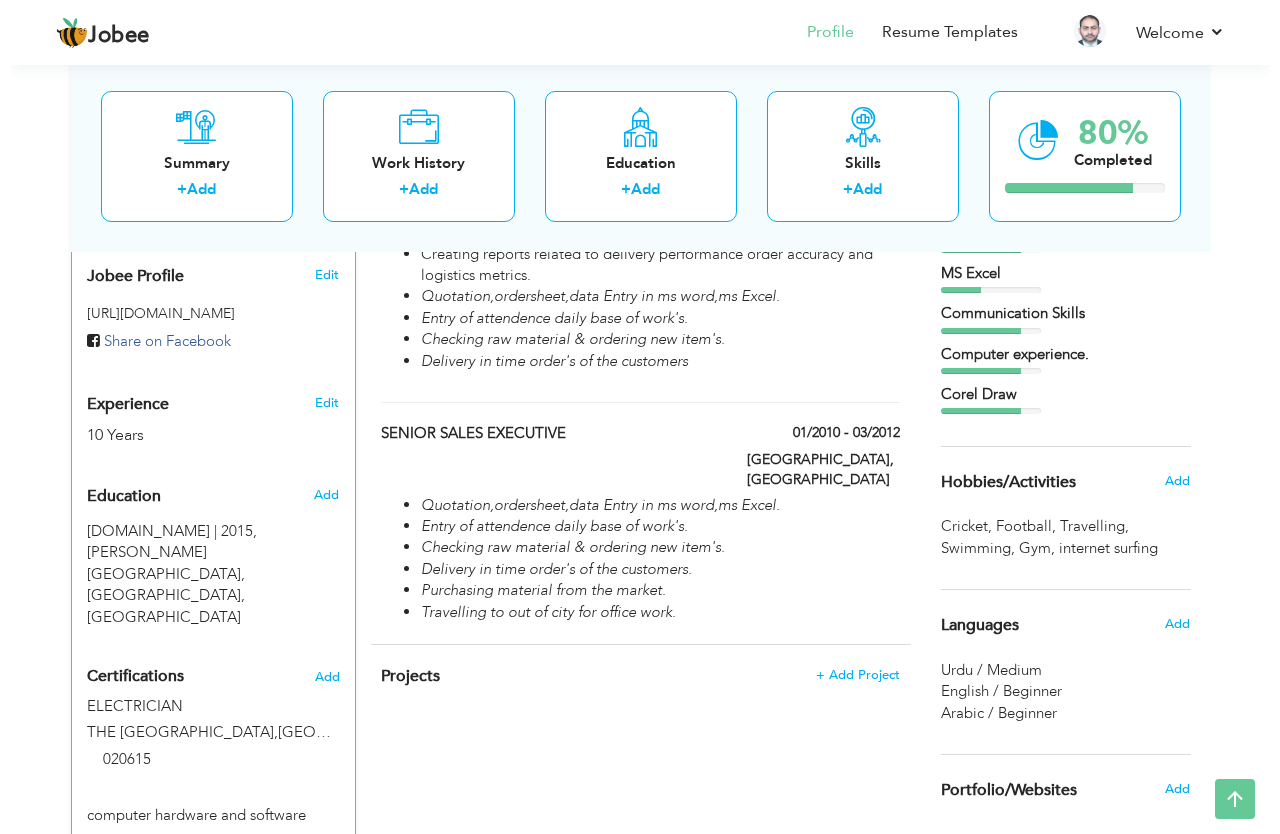 scroll, scrollTop: 670, scrollLeft: 0, axis: vertical 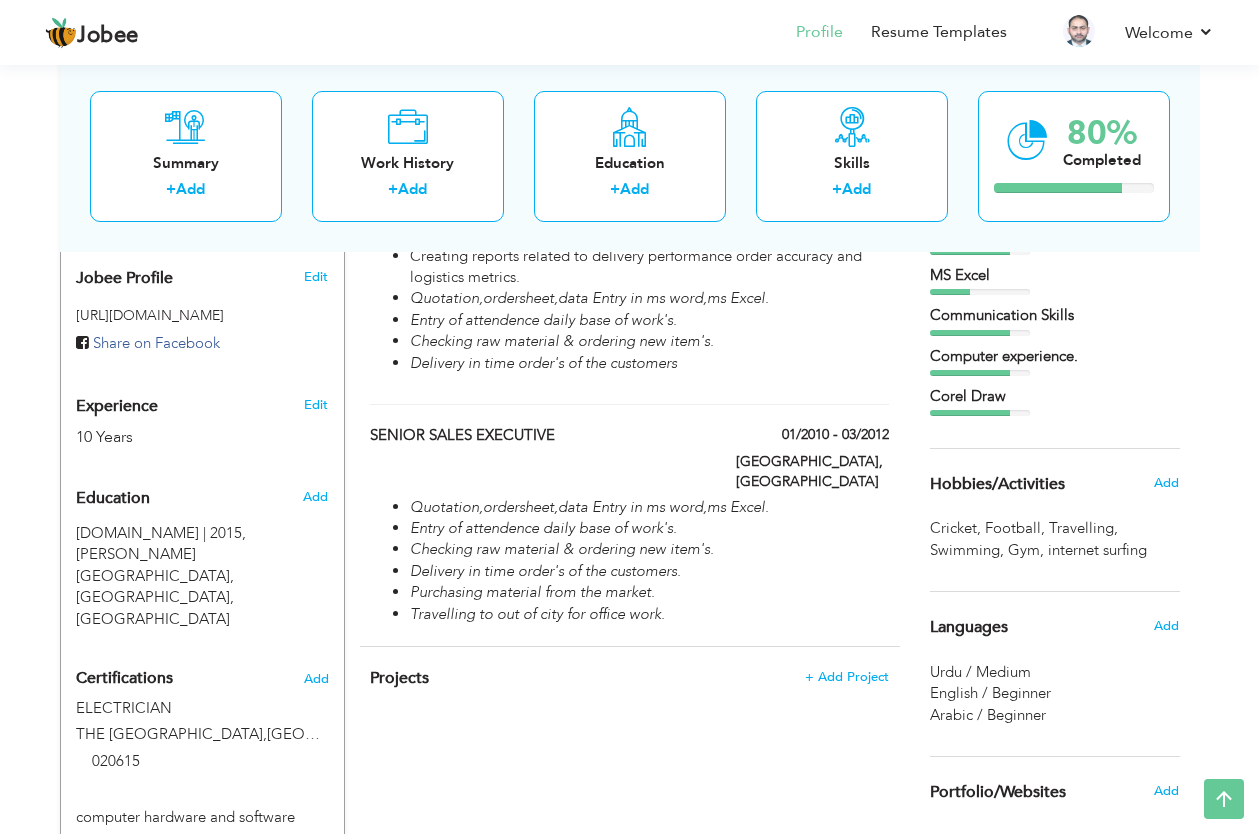 drag, startPoint x: 1270, startPoint y: 288, endPoint x: 1270, endPoint y: 424, distance: 136 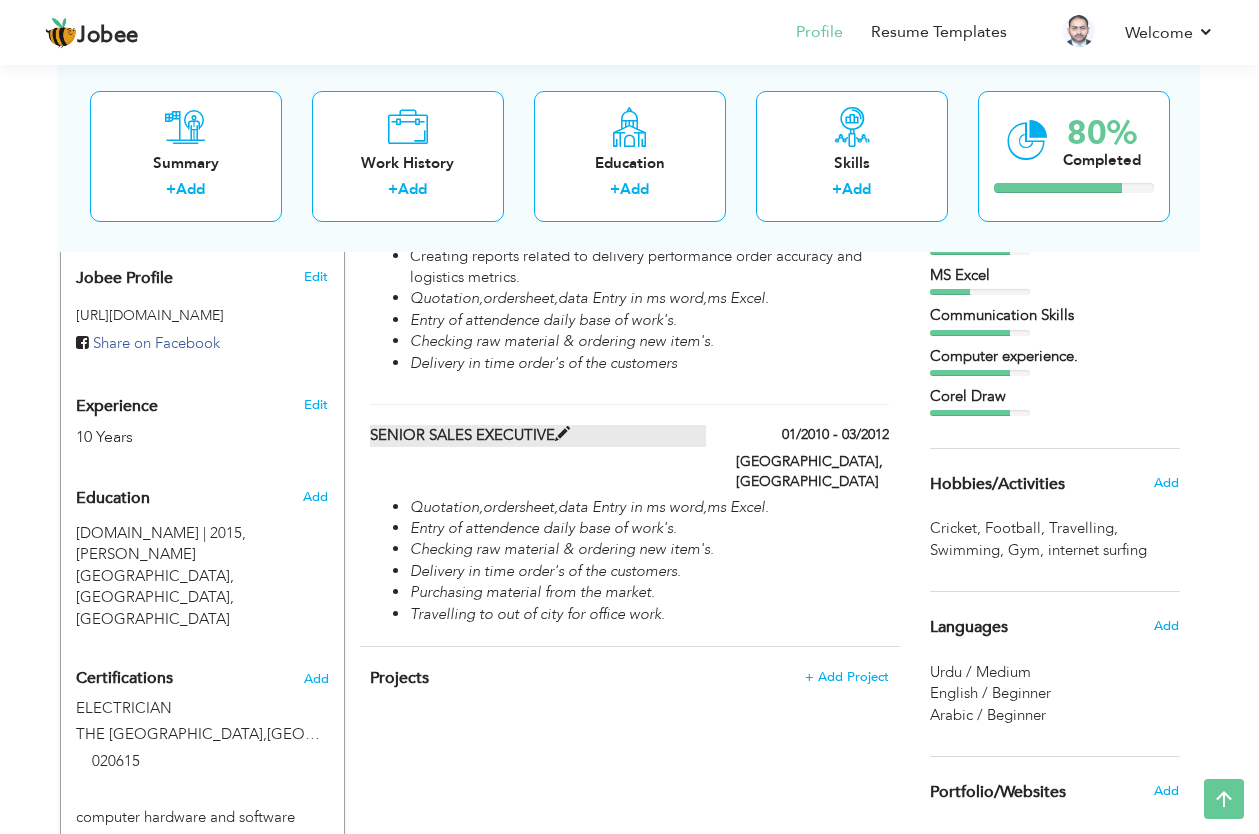 click on "SENIOR SALES EXECUTIVE" at bounding box center (538, 435) 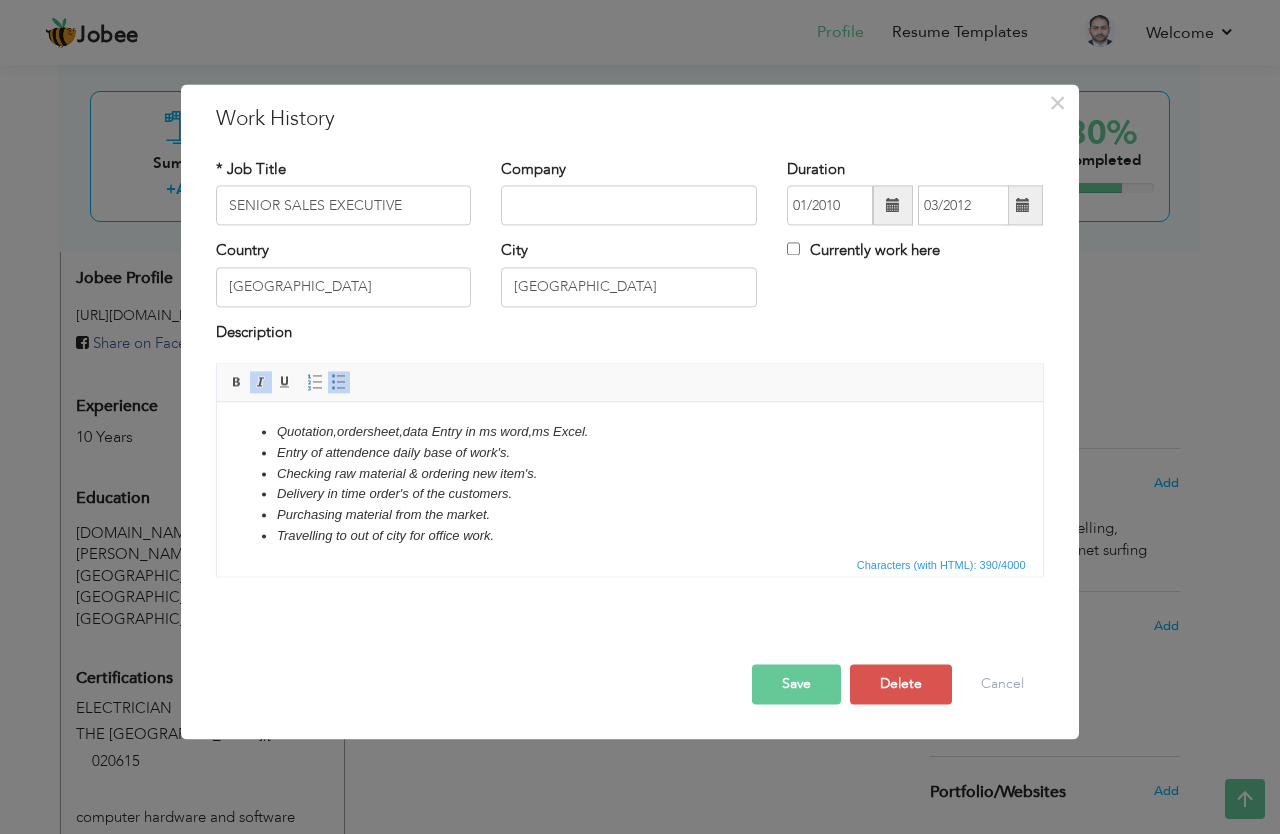 scroll, scrollTop: 0, scrollLeft: 0, axis: both 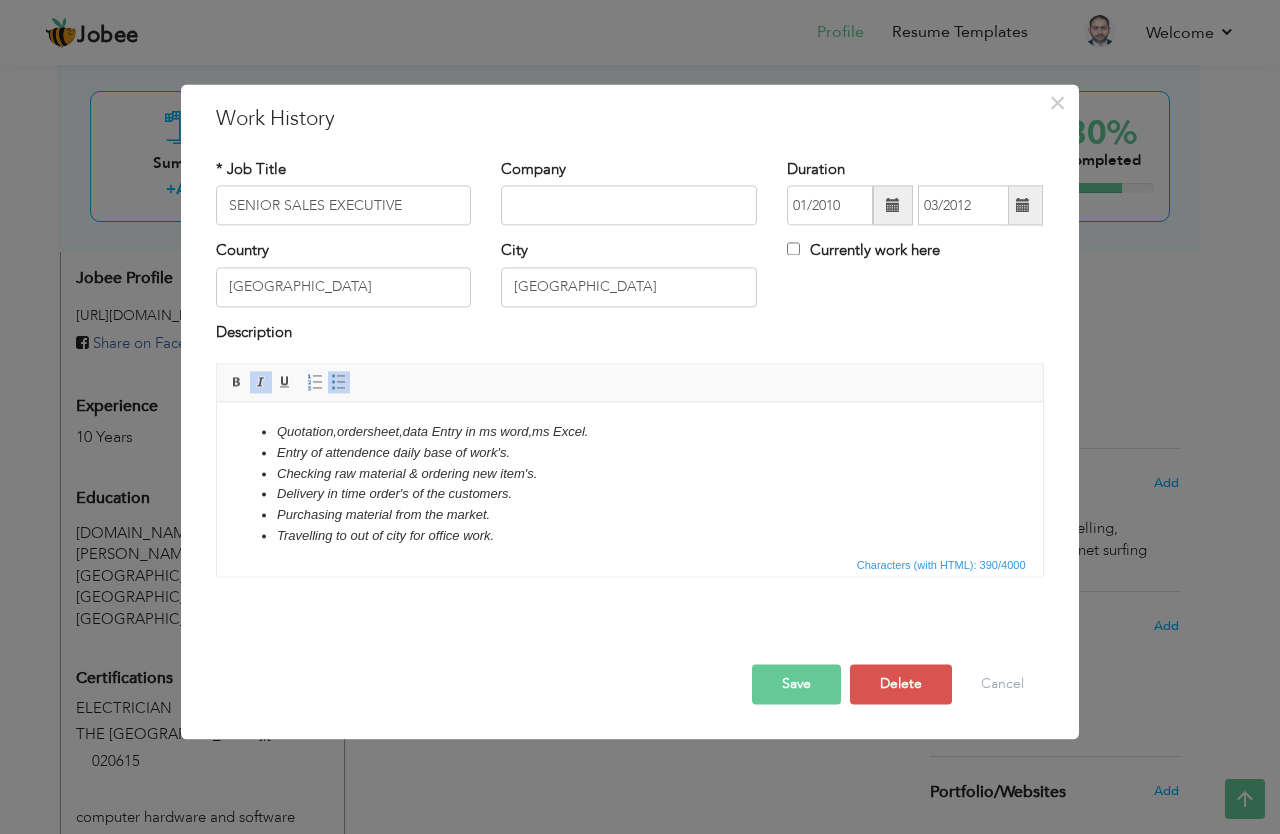 click on "Travelling to out of city for office work." at bounding box center (629, 536) 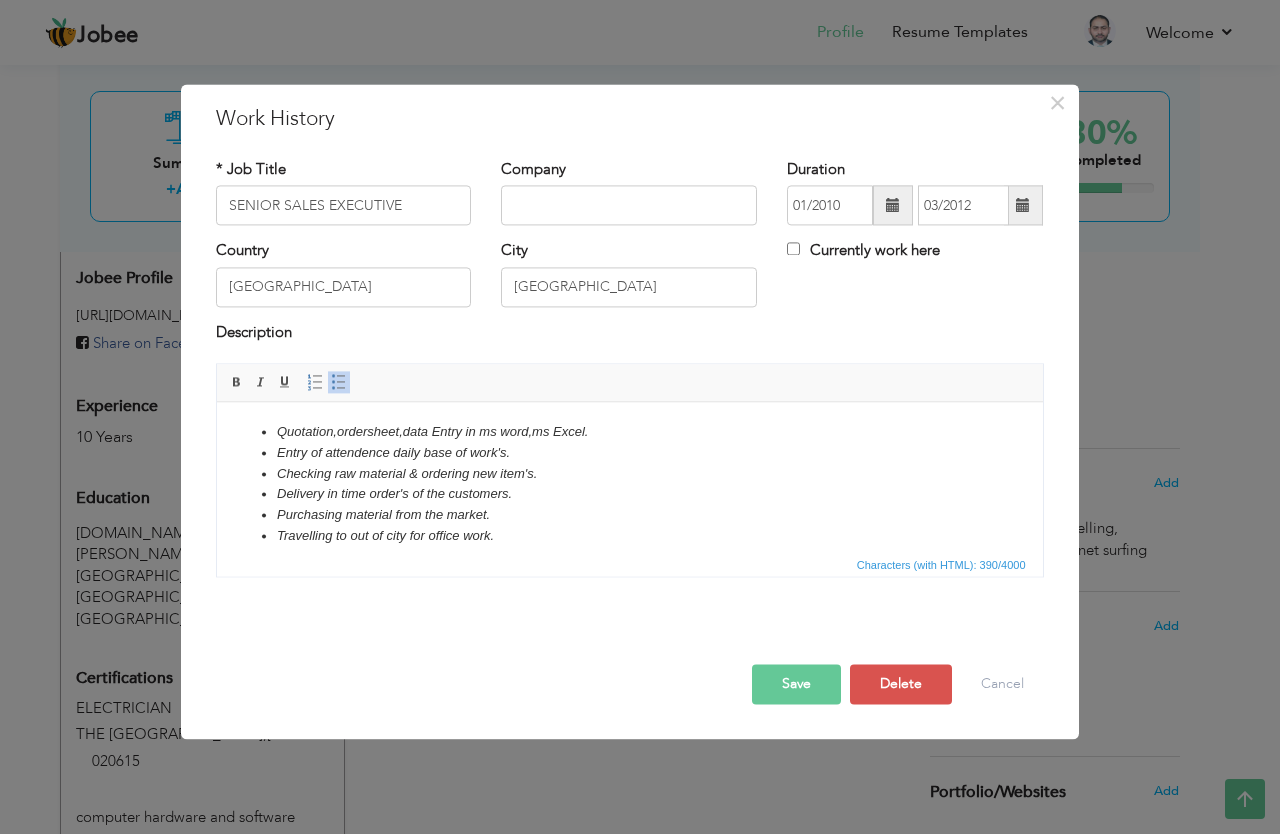 type 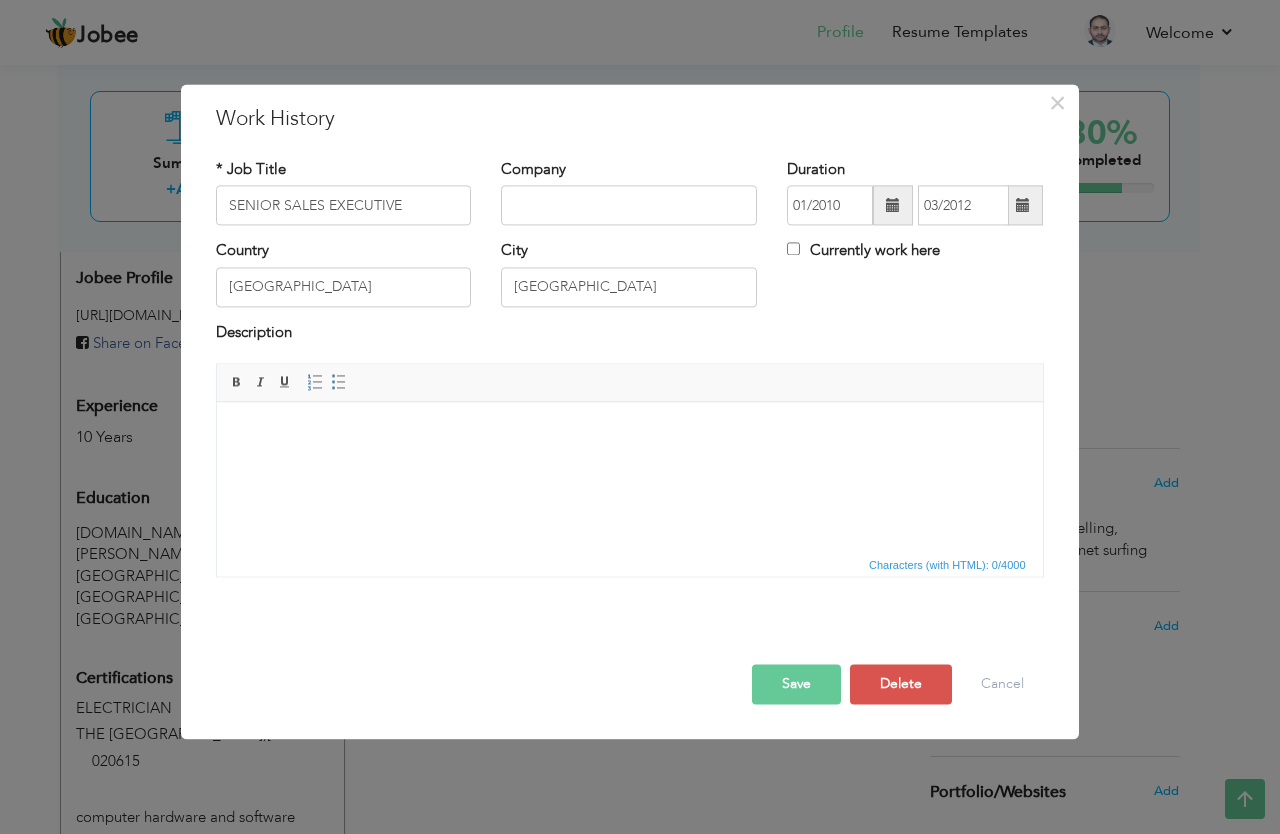 click at bounding box center [629, 206] 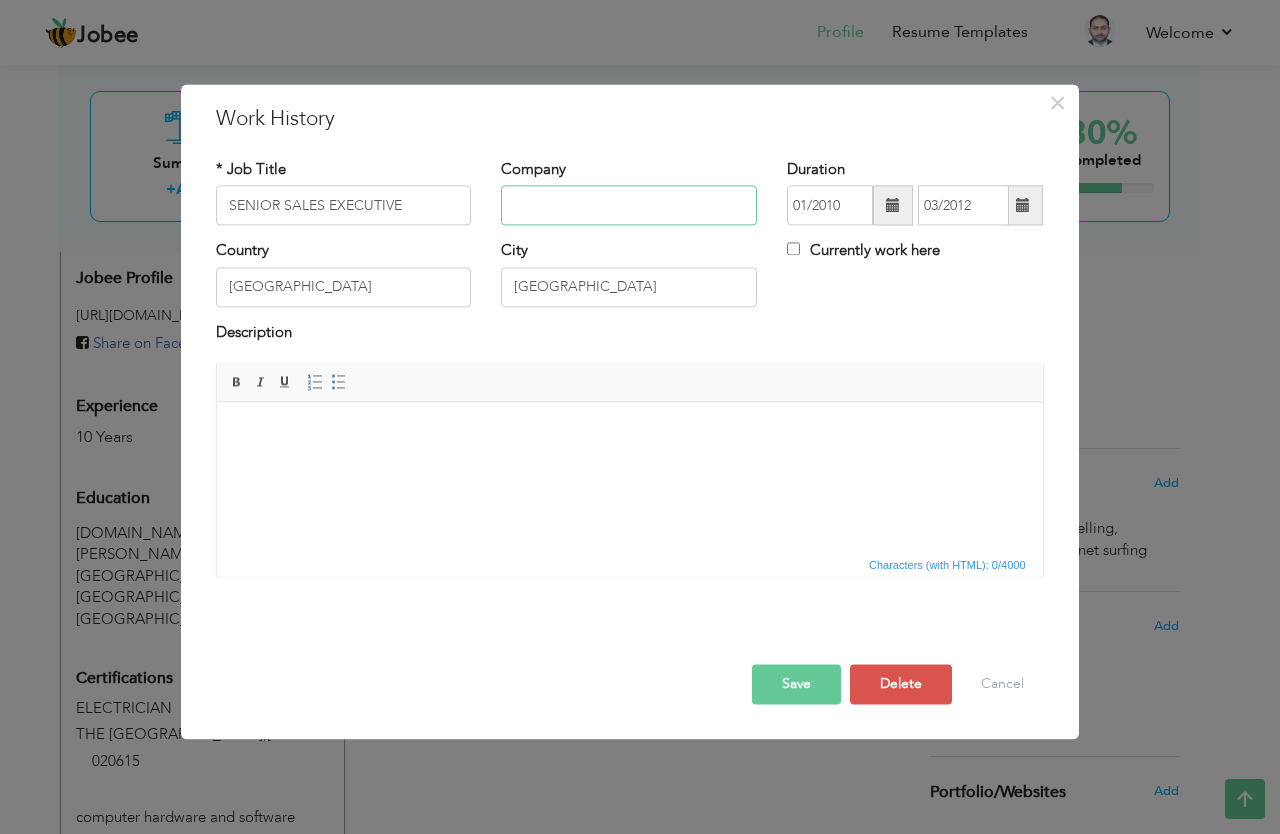 click at bounding box center [629, 206] 